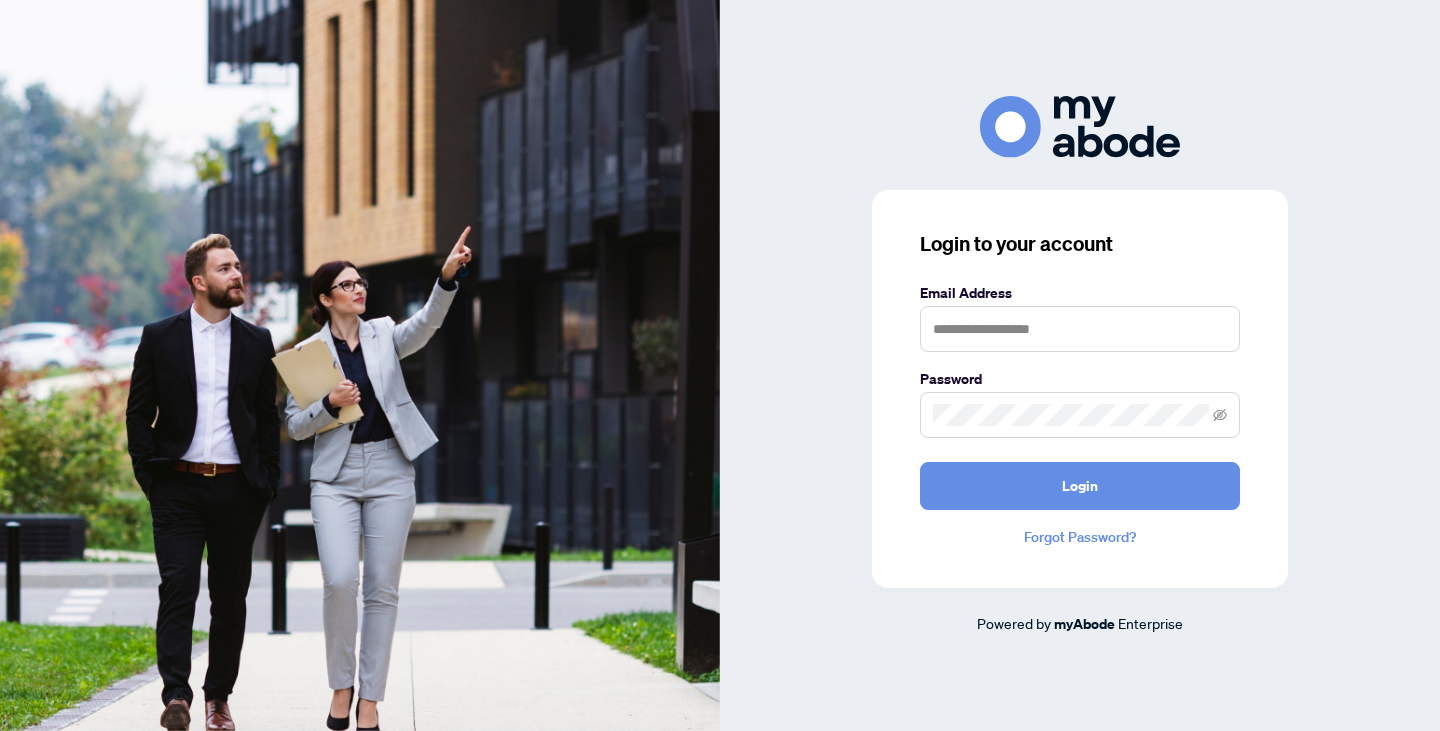 scroll, scrollTop: 0, scrollLeft: 0, axis: both 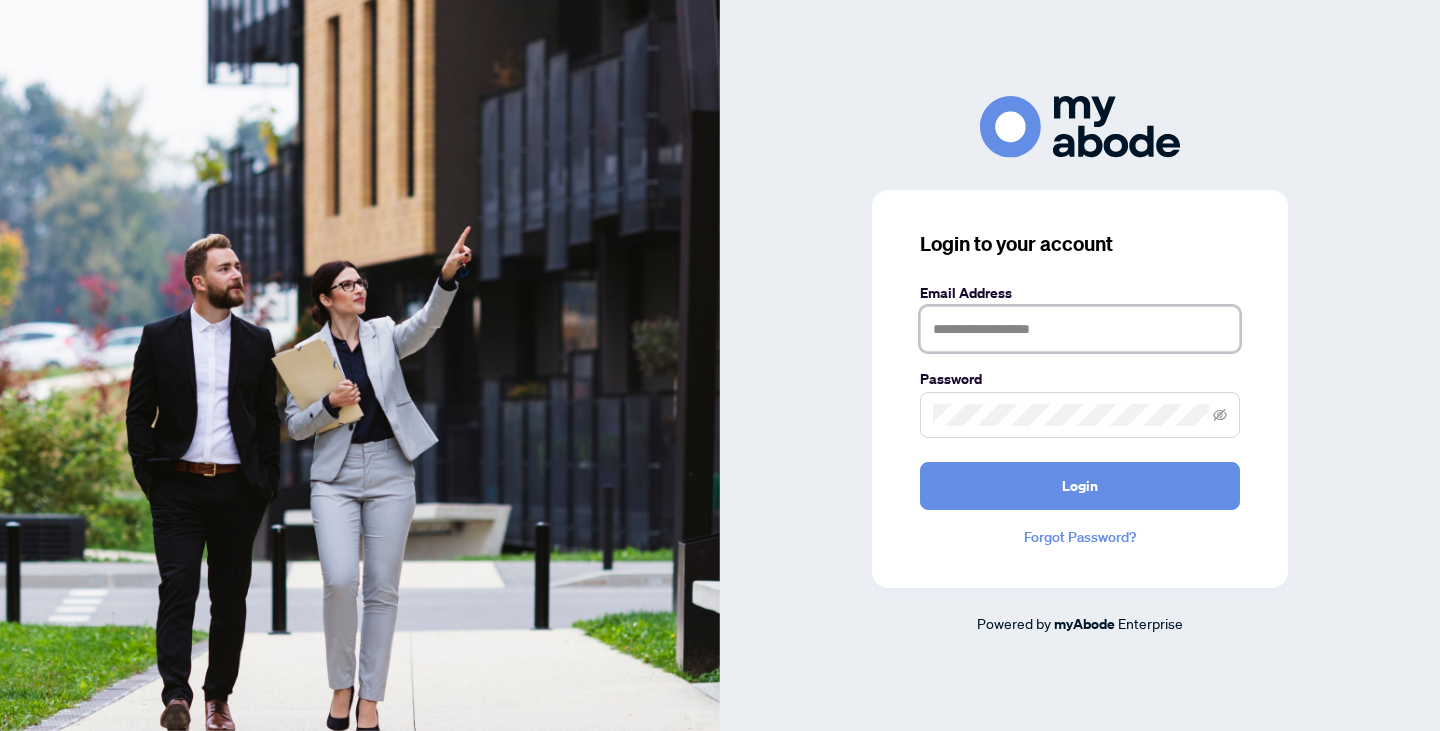 click at bounding box center [1080, 329] 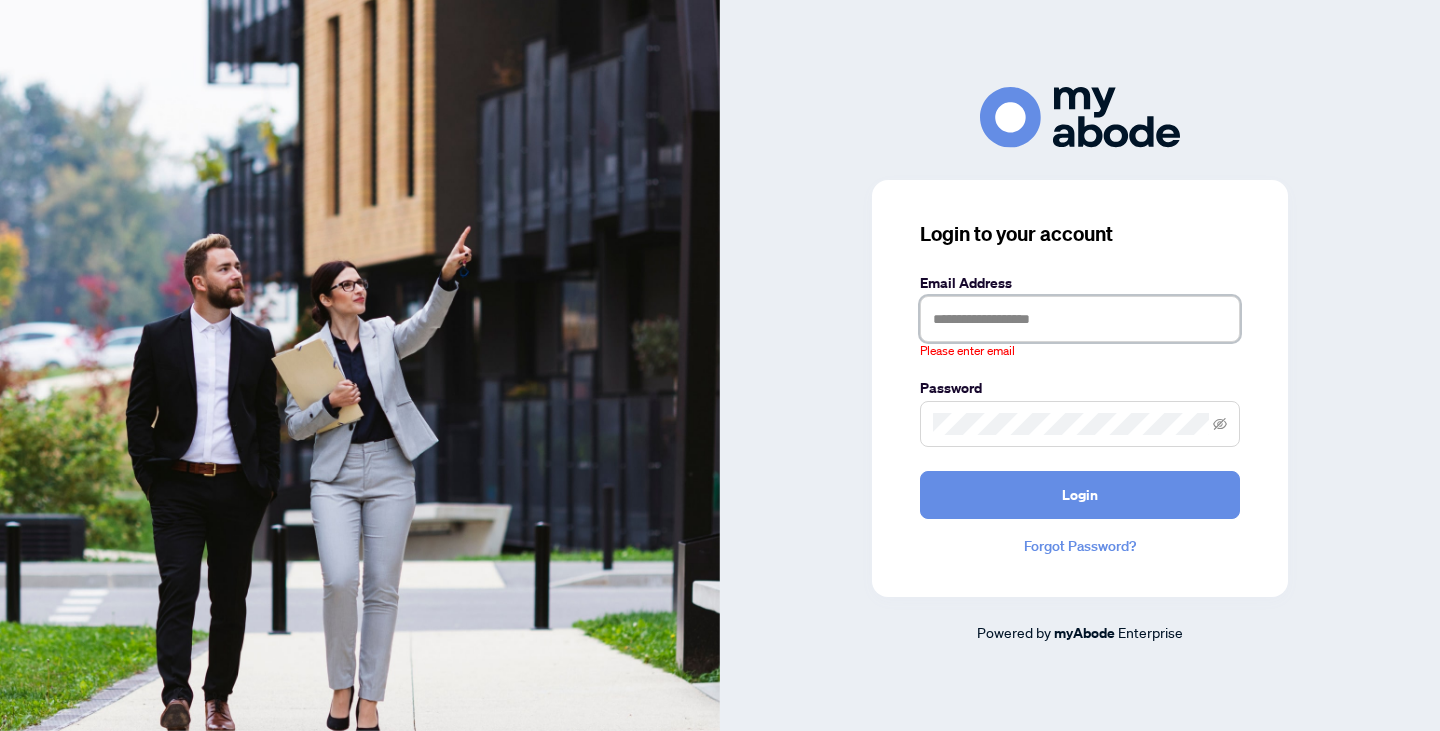 type on "**********" 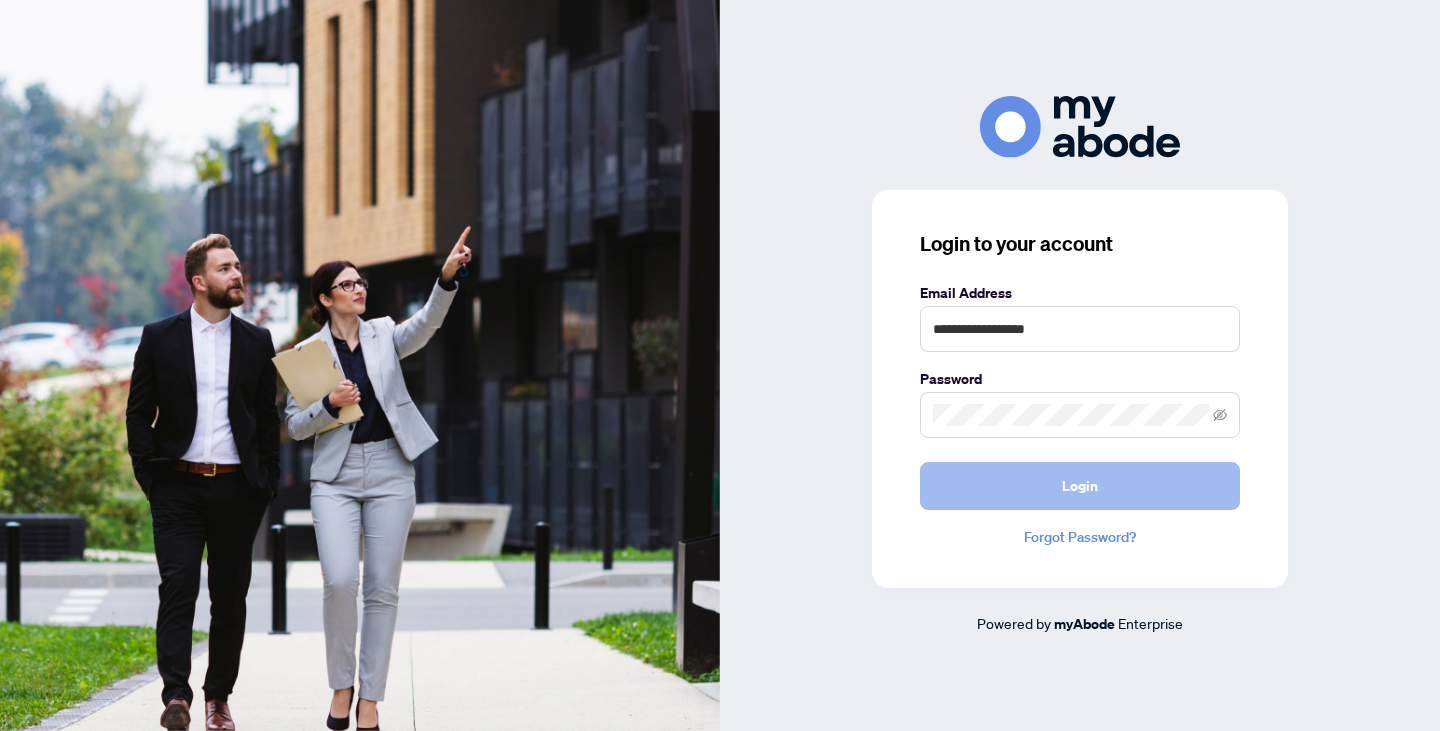 click on "Login" at bounding box center (1080, 486) 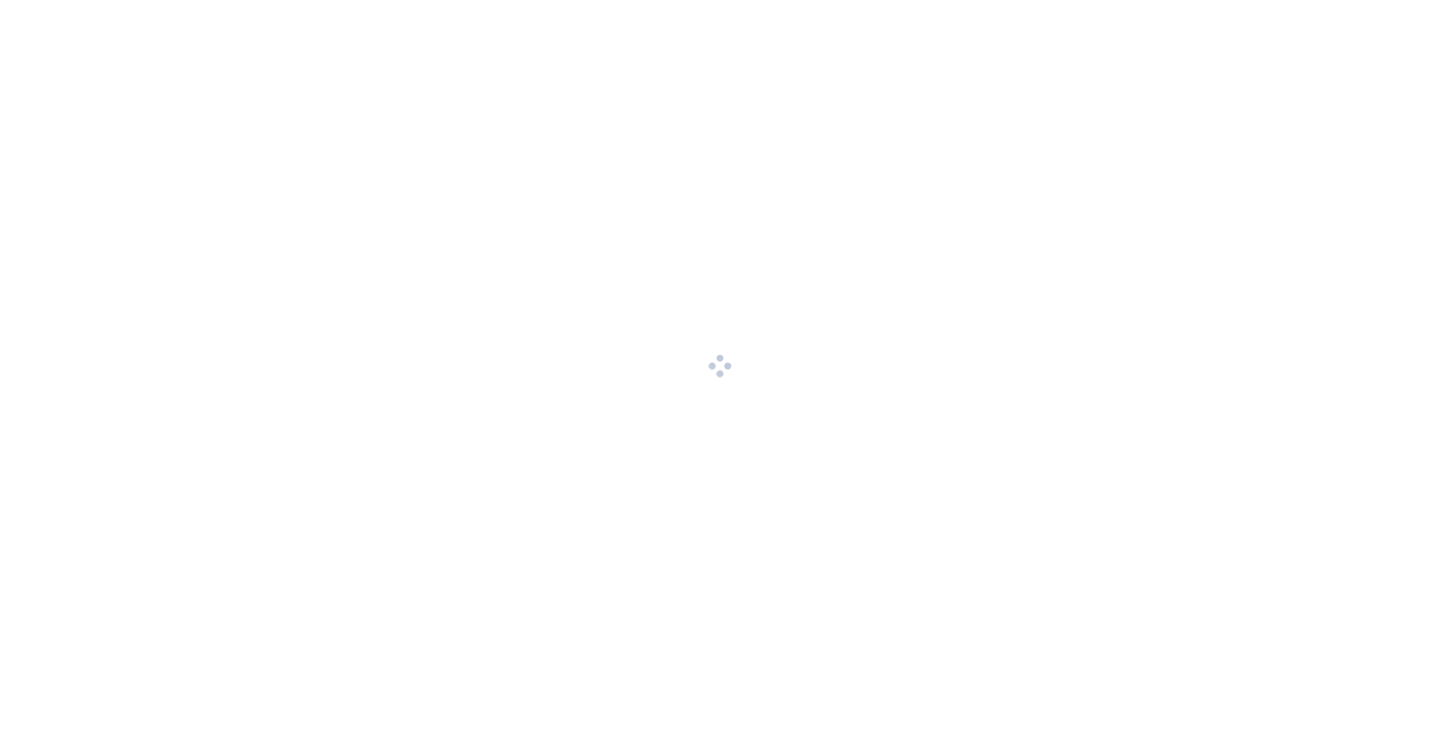 scroll, scrollTop: 0, scrollLeft: 0, axis: both 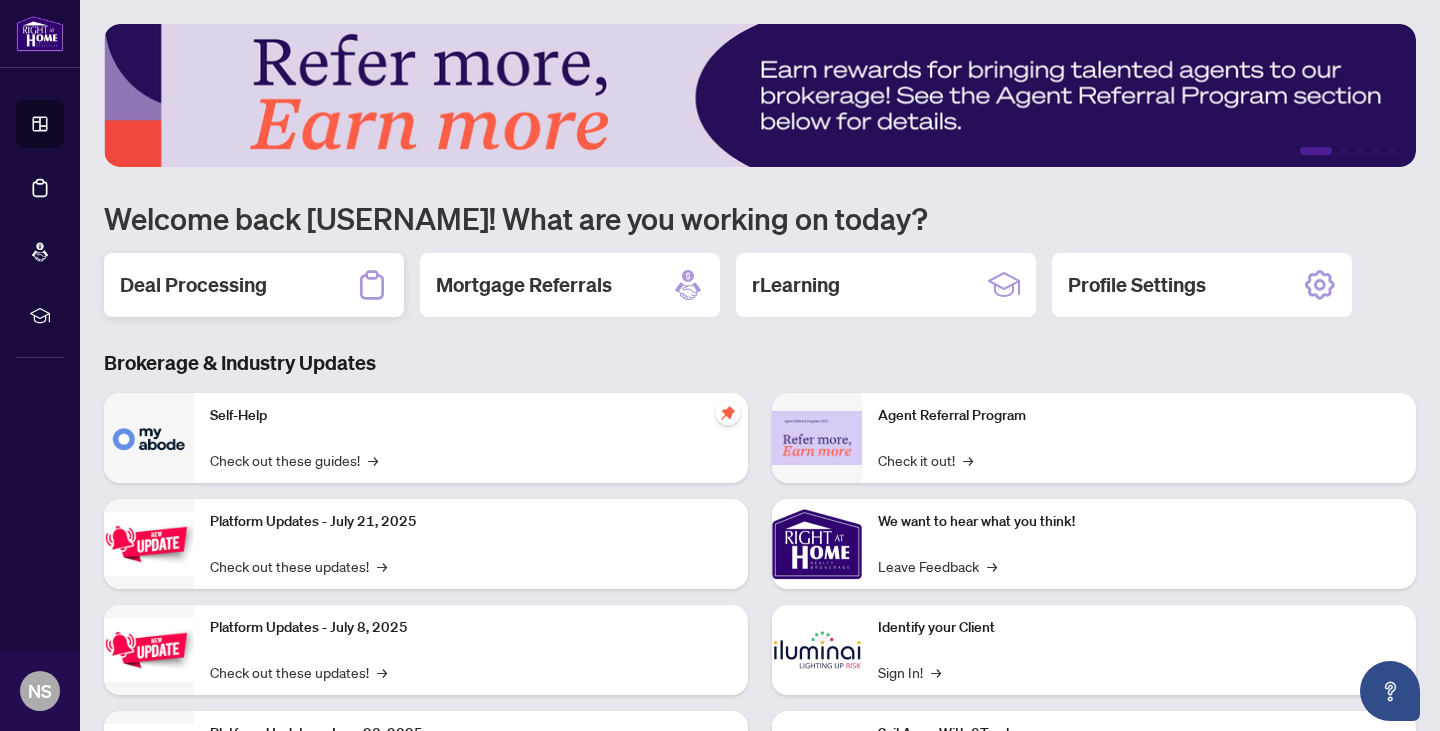click on "Deal Processing" at bounding box center [254, 285] 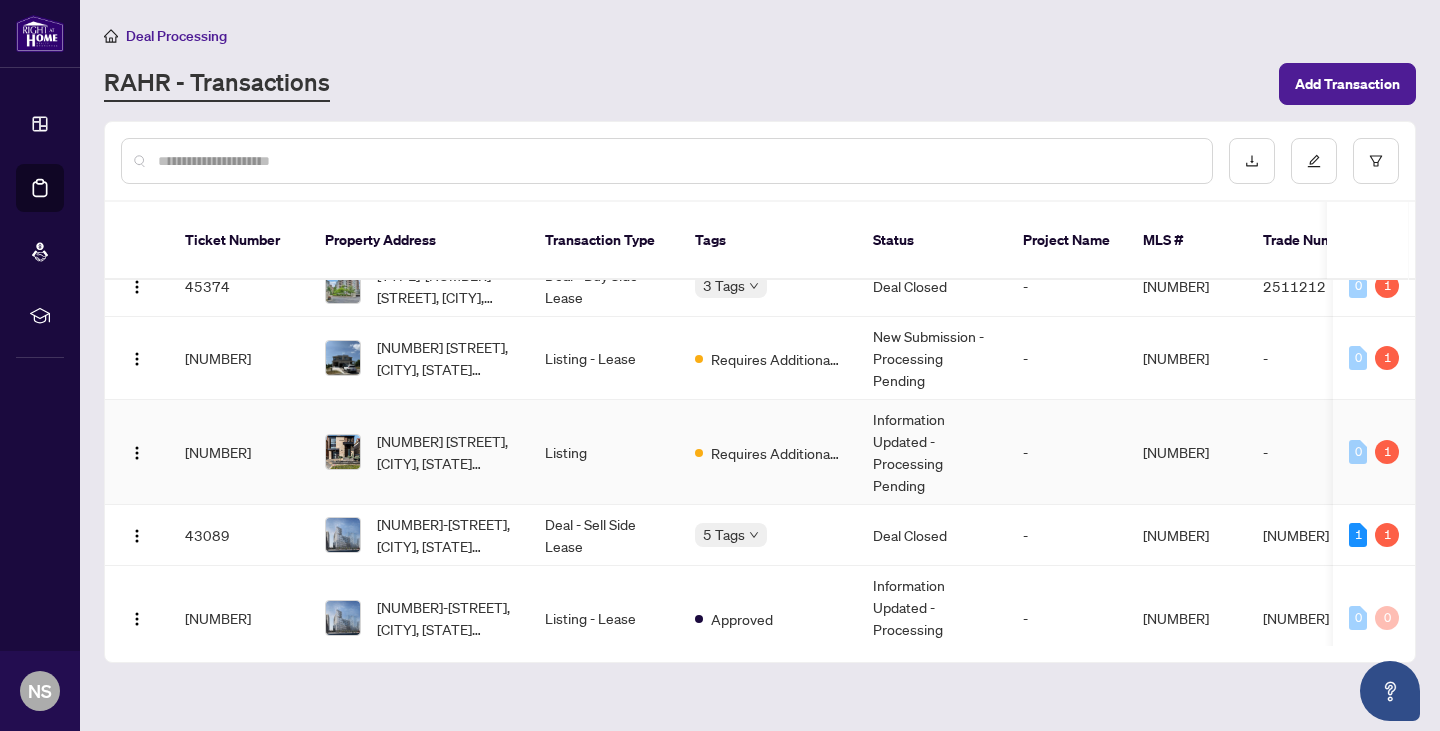 scroll, scrollTop: 513, scrollLeft: 0, axis: vertical 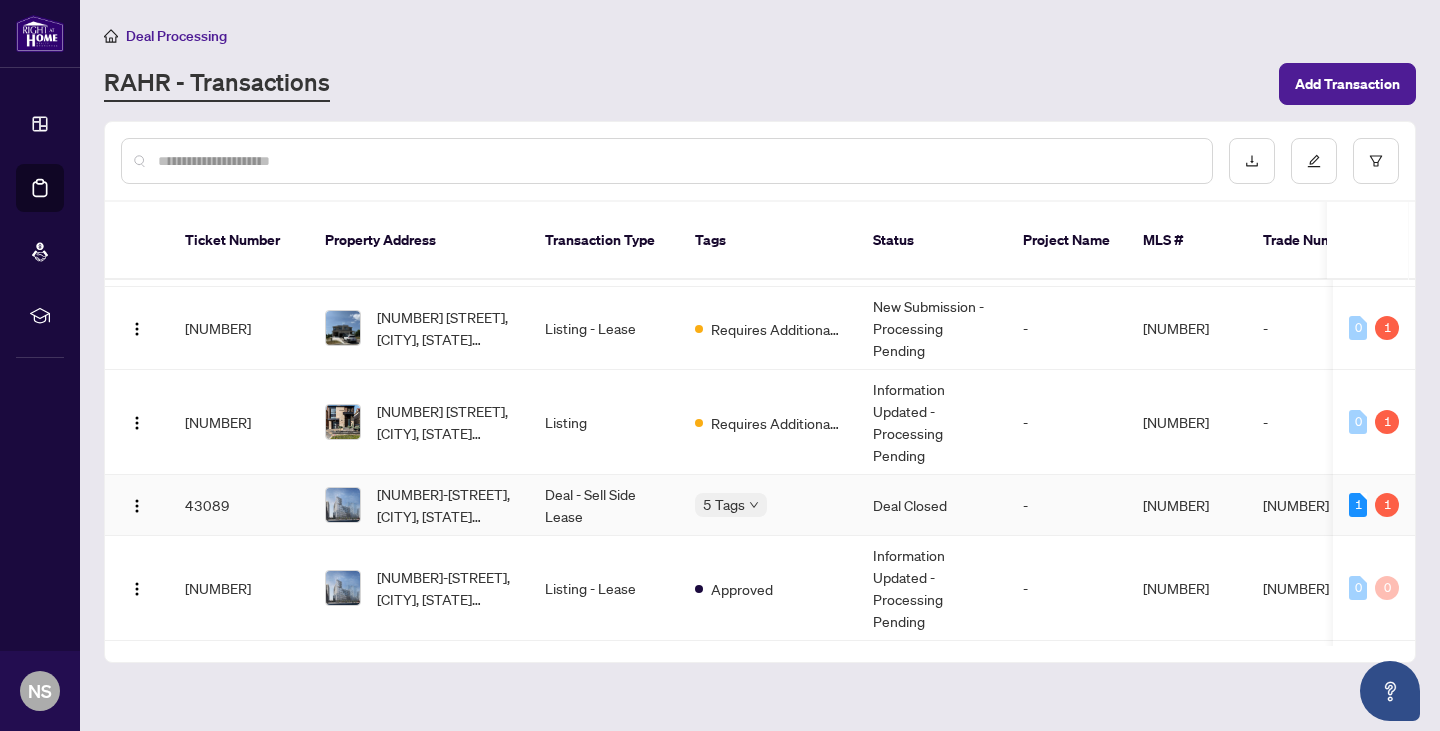 click on "[NUMBER]-[STREET], [CITY], [STATE] [POSTAL_CODE], [COUNTRY]" at bounding box center [419, 505] 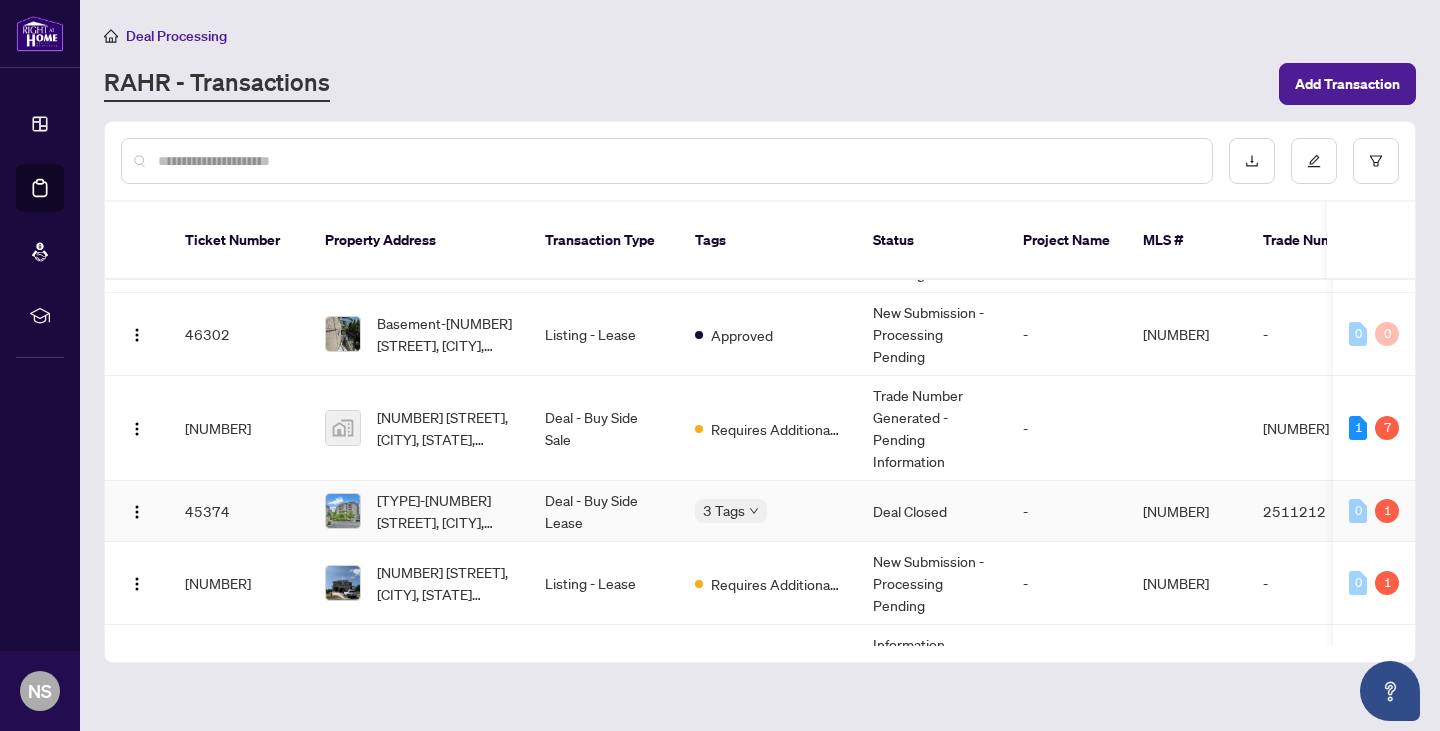 scroll, scrollTop: 283, scrollLeft: 0, axis: vertical 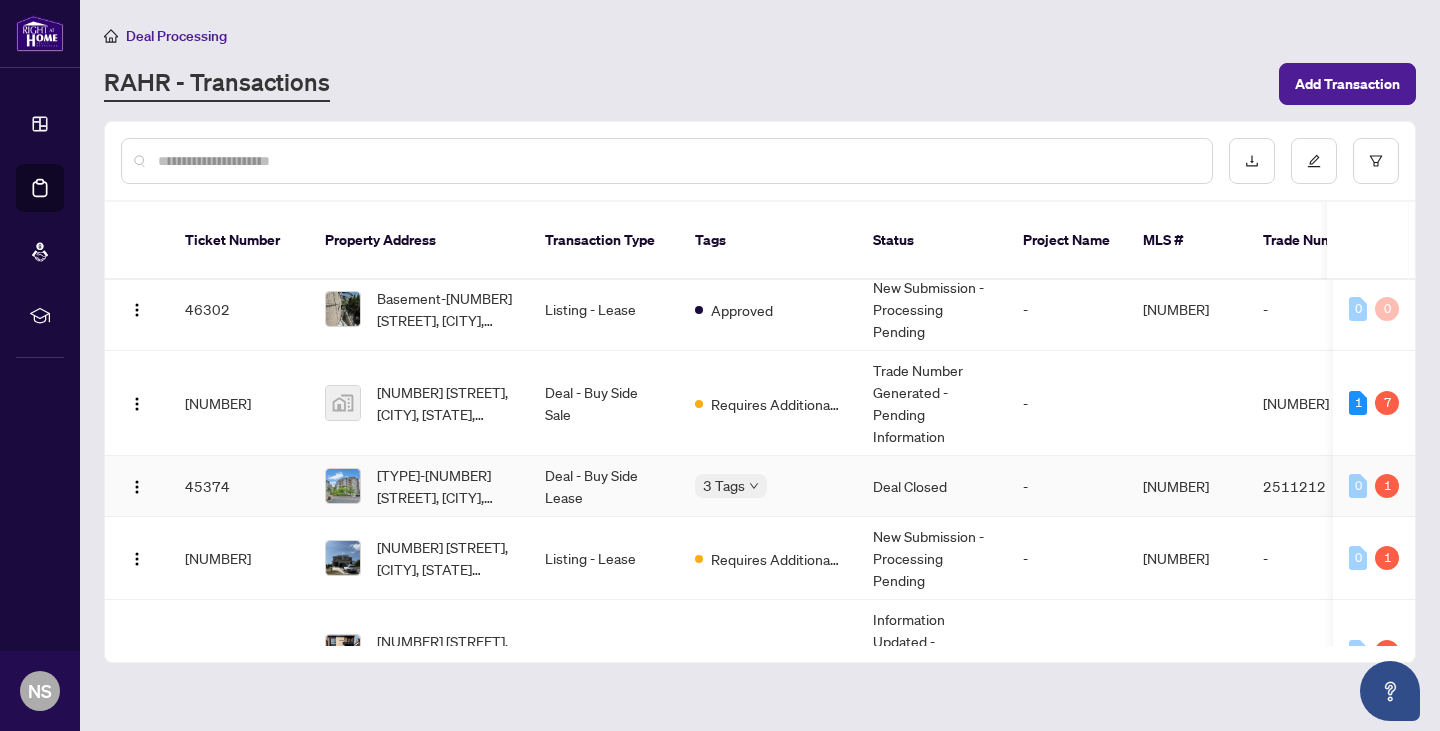 click on "[TYPE]-[NUMBER] [STREET], [CITY], [STATE] [POSTAL_CODE], [COUNTRY]" at bounding box center [419, 486] 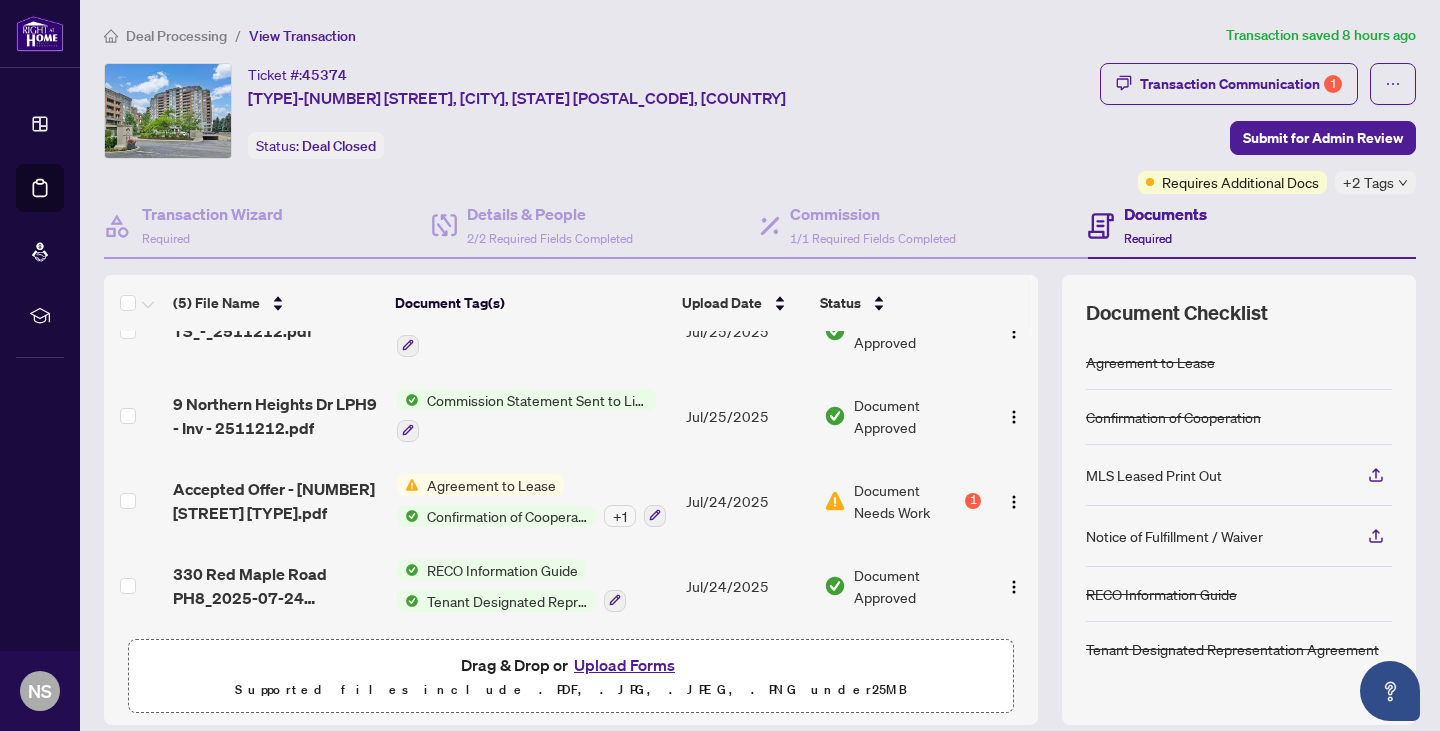 scroll, scrollTop: 0, scrollLeft: 0, axis: both 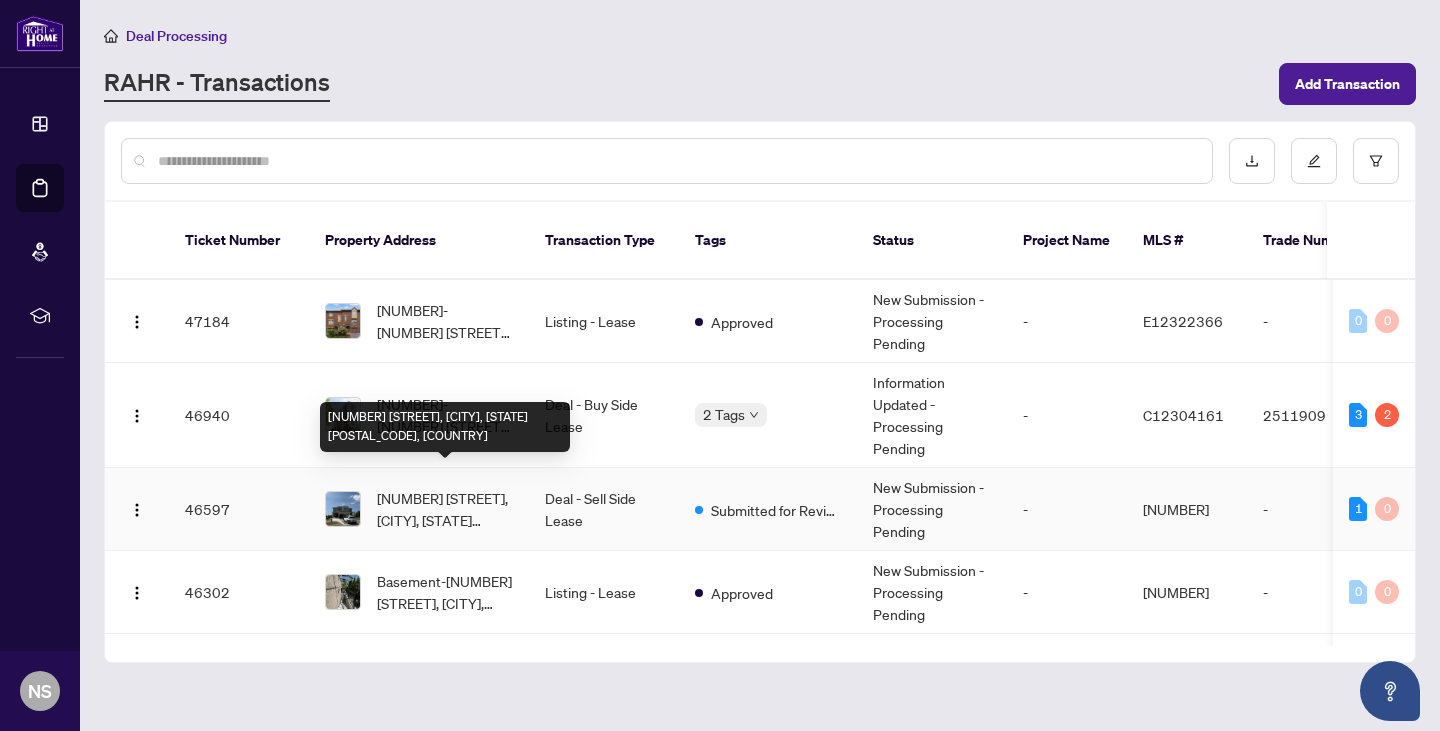 click on "[NUMBER] [STREET], [CITY], [STATE] [POSTAL_CODE], [COUNTRY]" at bounding box center [445, 427] 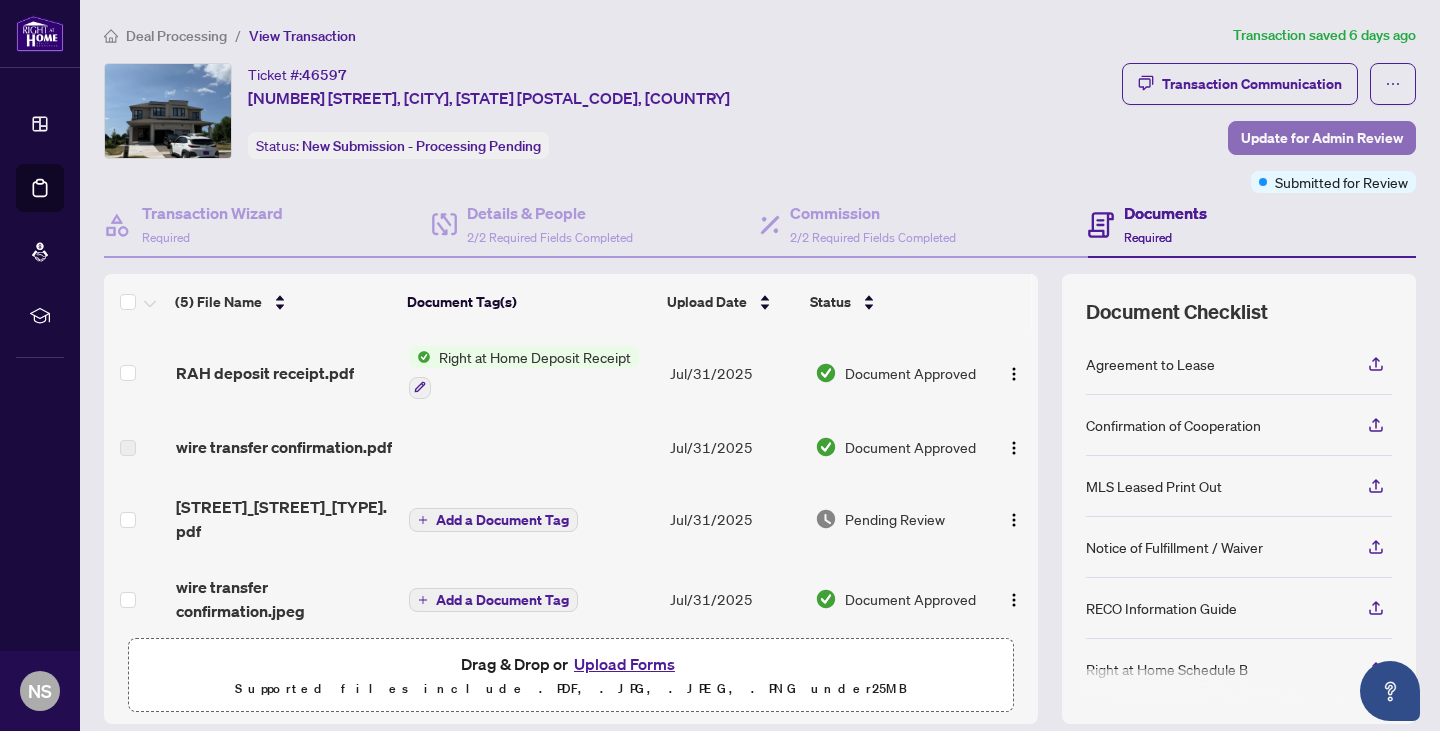 click on "Update for Admin Review" at bounding box center (1322, 138) 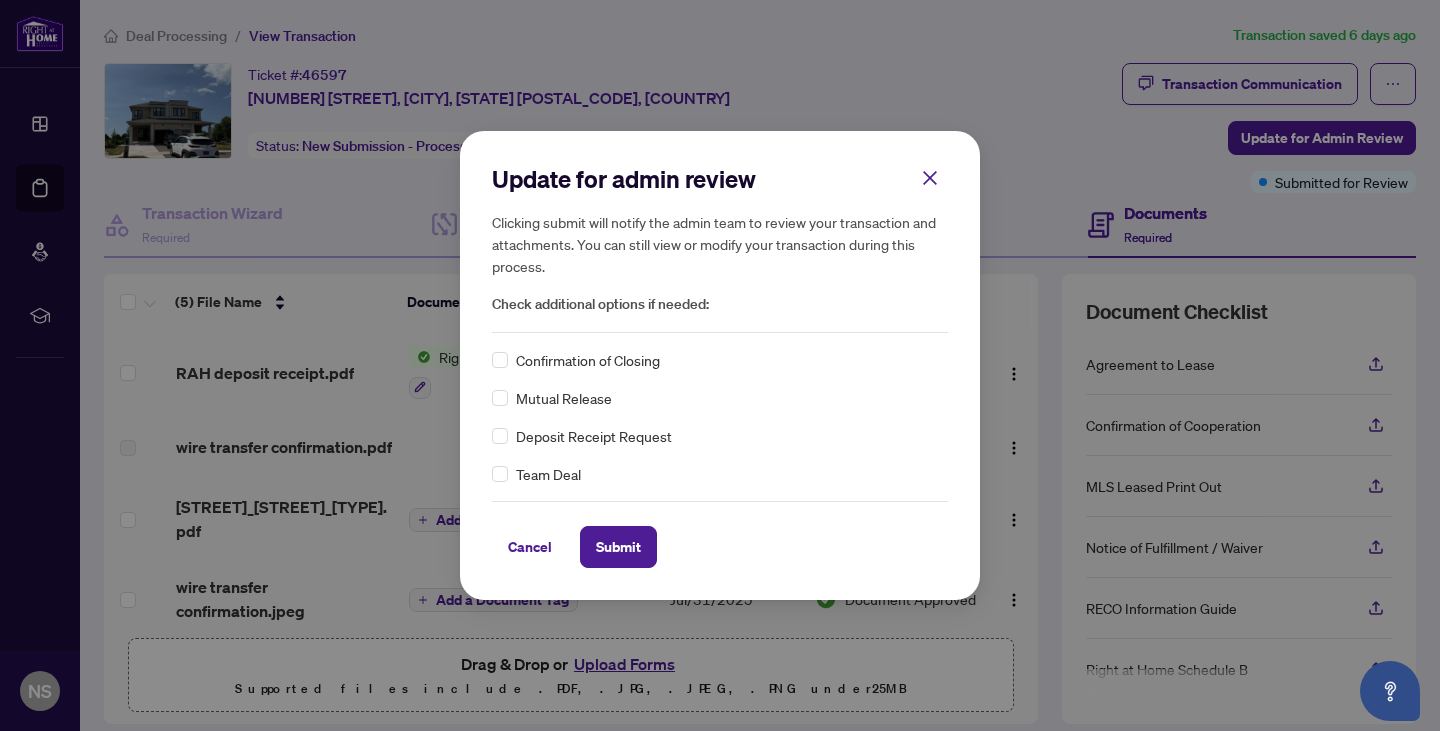 click on "Confirmation of Closing Mutual Release Deposit Receipt Request Team Deal" at bounding box center (720, 417) 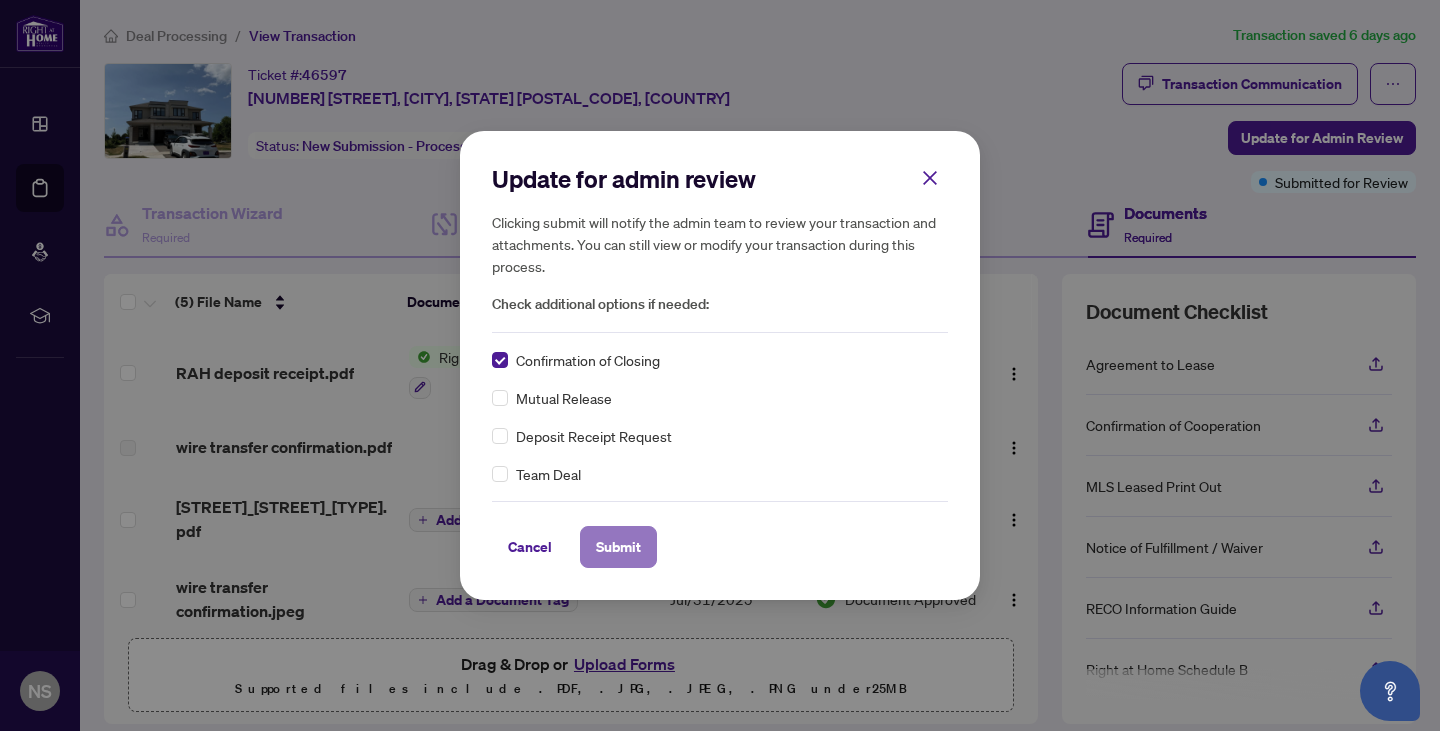 click on "Submit" at bounding box center [618, 547] 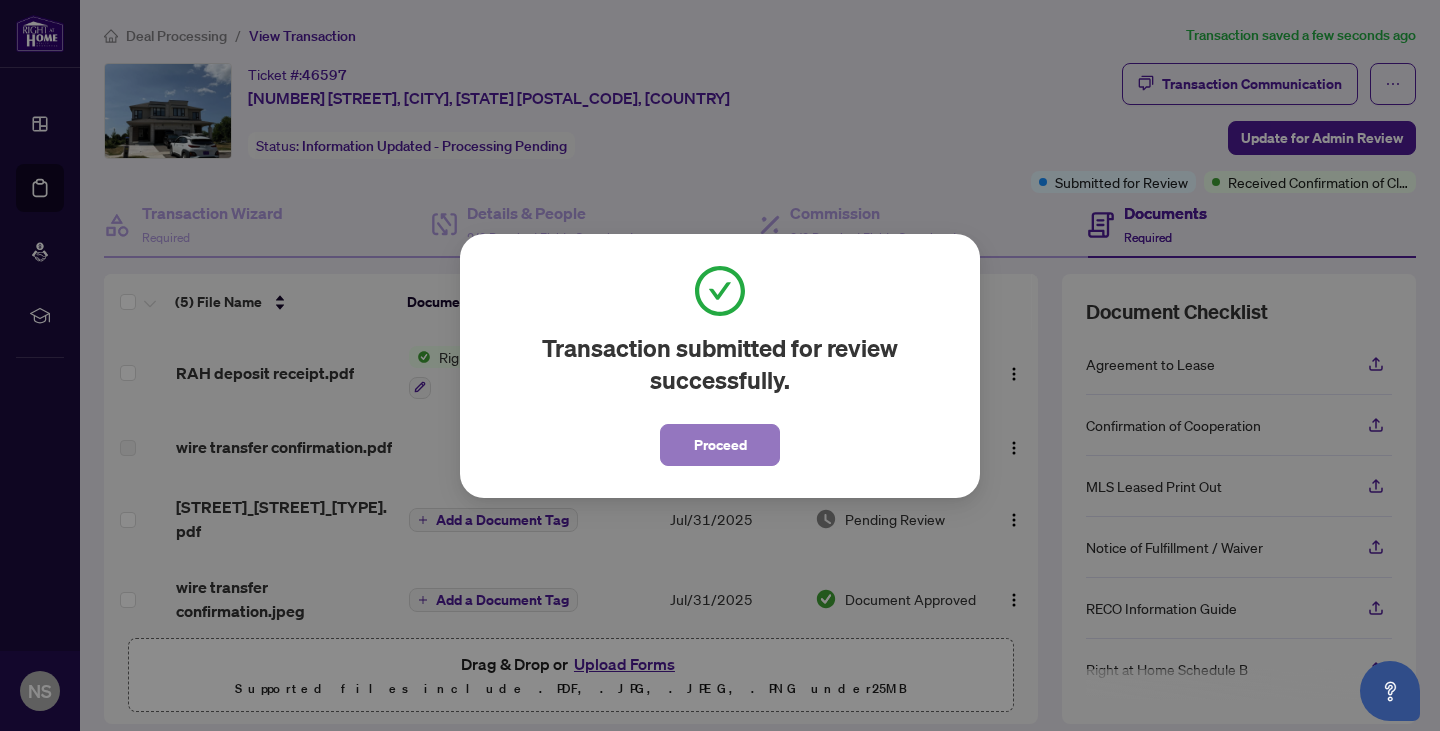 click on "Proceed" at bounding box center [720, 445] 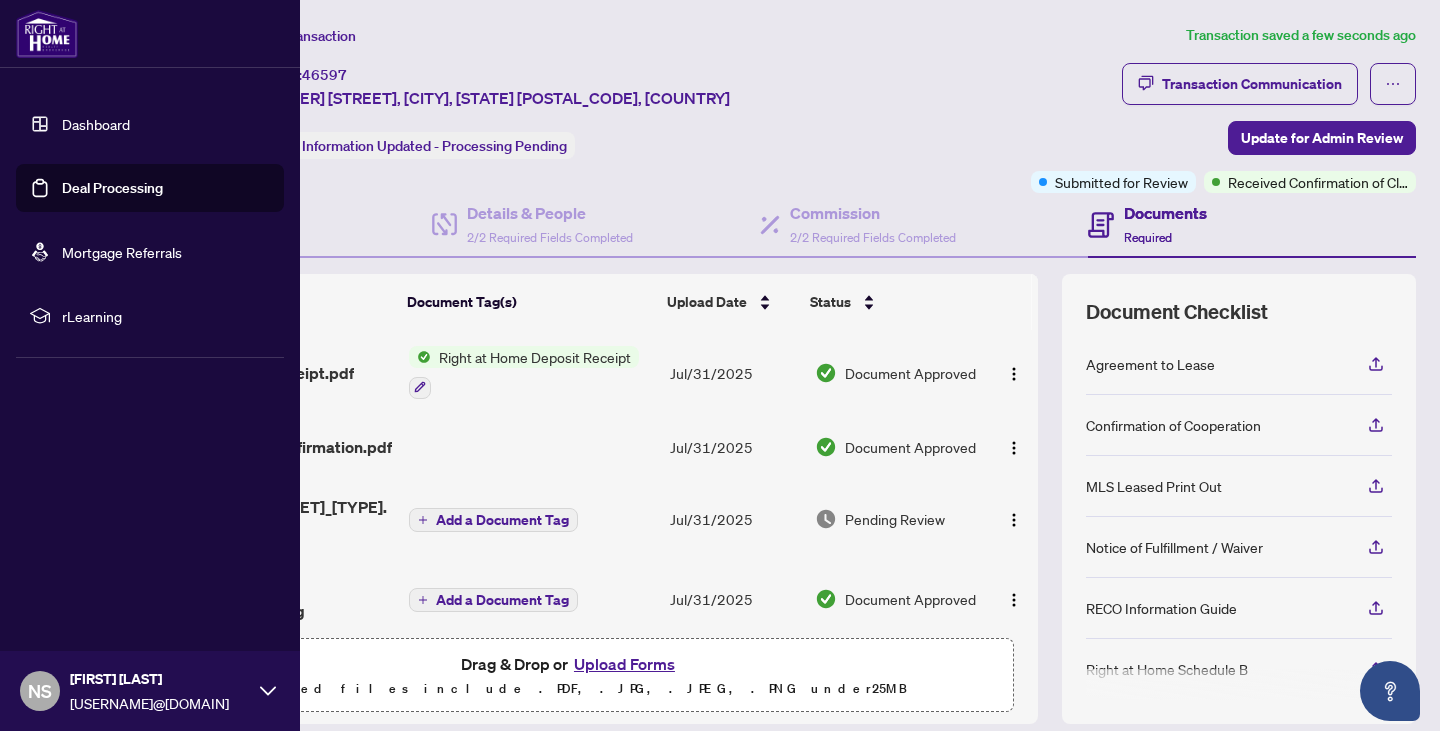 click on "Dashboard" at bounding box center [96, 124] 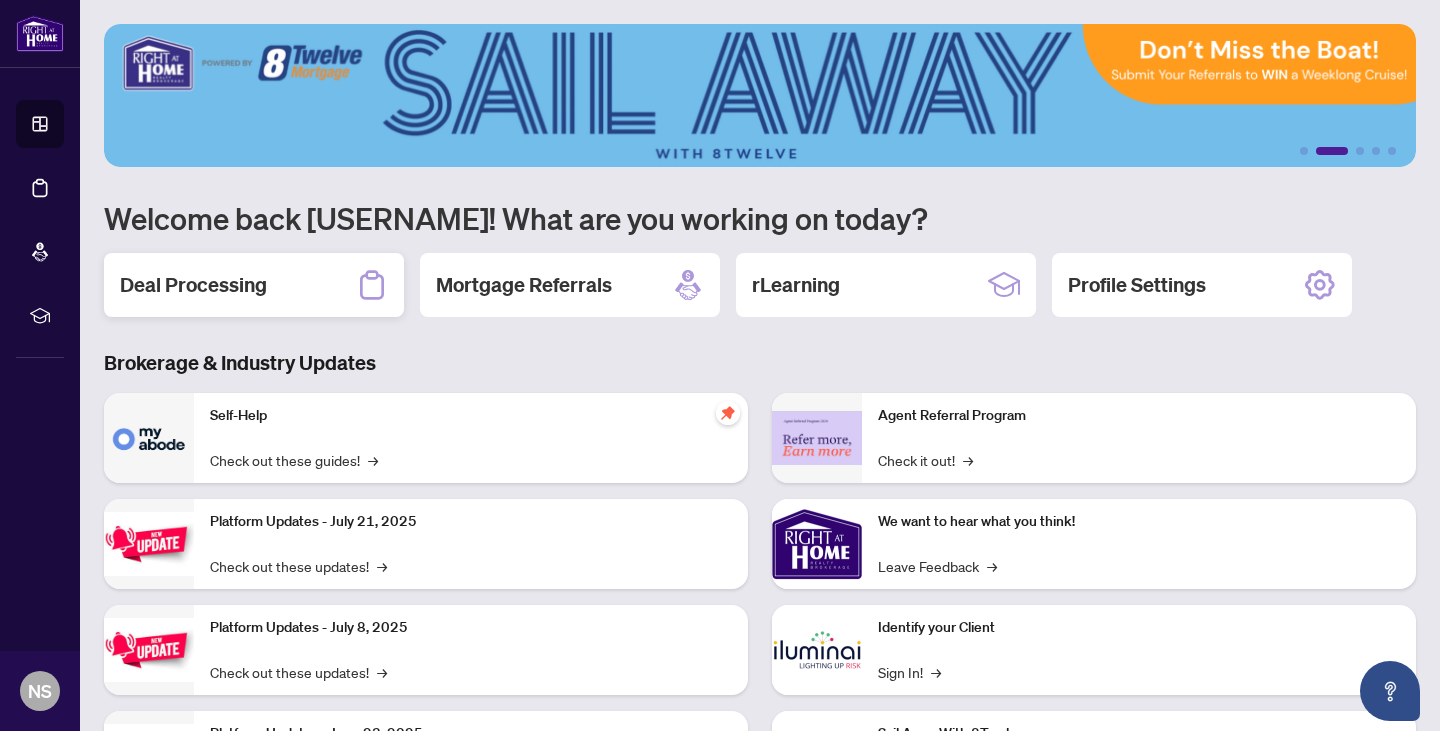click on "Deal Processing" at bounding box center [254, 285] 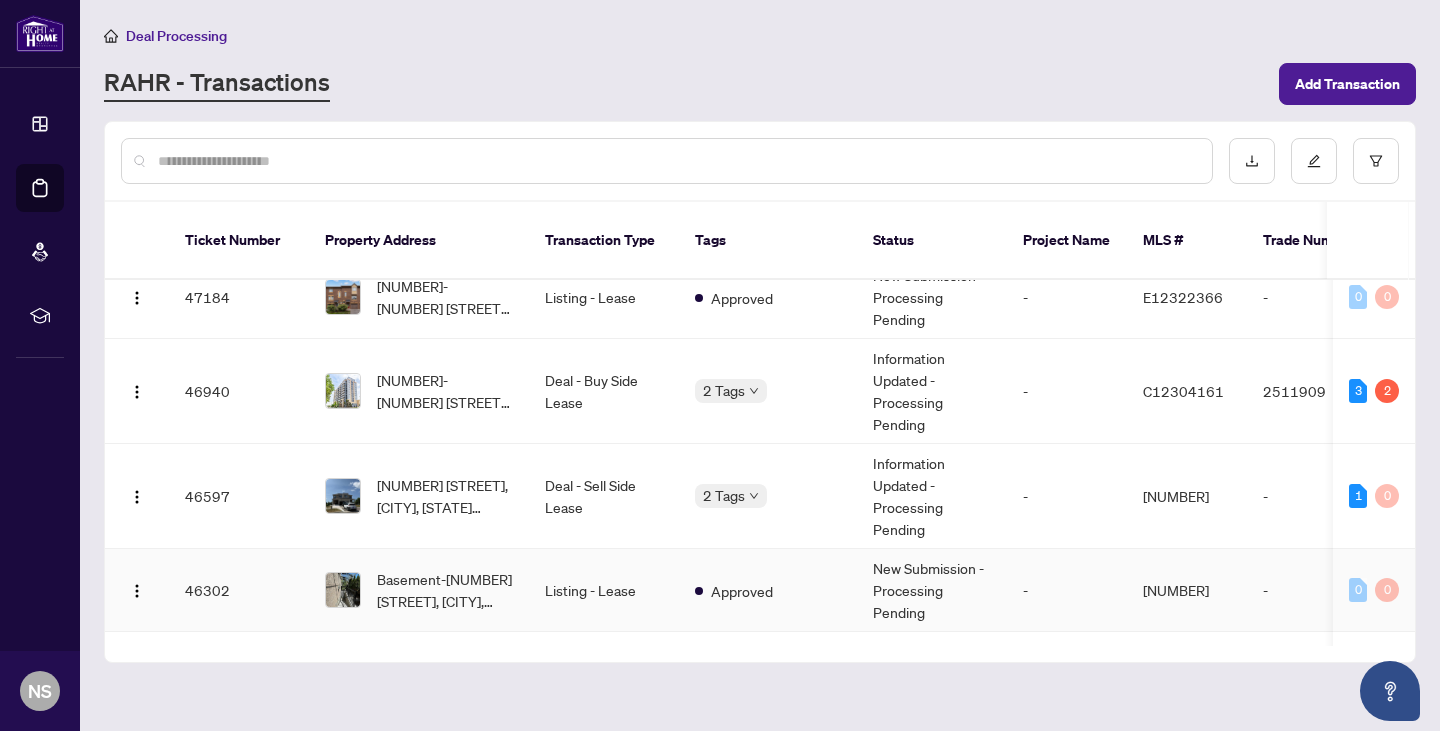 scroll, scrollTop: 28, scrollLeft: 0, axis: vertical 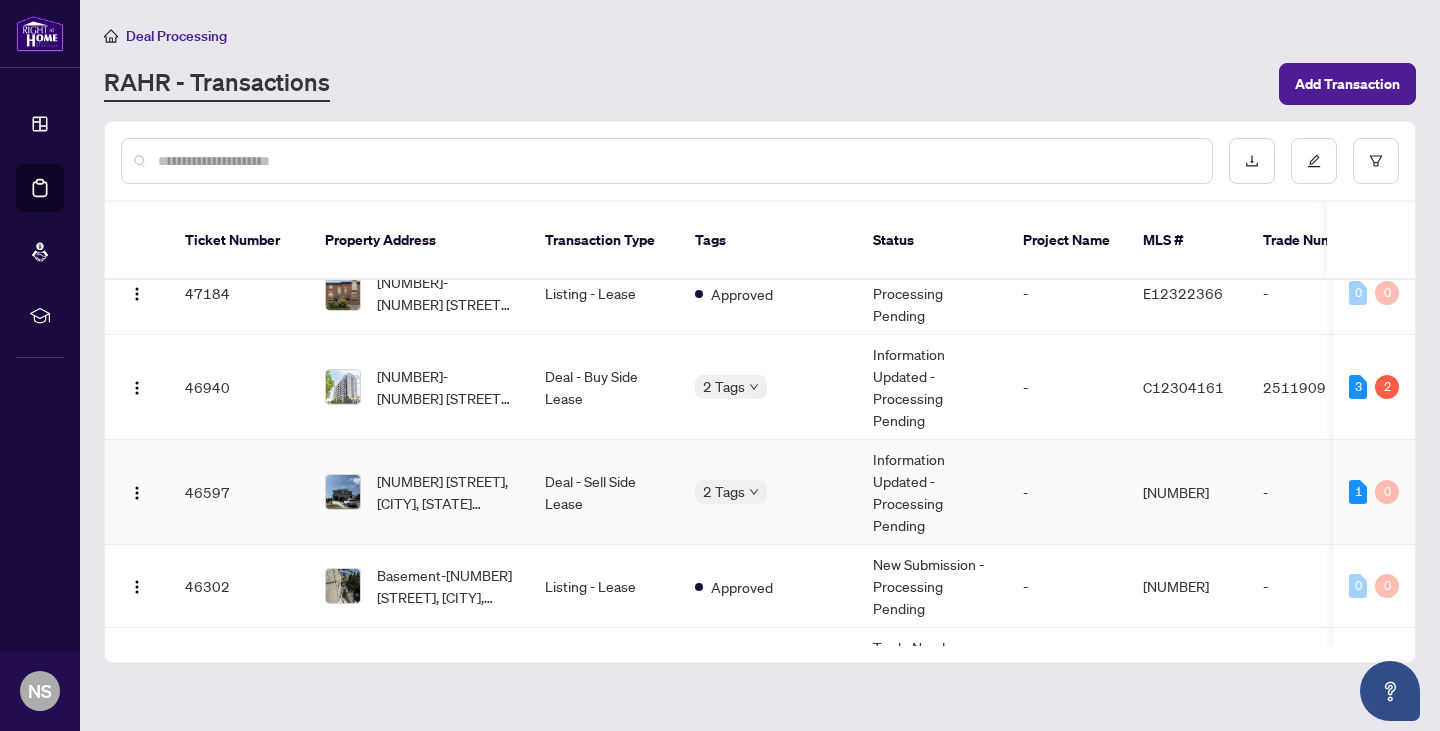 click on "Deal - Sell Side Lease" at bounding box center [604, 492] 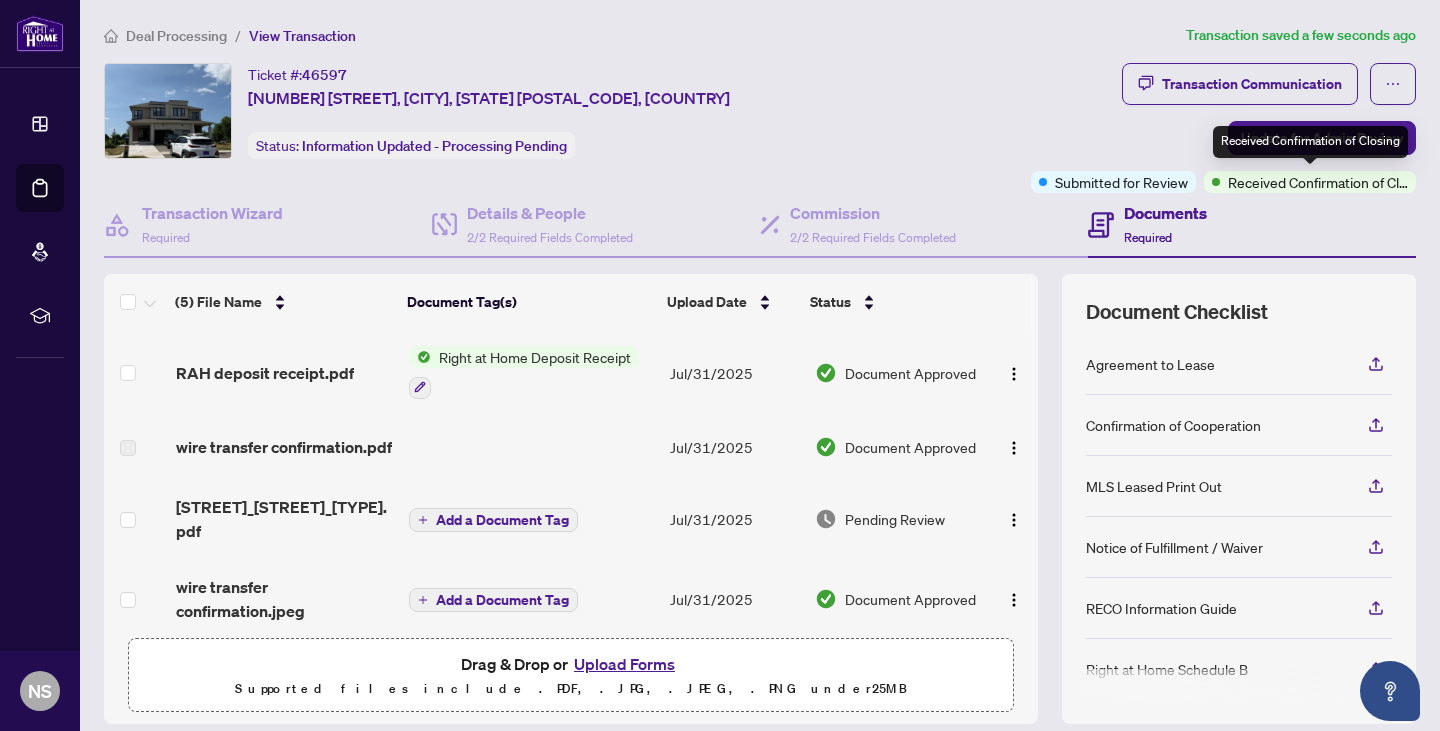 click on "Received Confirmation of Closing" at bounding box center (1318, 182) 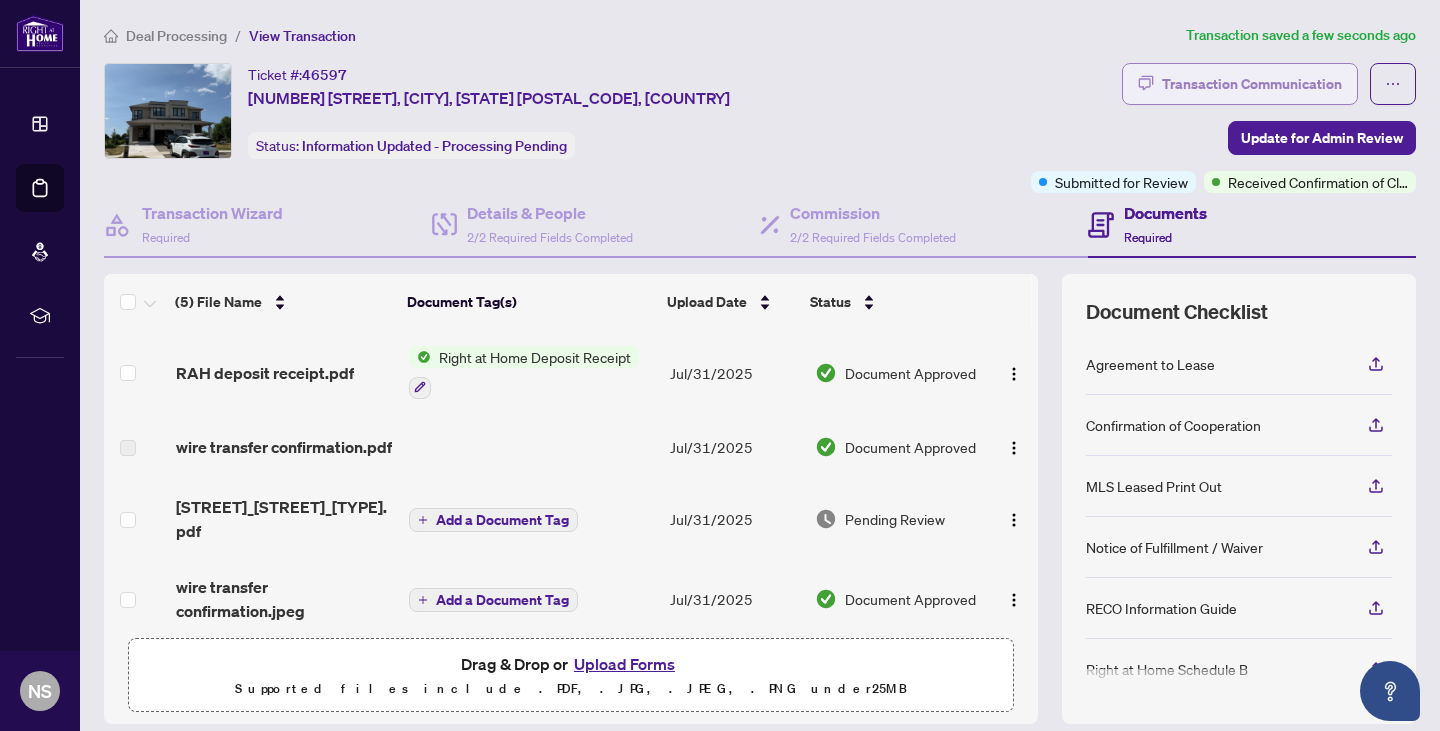 click on "Transaction Communication" at bounding box center [1252, 84] 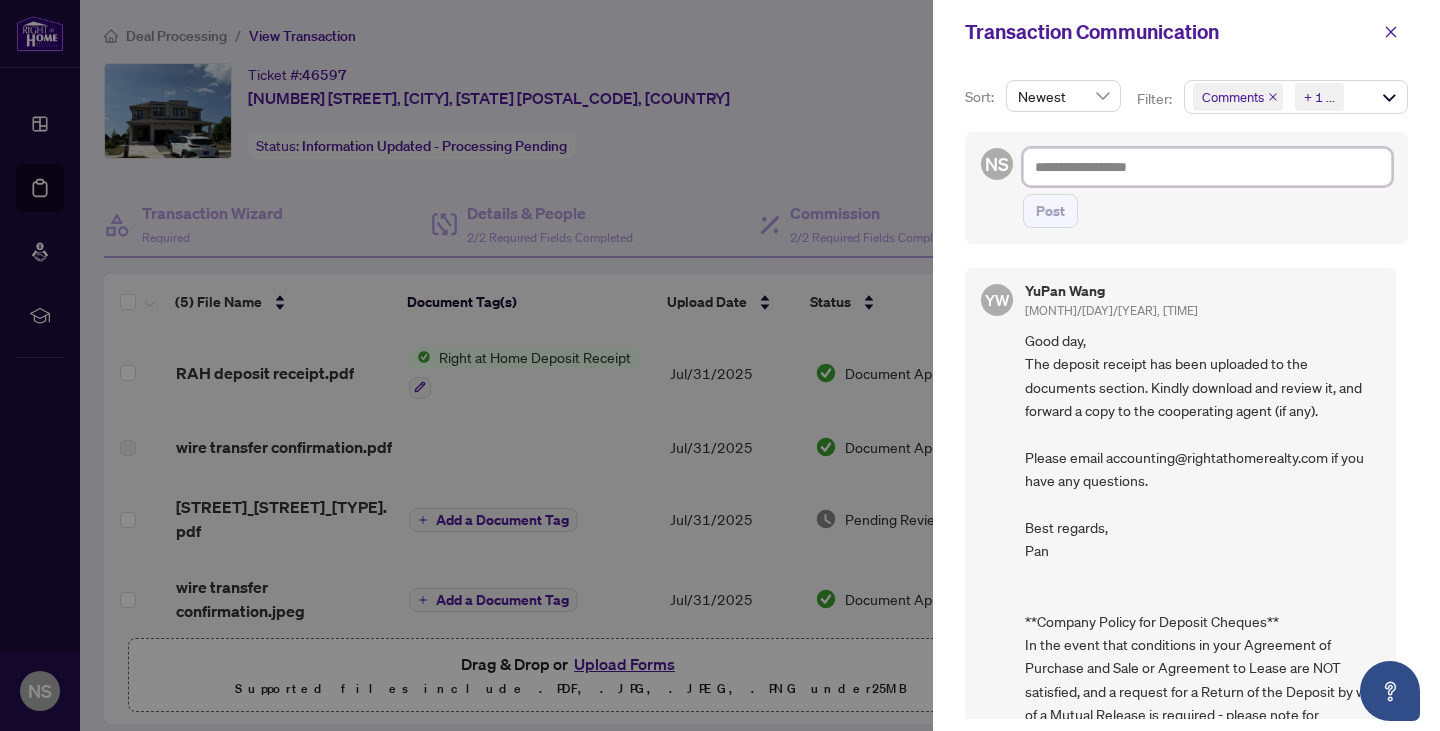 click at bounding box center [1207, 167] 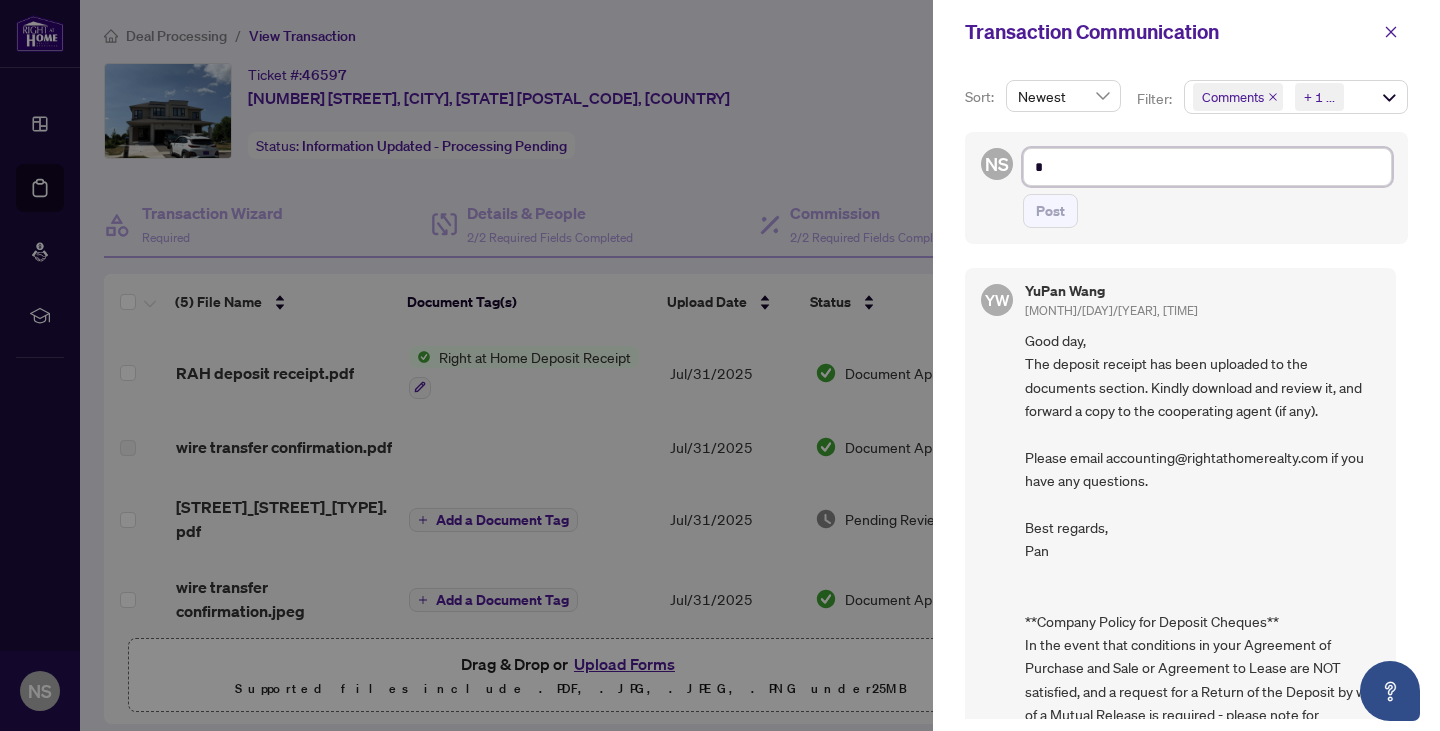 type on "*" 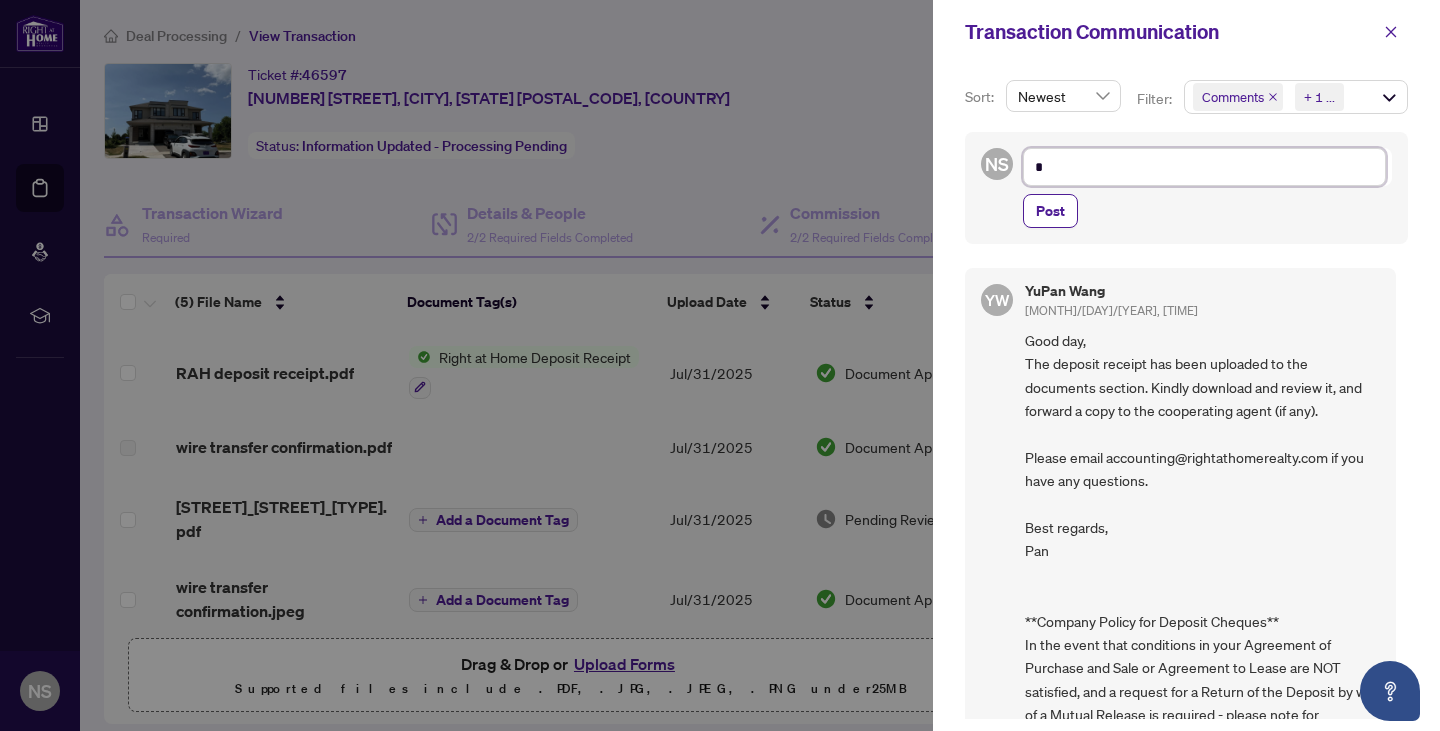 type on "**" 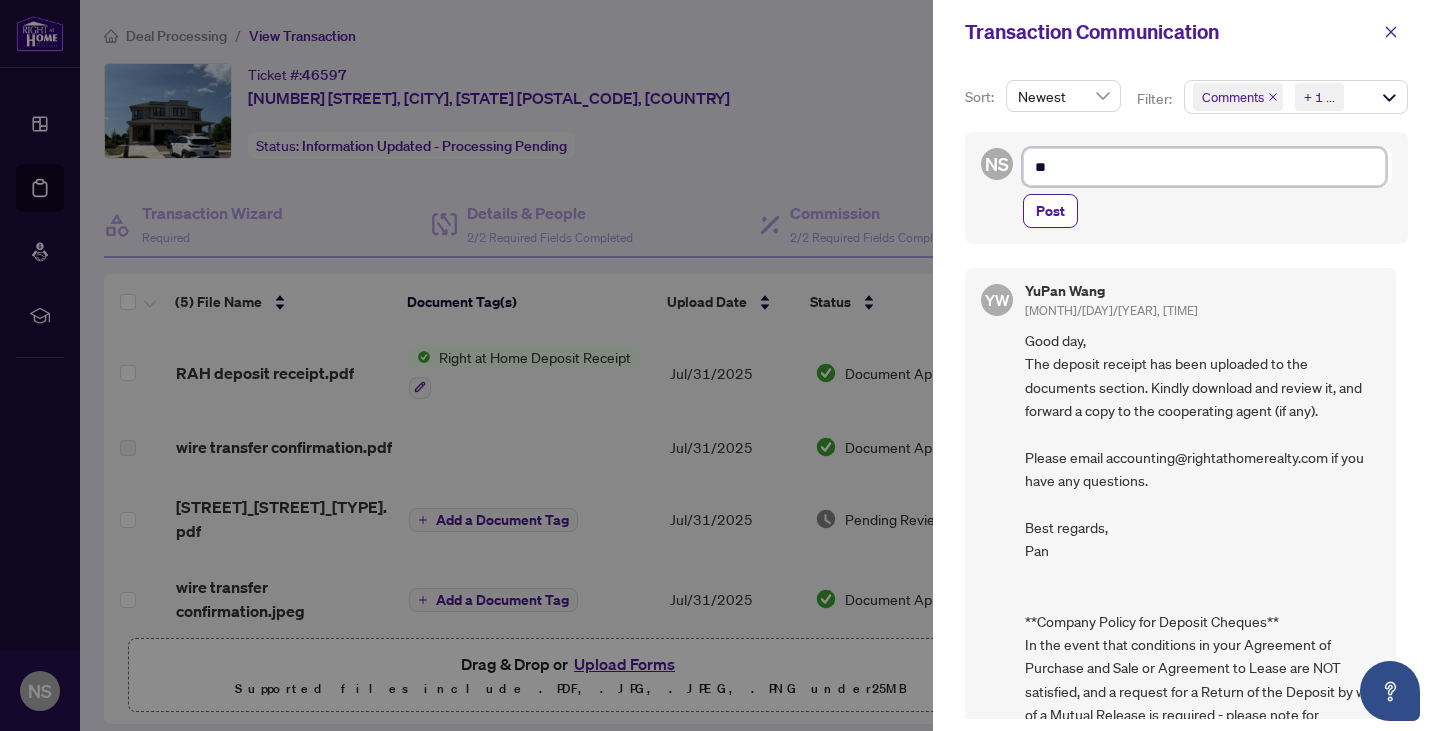 type on "***" 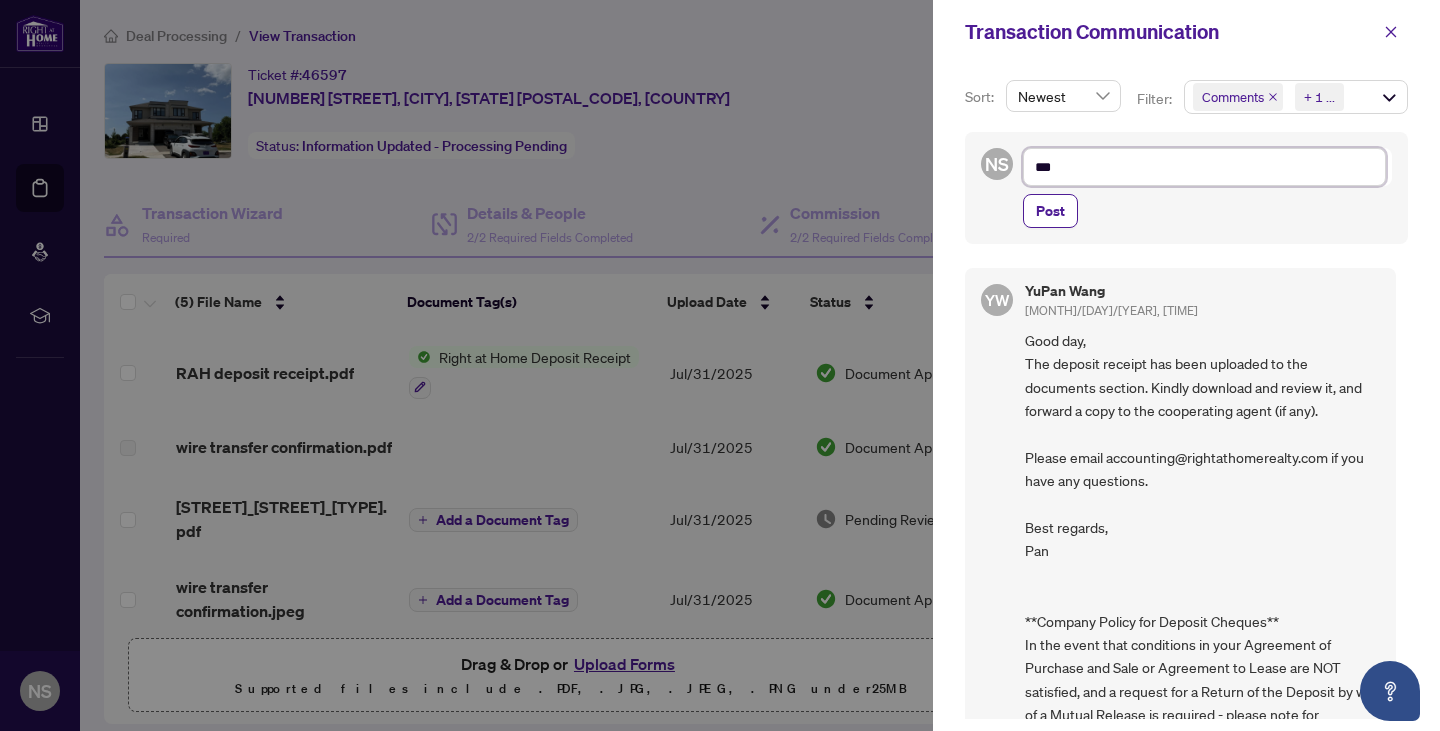 type on "***" 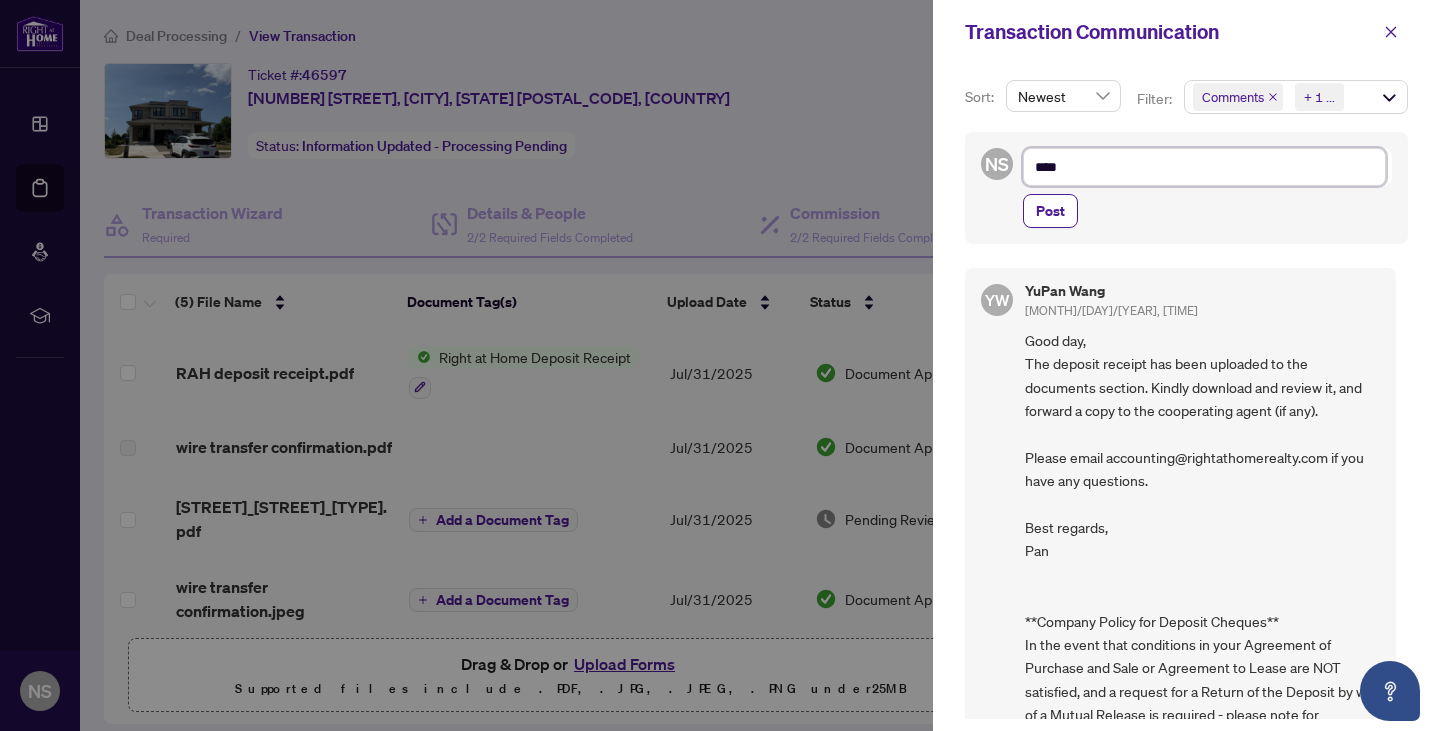 type on "***" 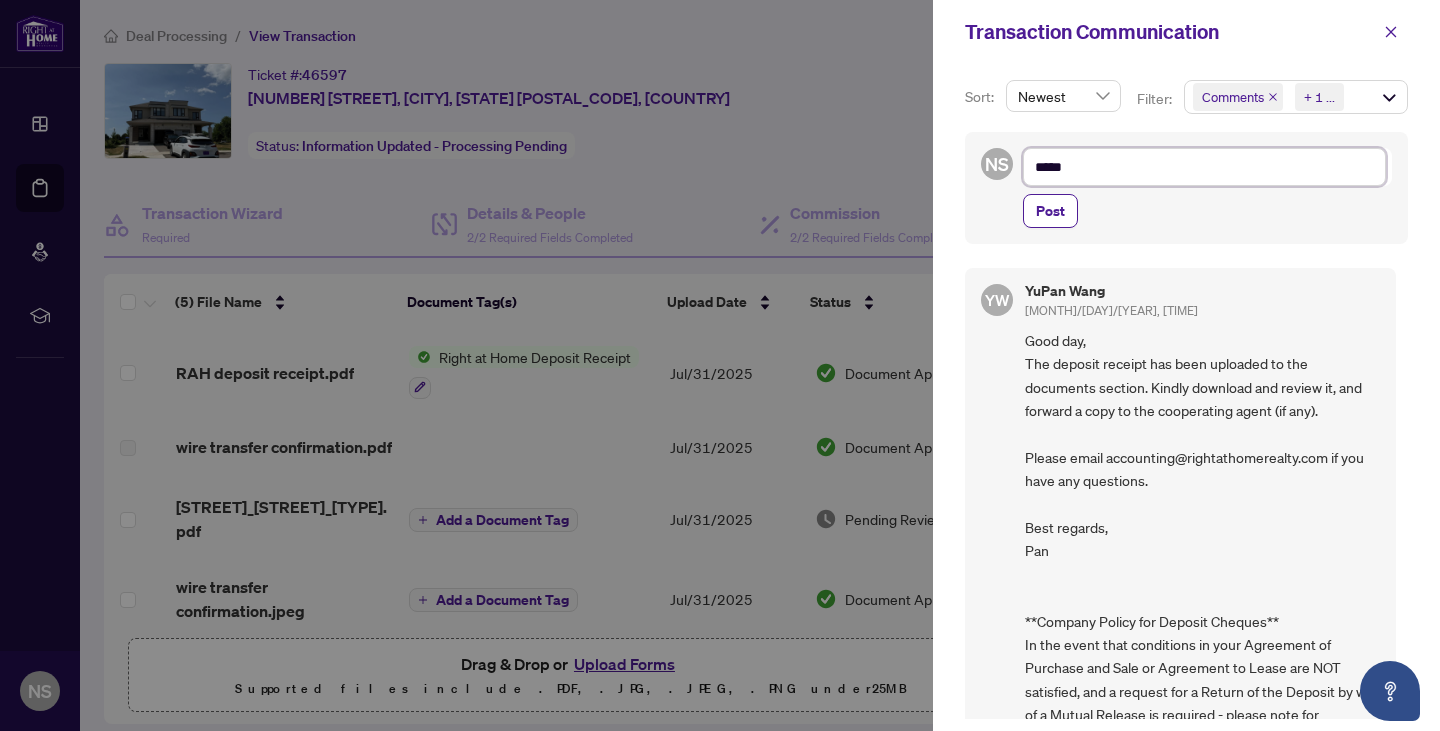type on "******" 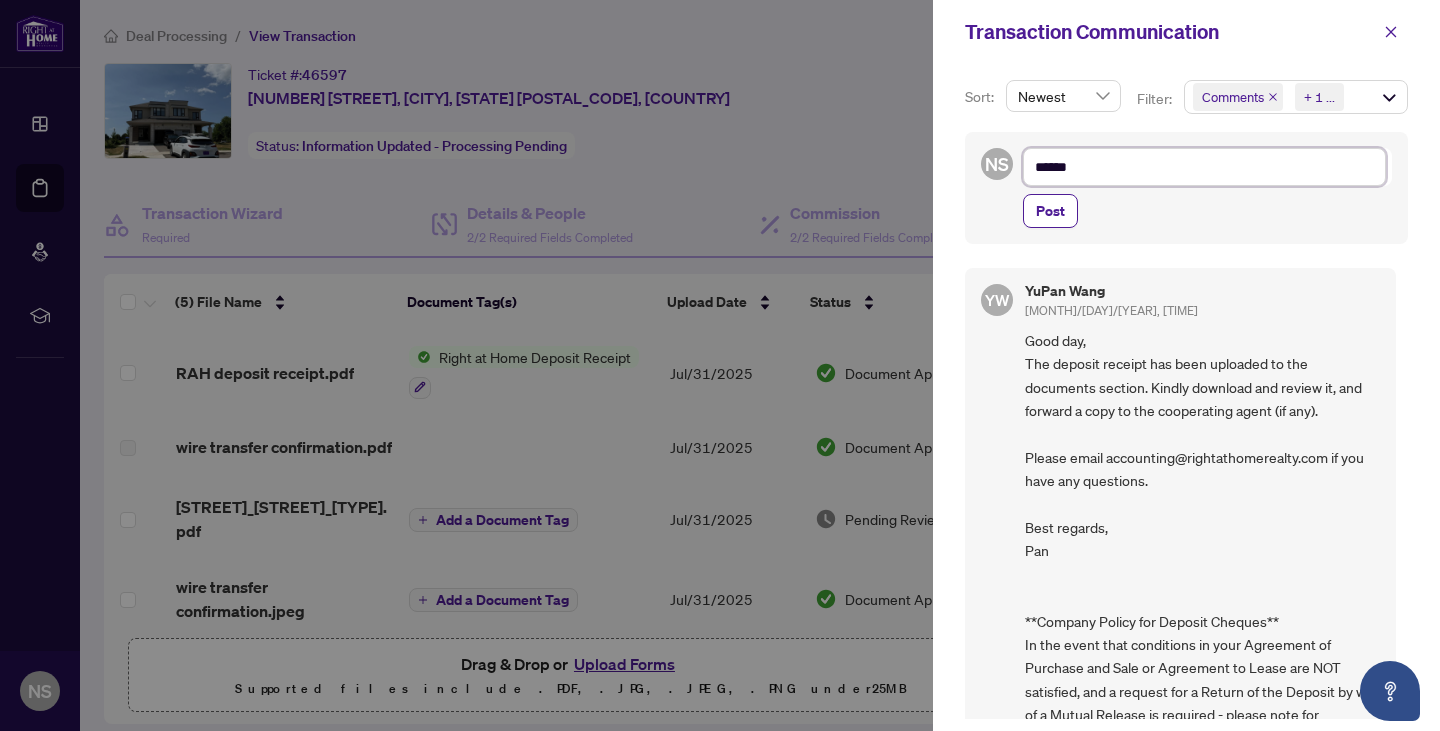 type on "*******" 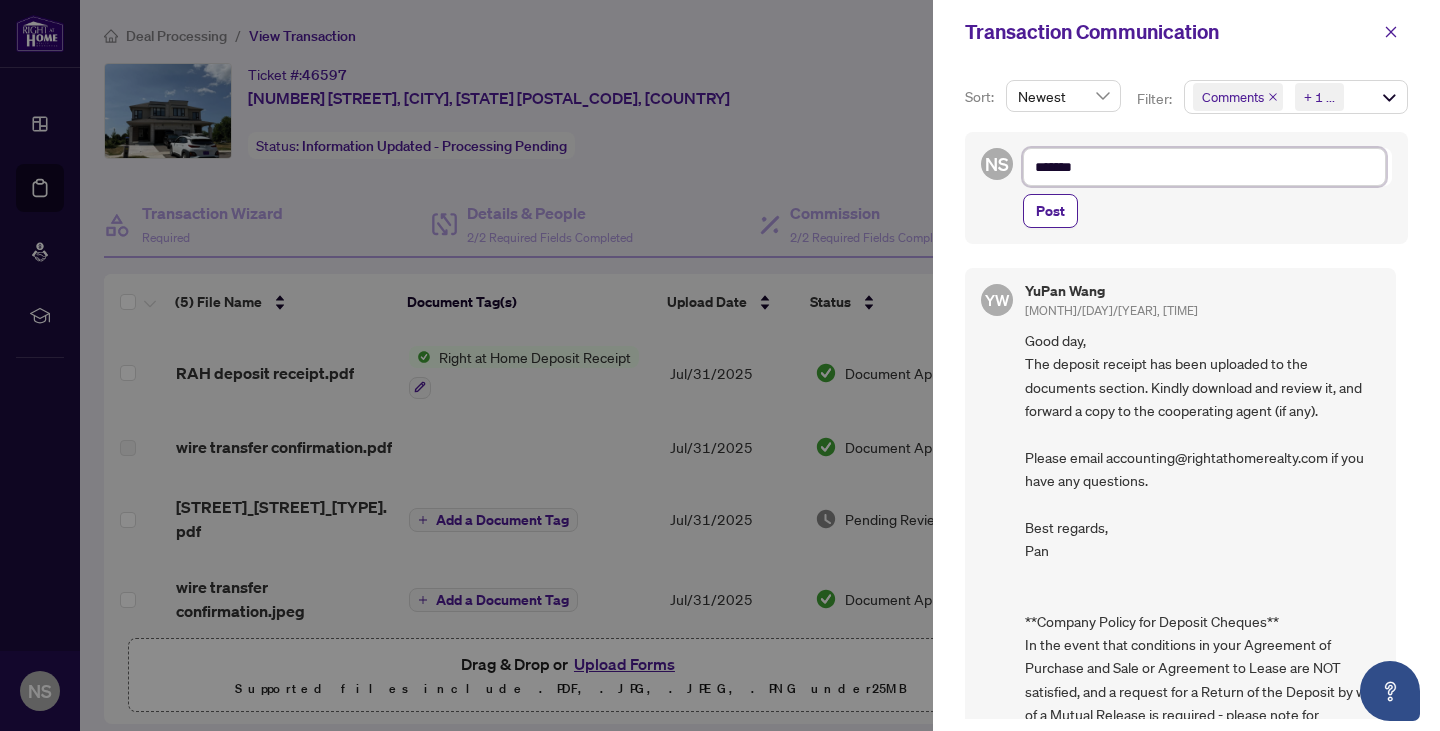 type on "*******" 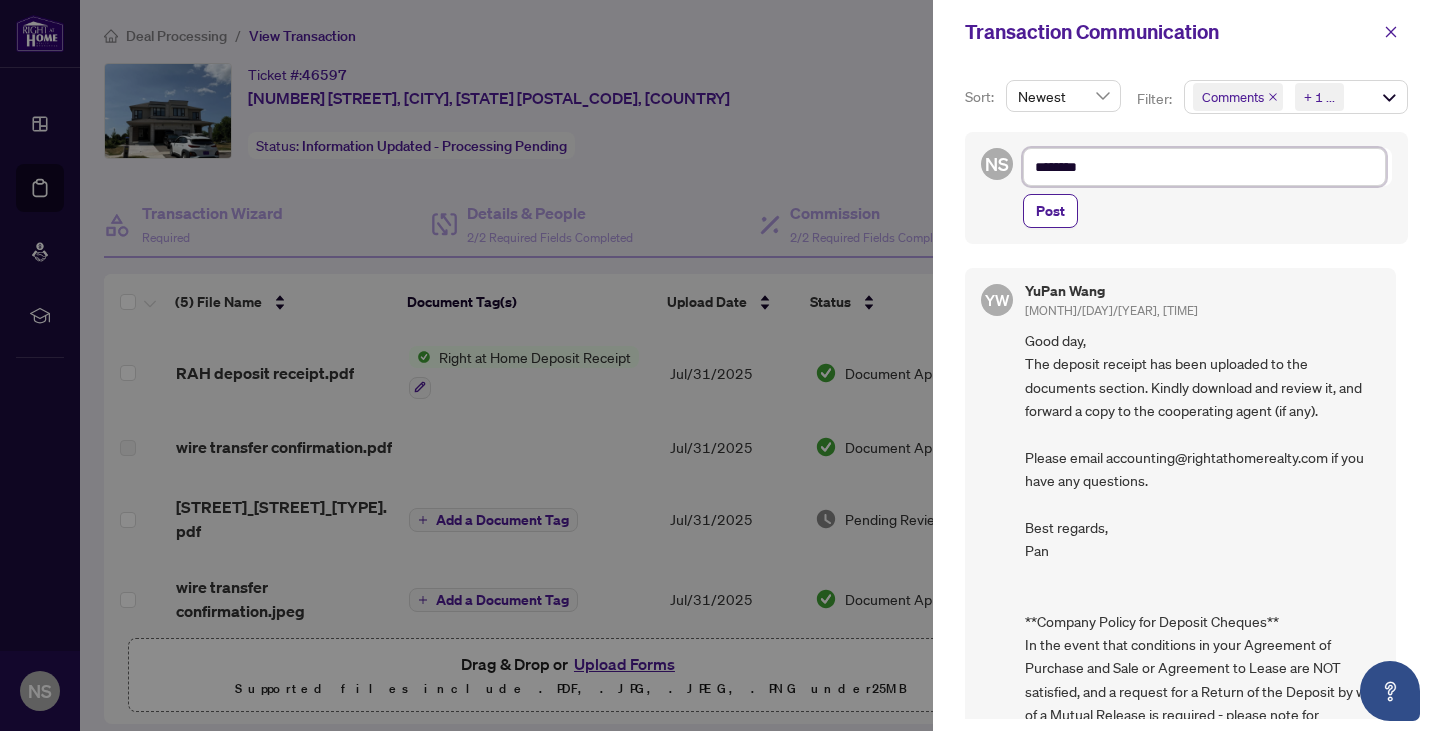type on "*********" 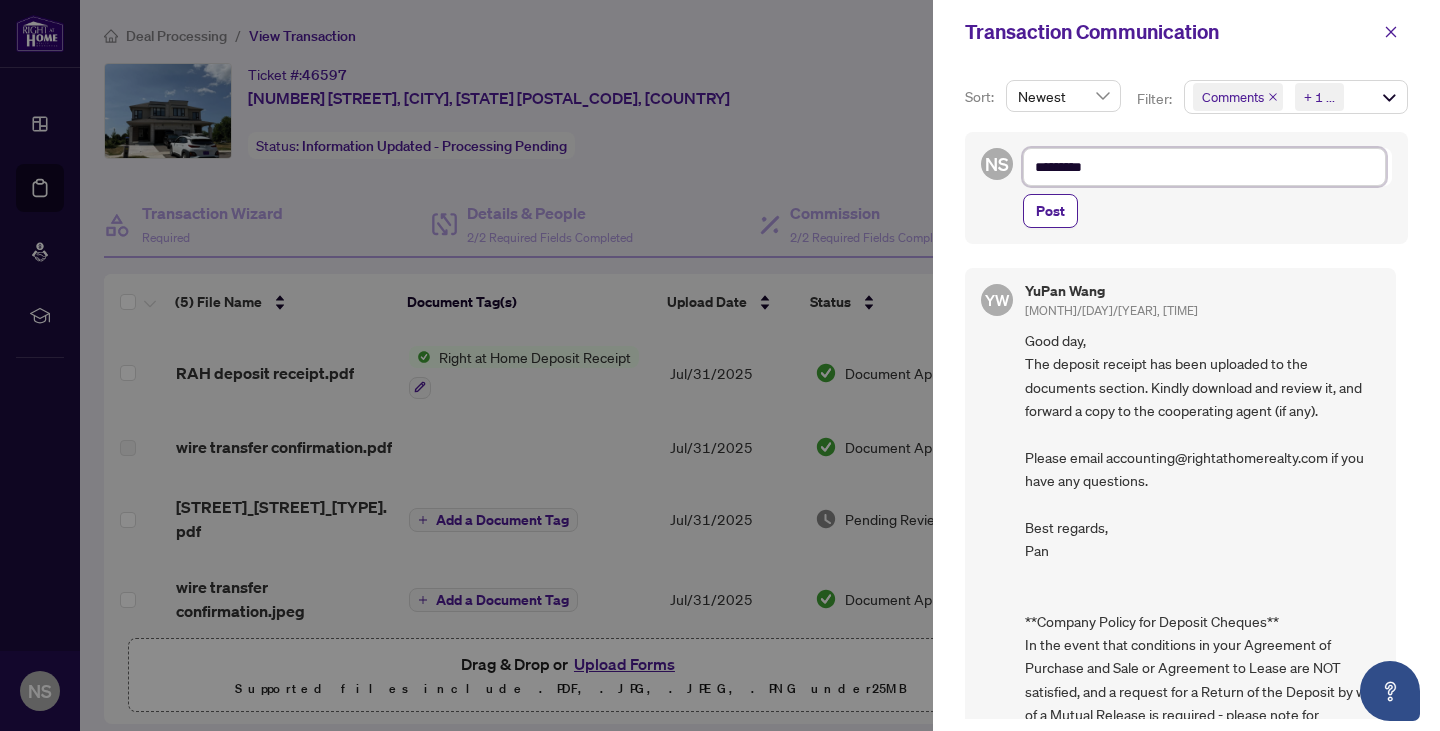 type on "*********" 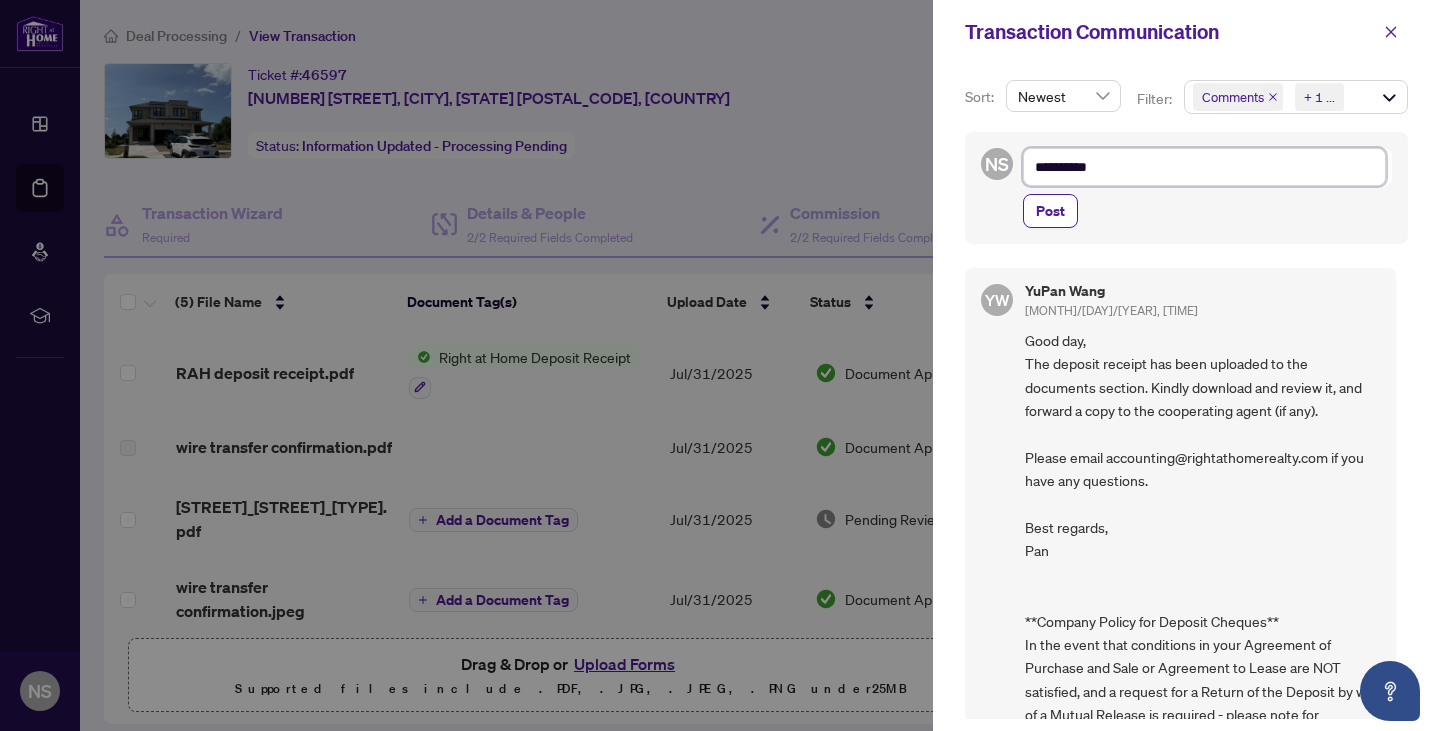type on "*********" 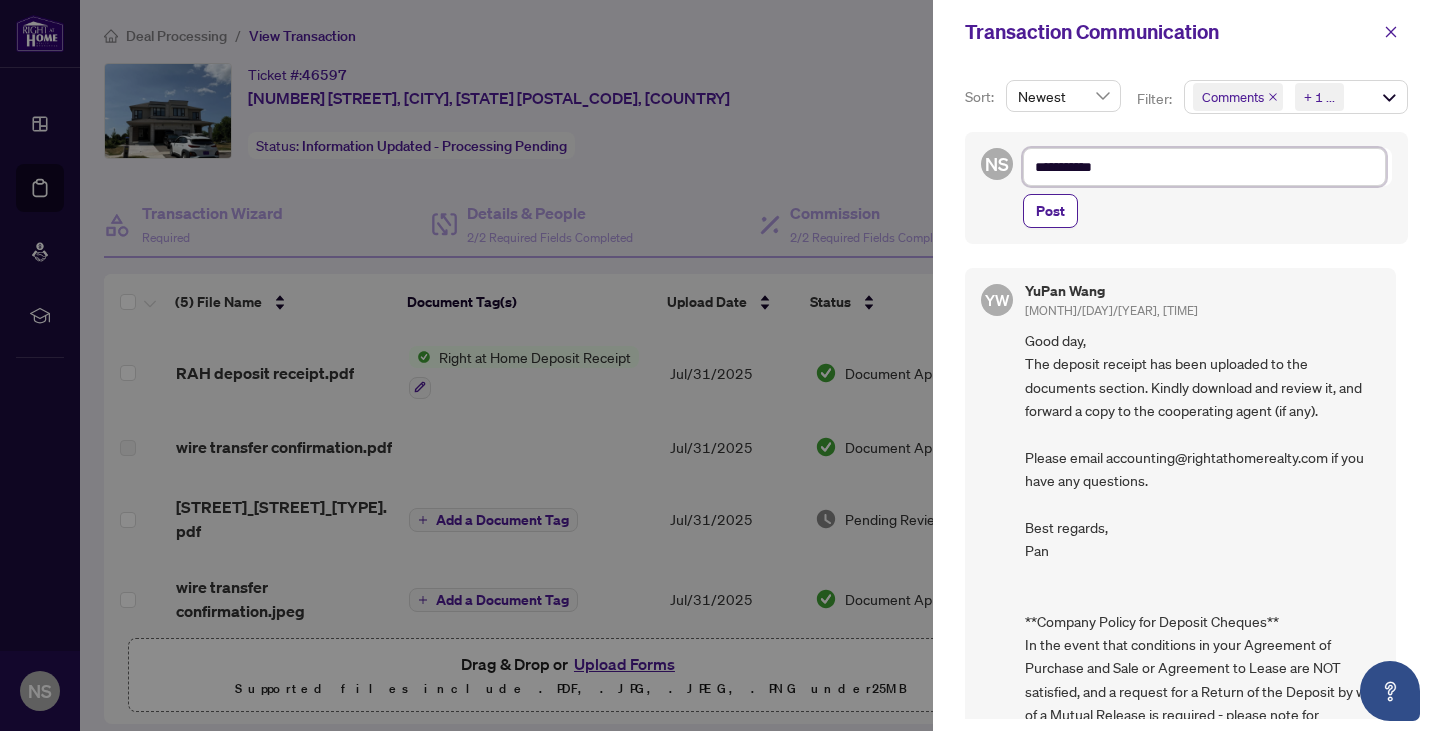 type on "**********" 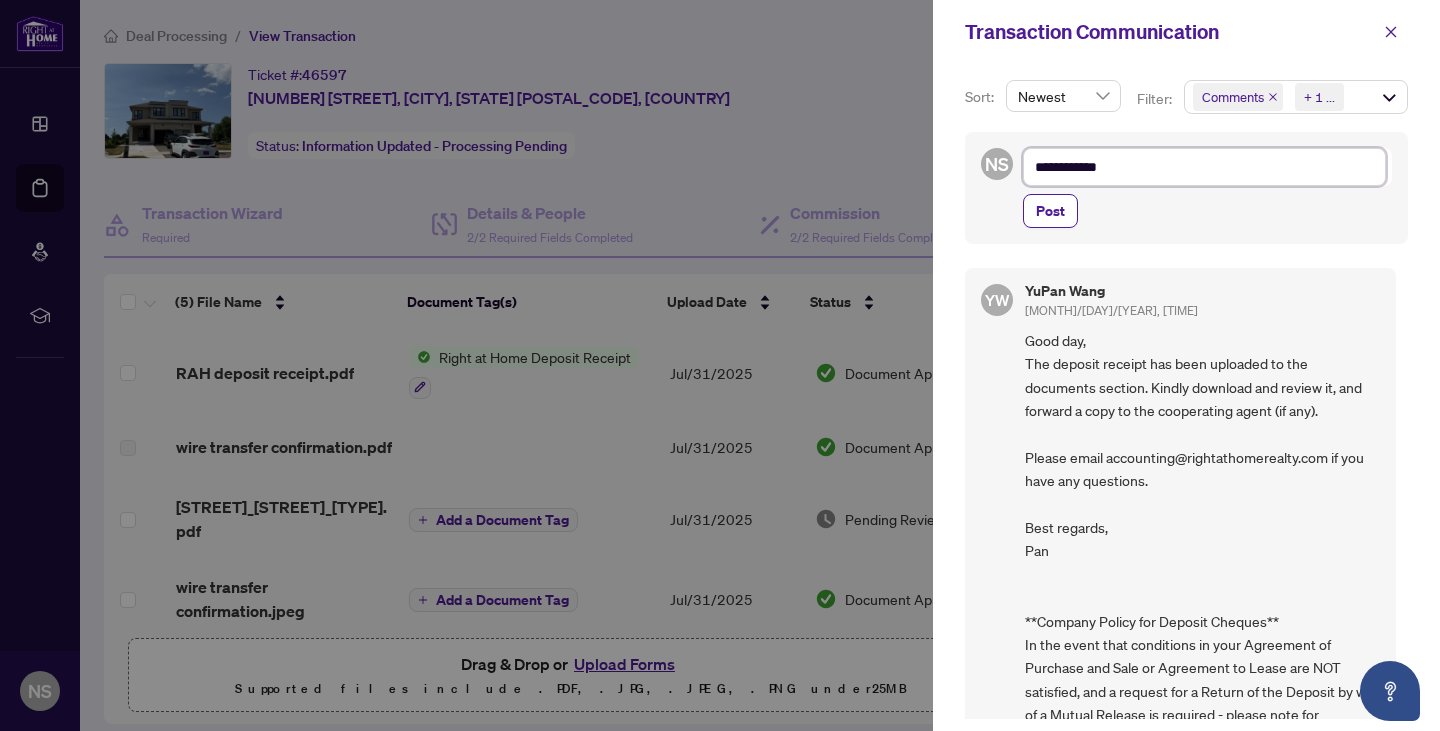 type on "**********" 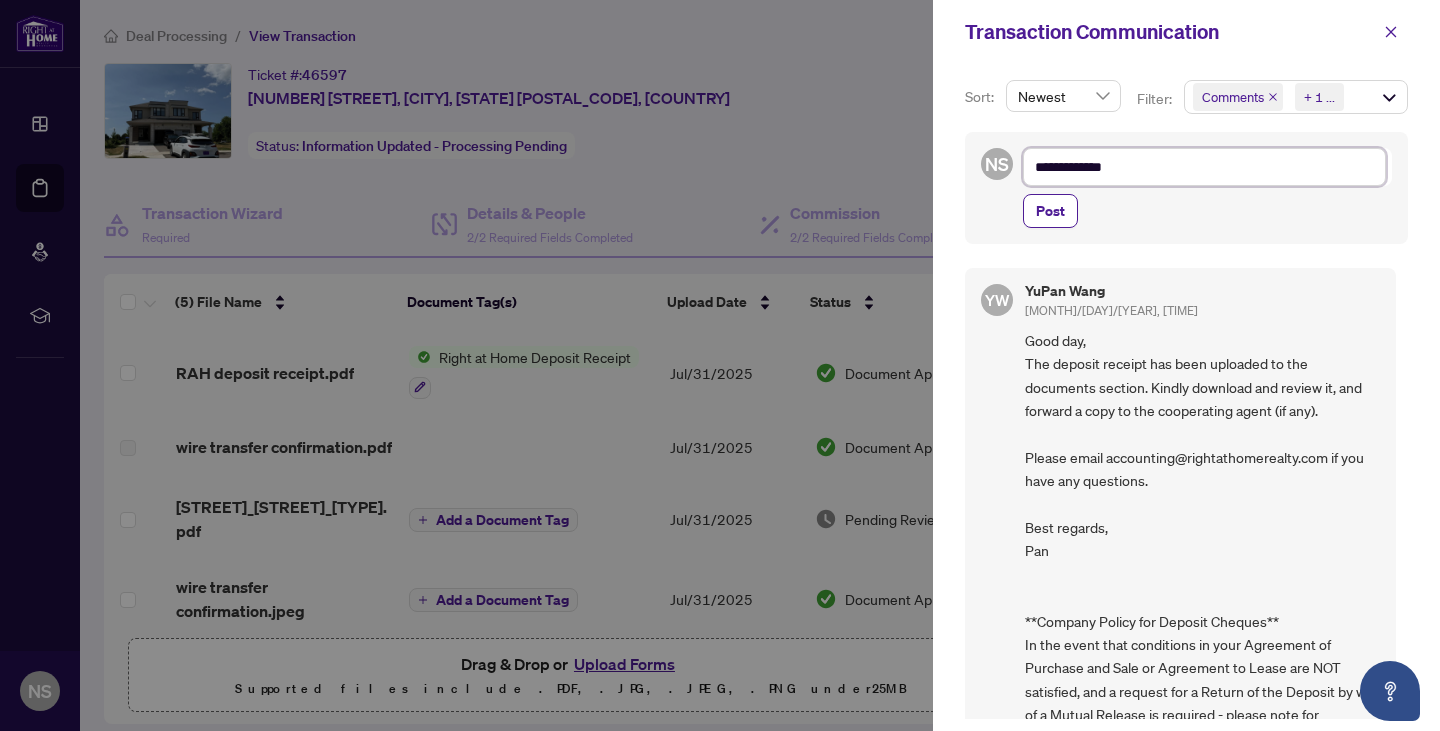 type on "**********" 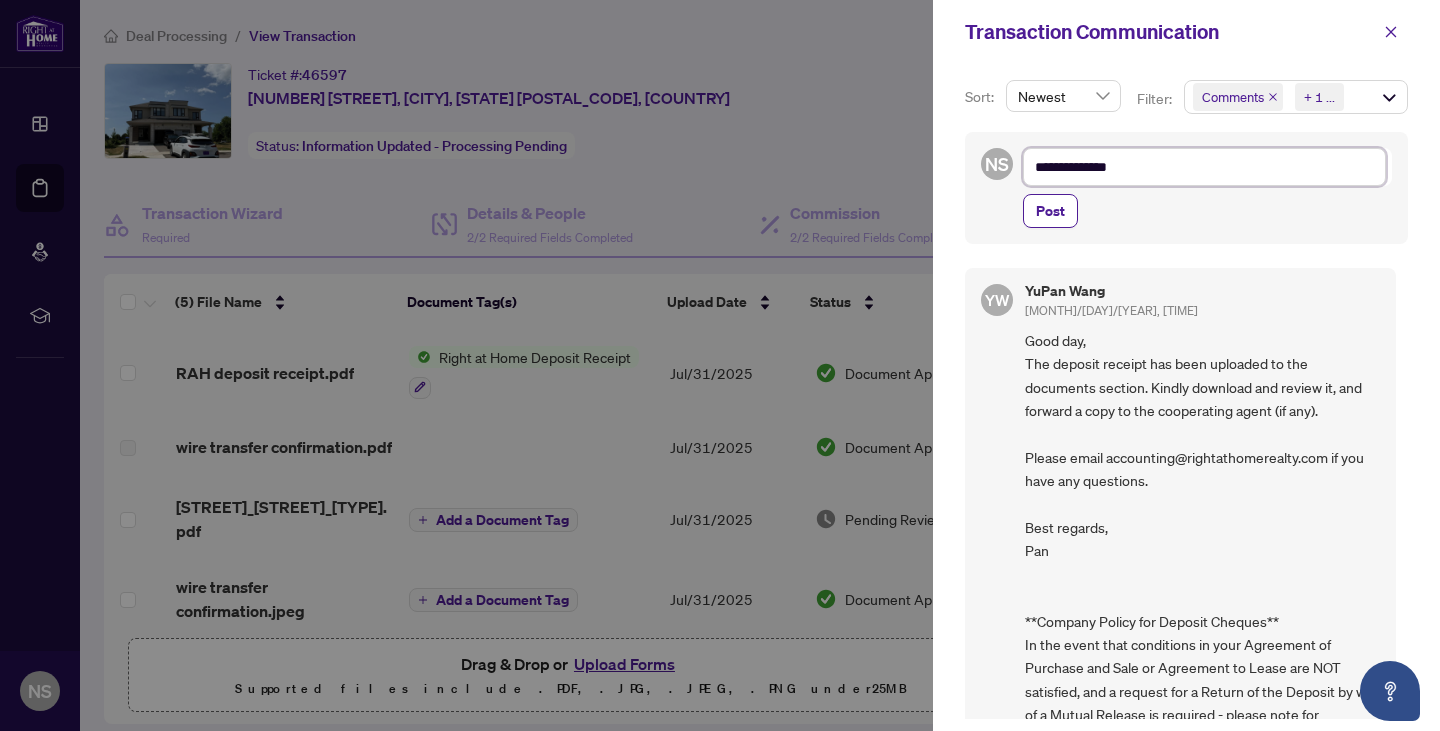 type on "**********" 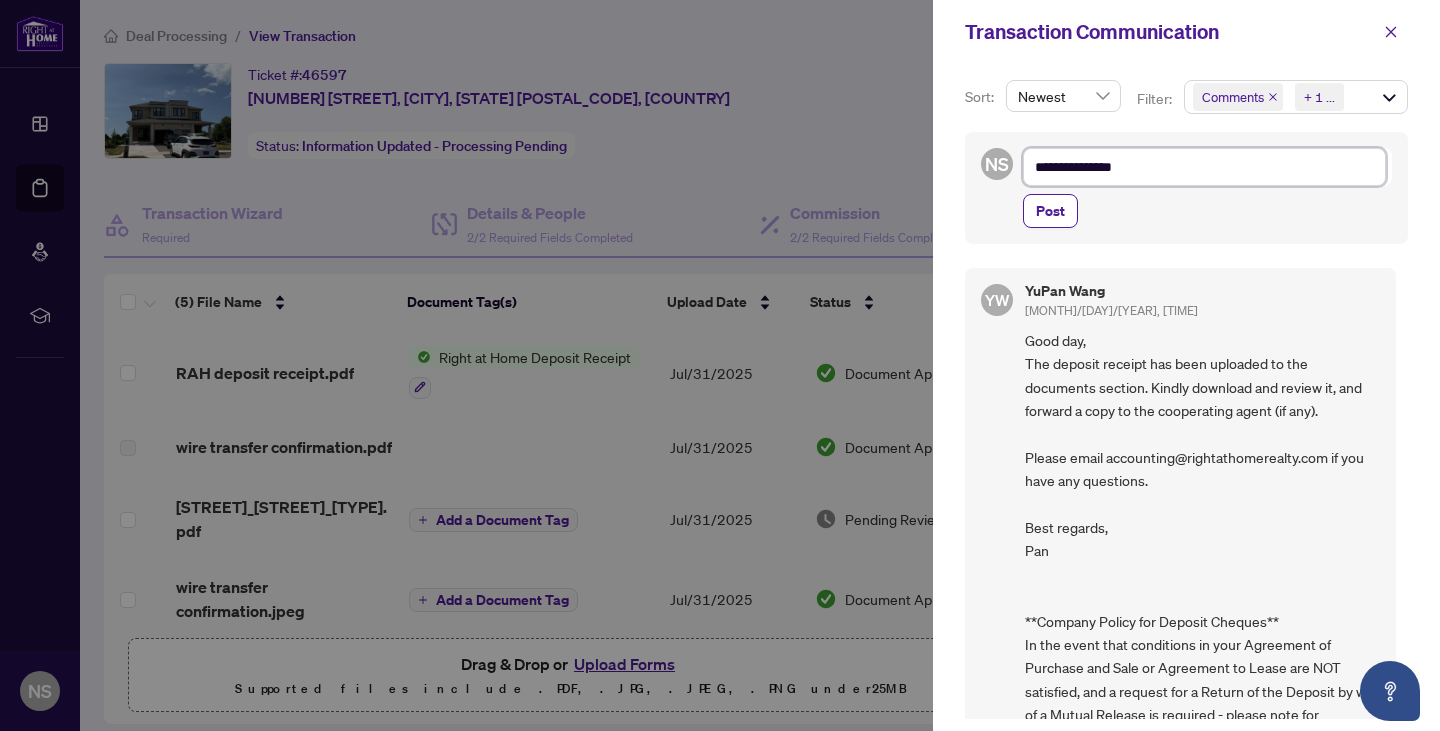 type on "**********" 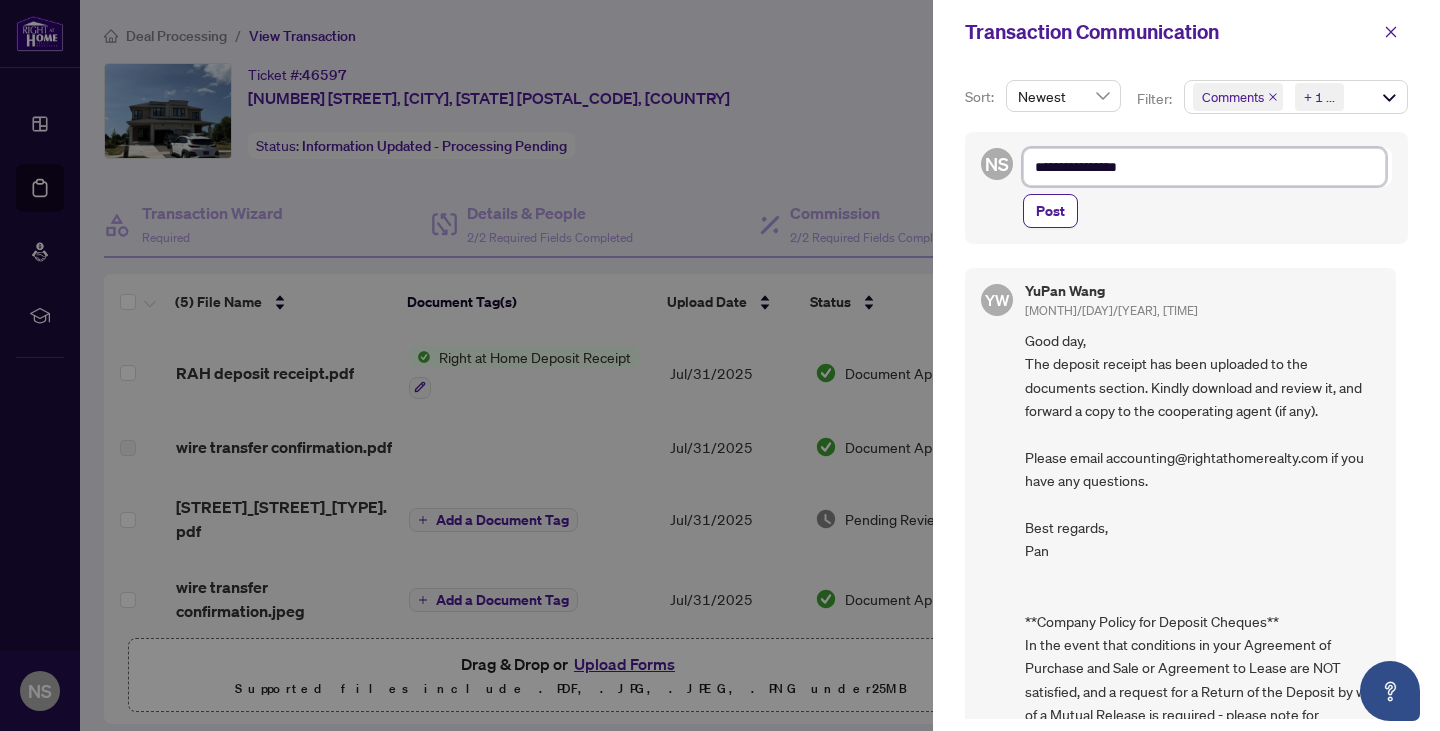 type on "**********" 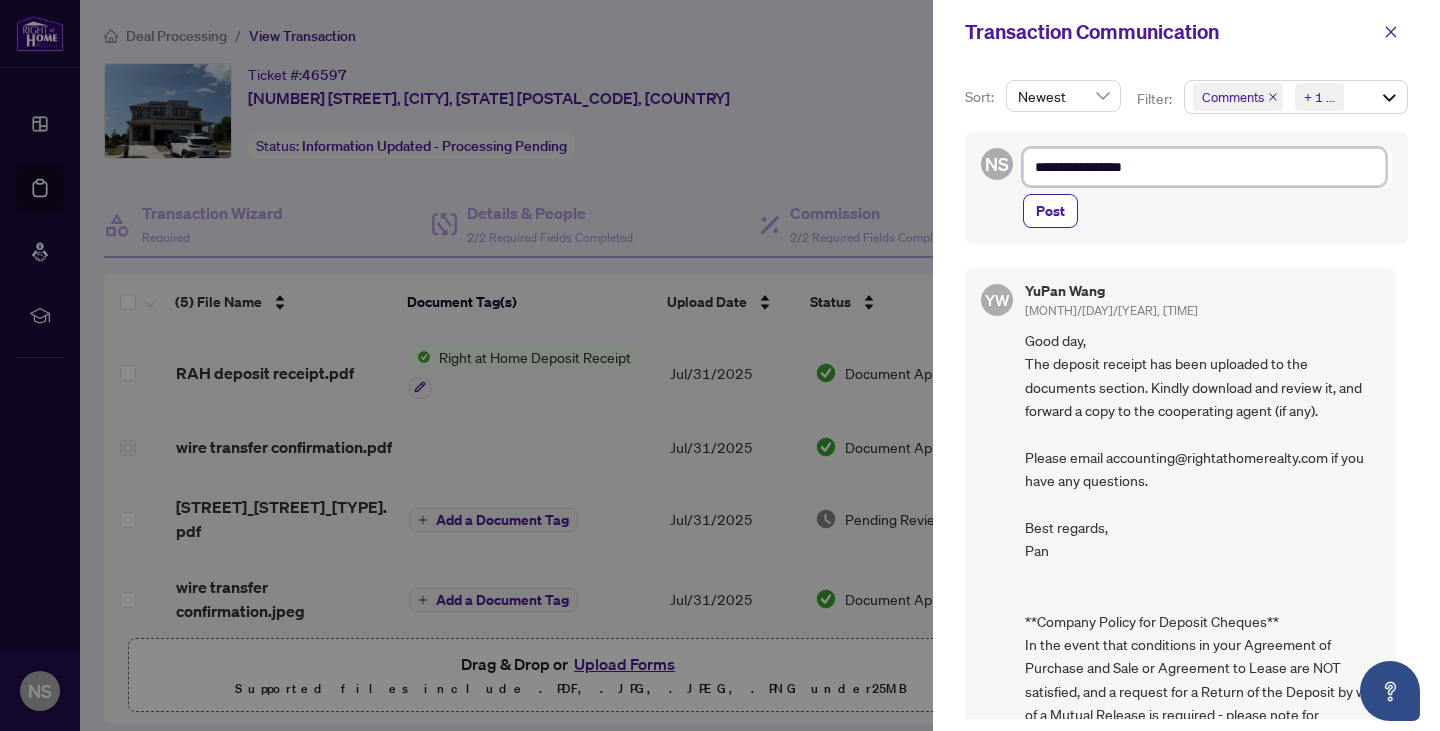type on "**********" 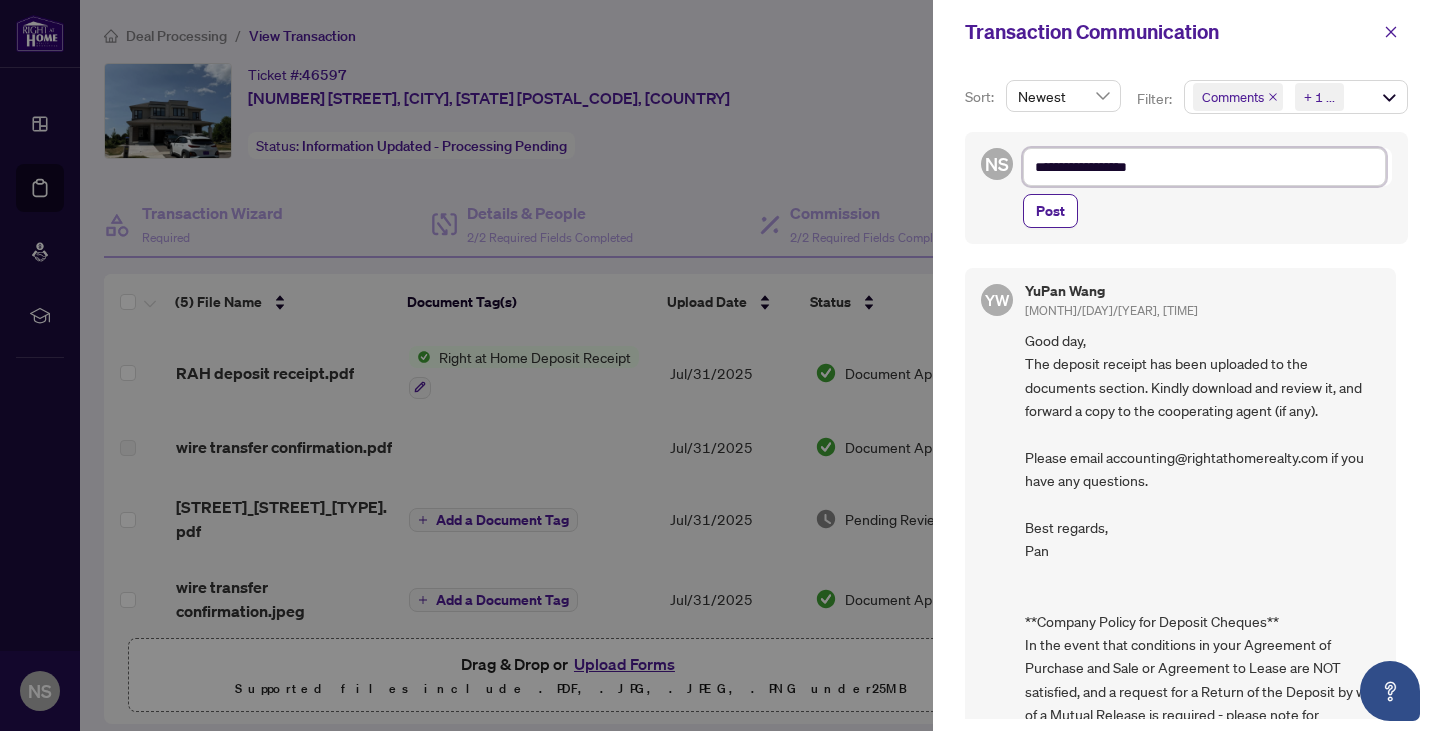 type on "**********" 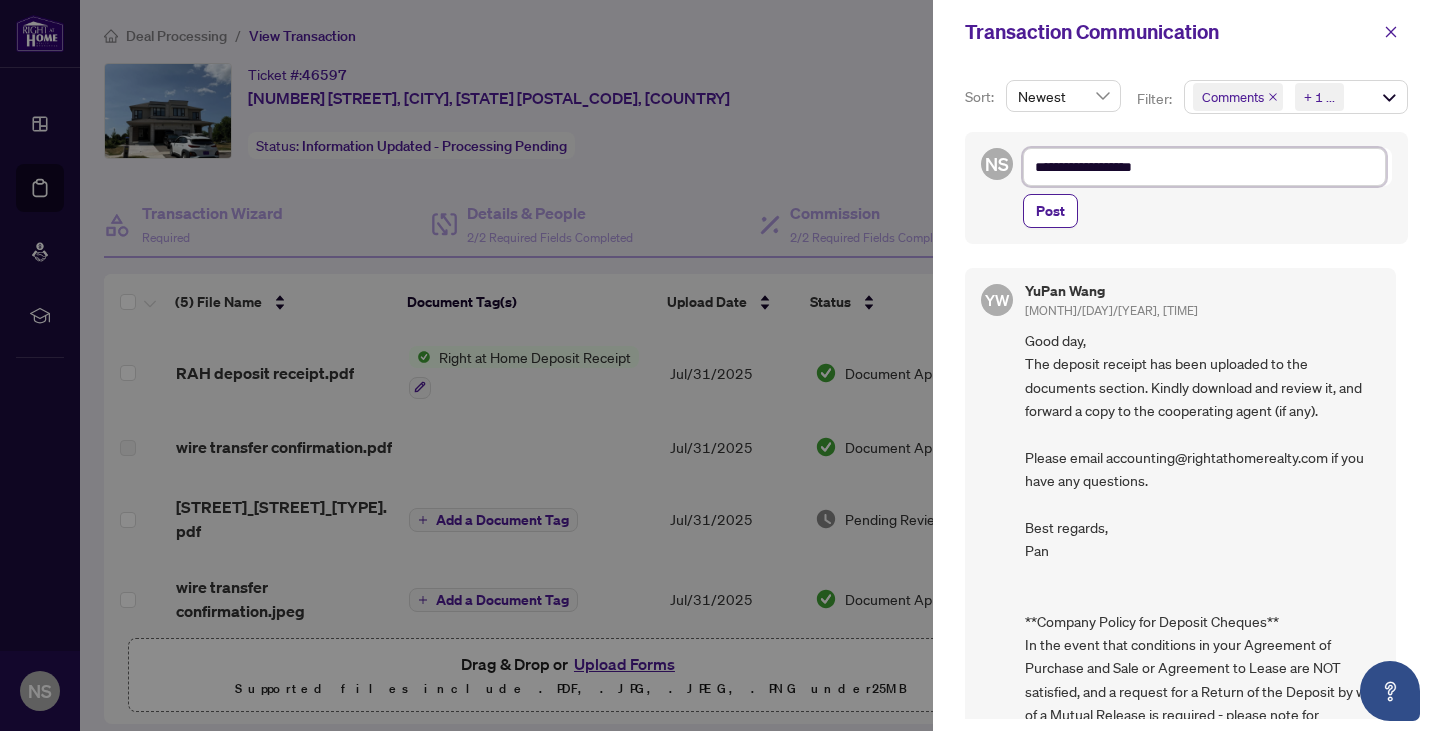 type on "**********" 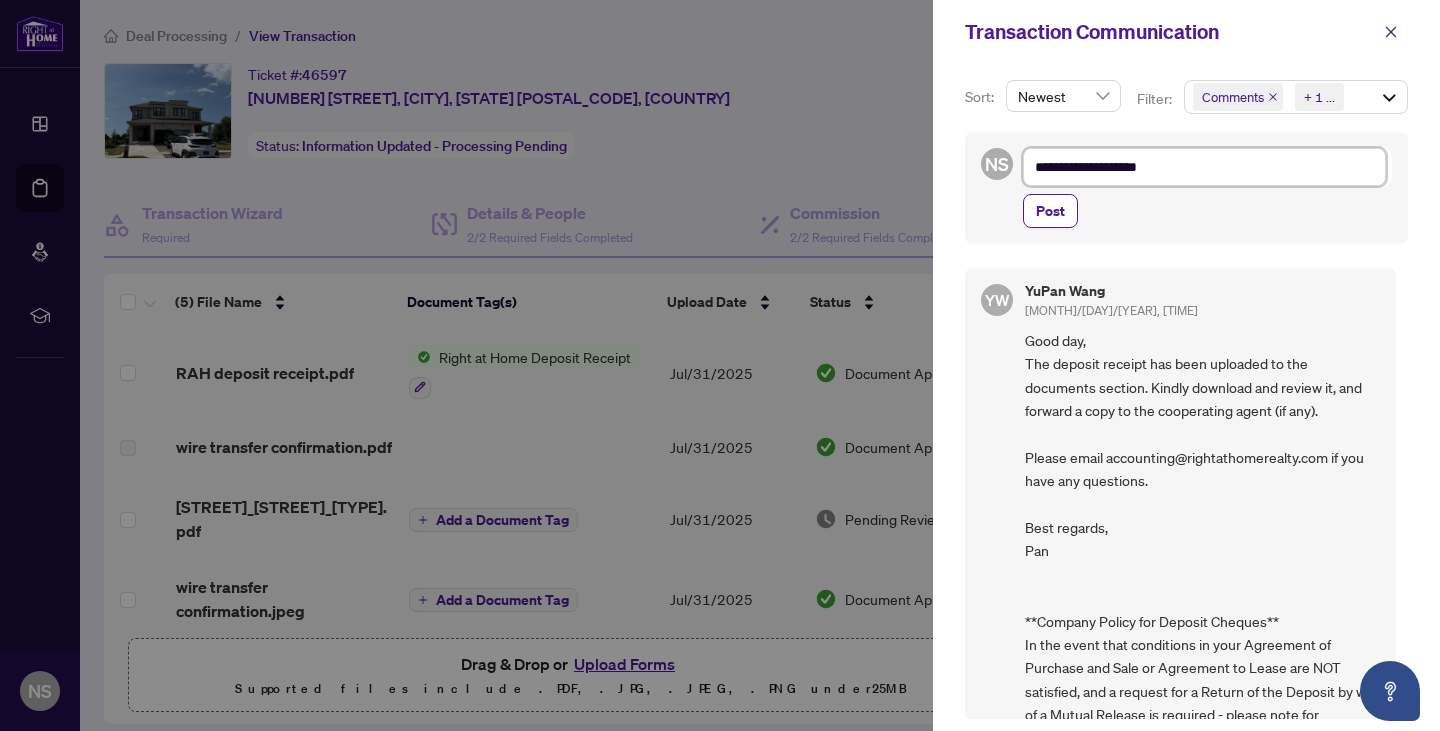 type on "**********" 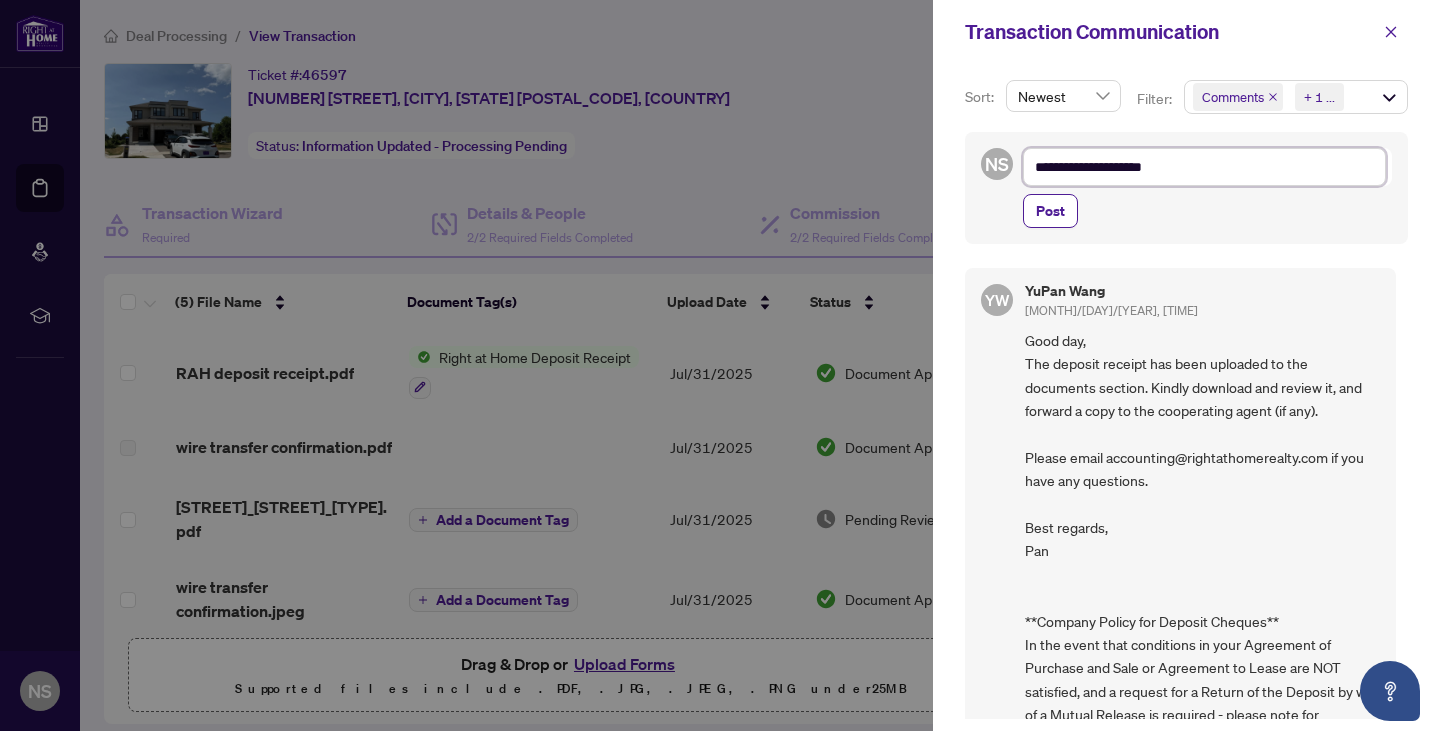 type on "**********" 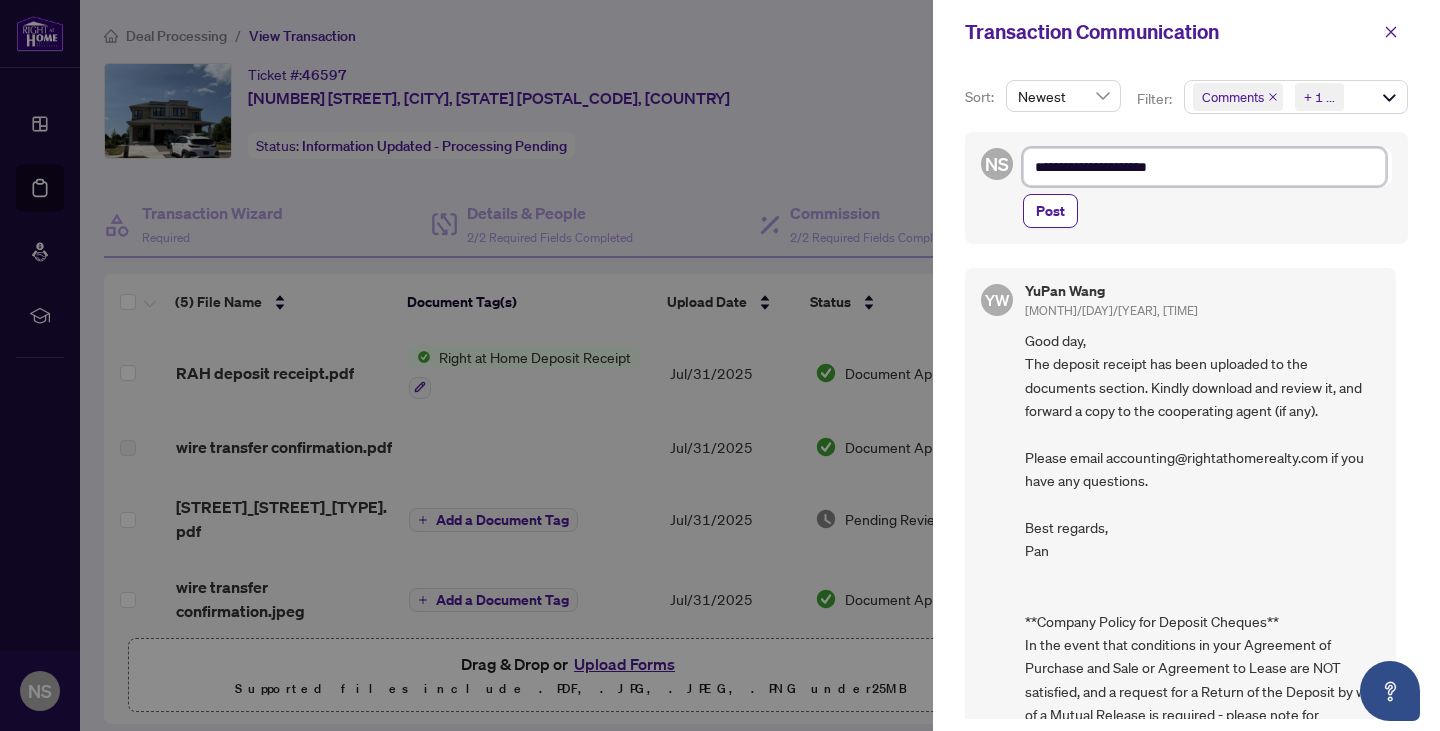 type on "**********" 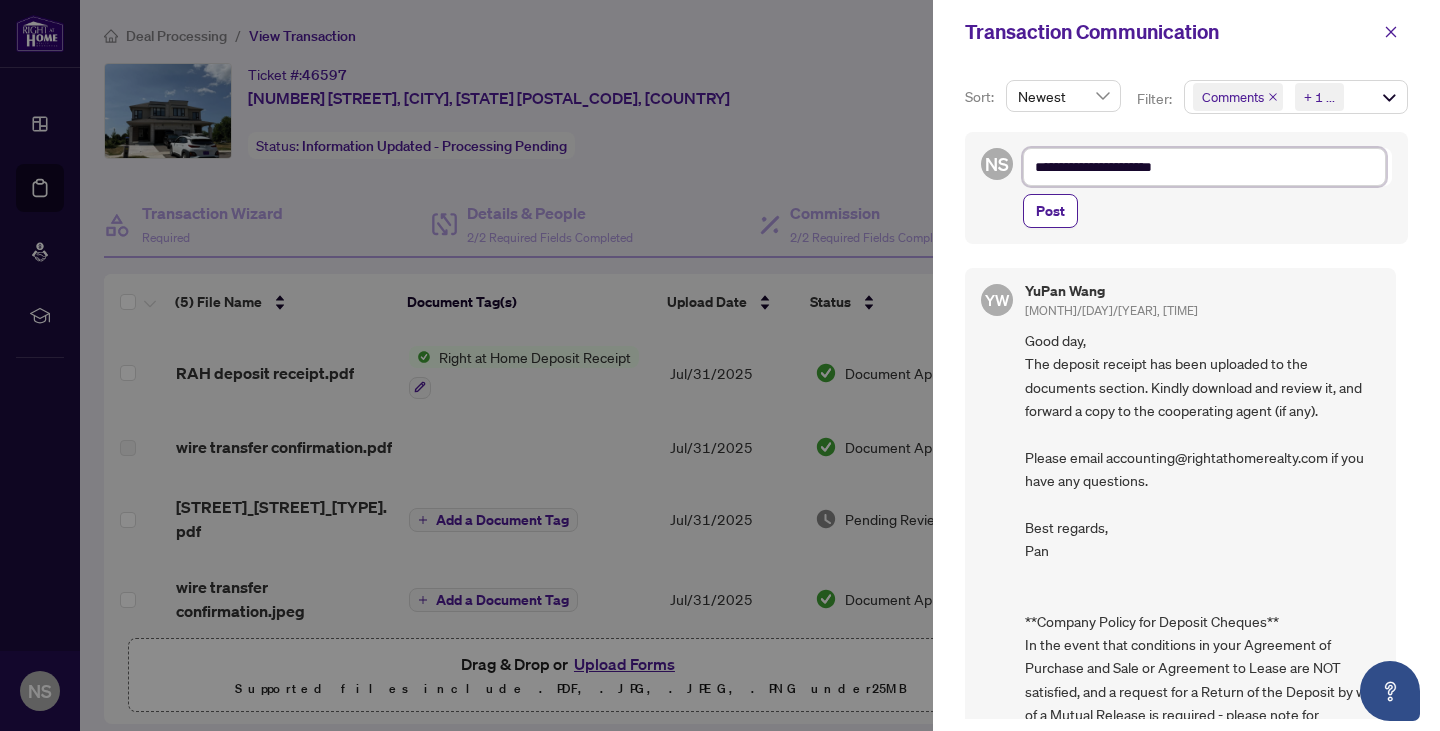 type on "**********" 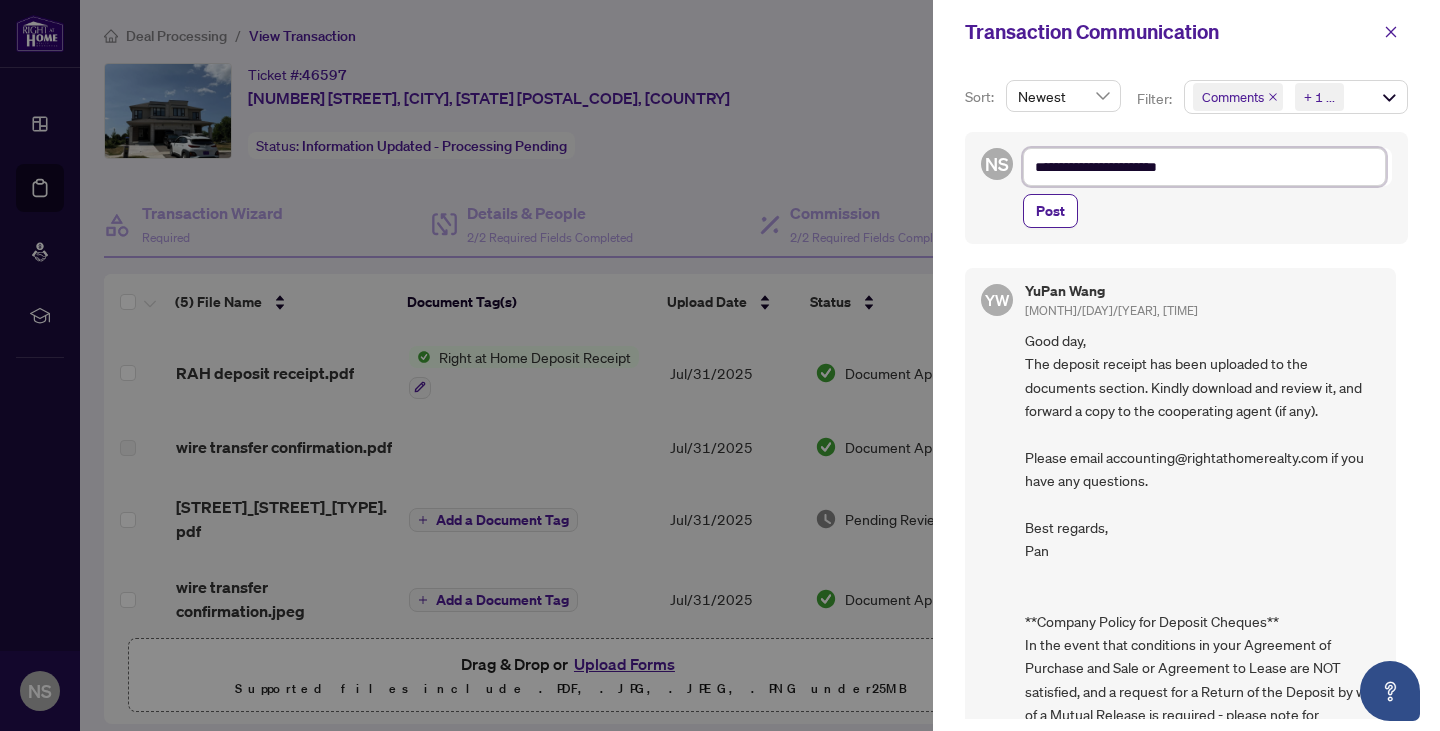 type on "**********" 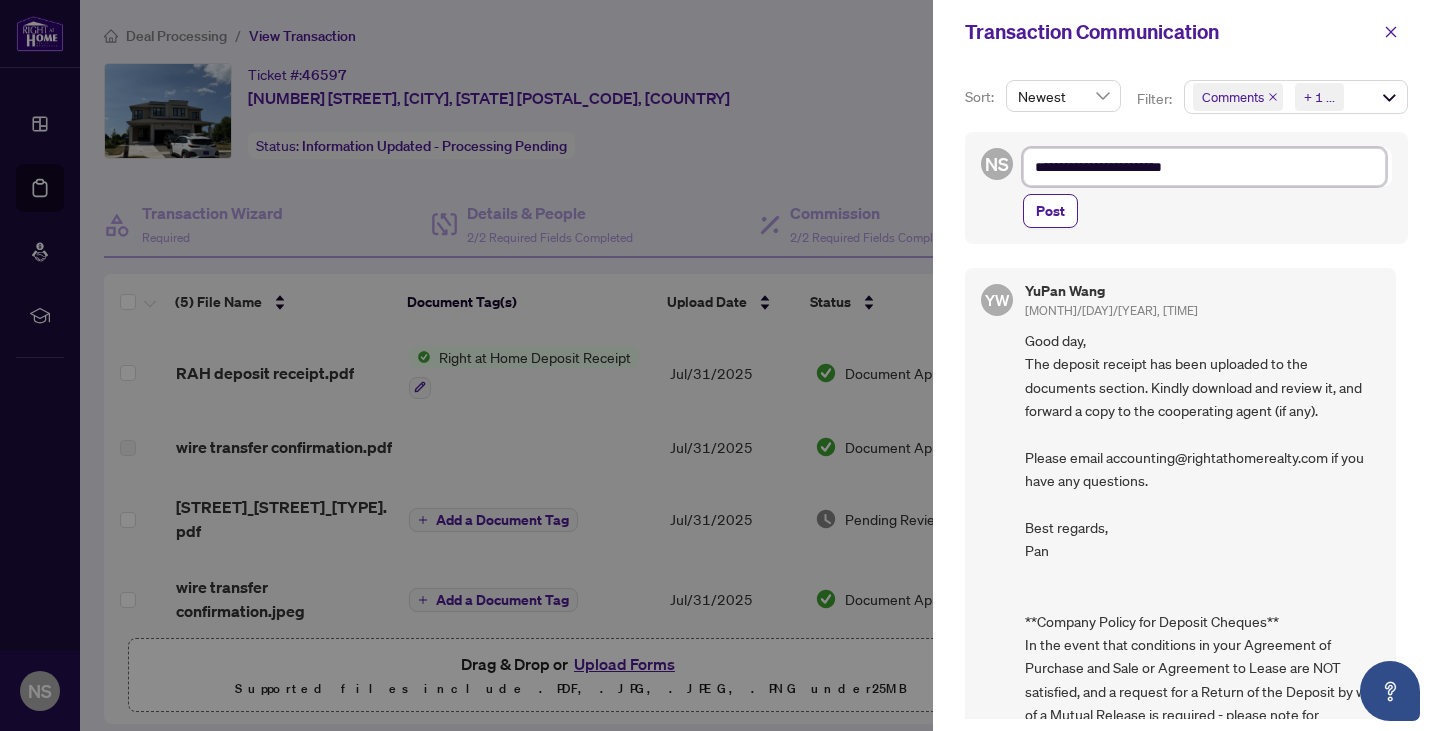 type on "**********" 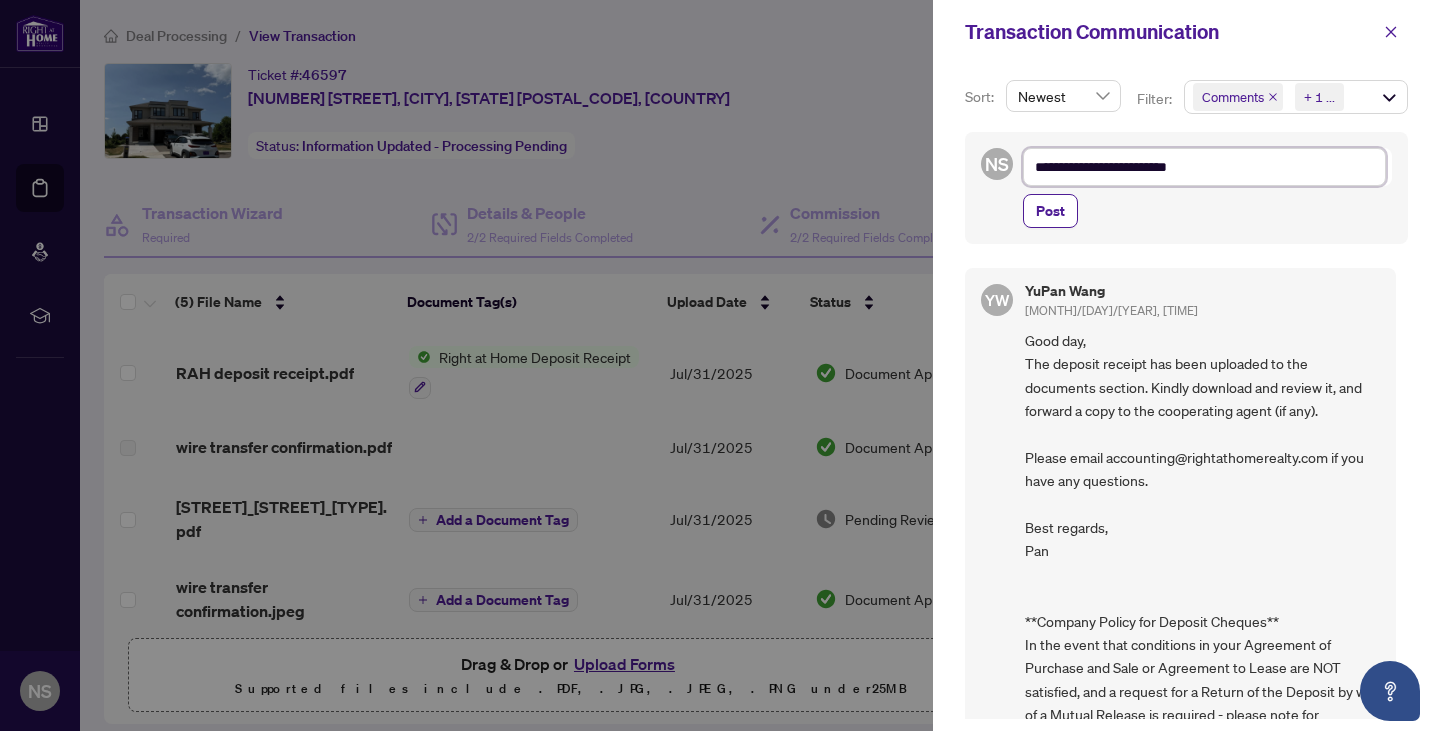 type on "**********" 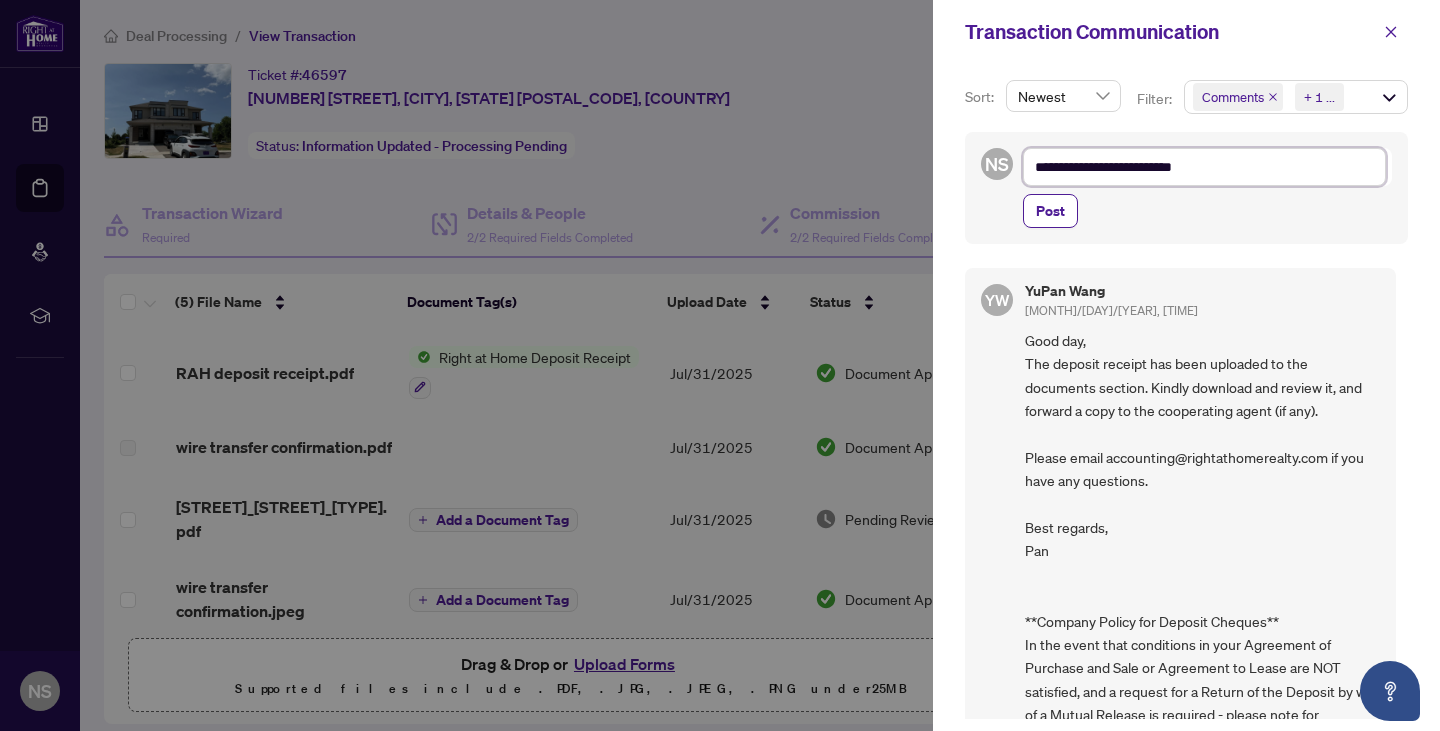 type on "**********" 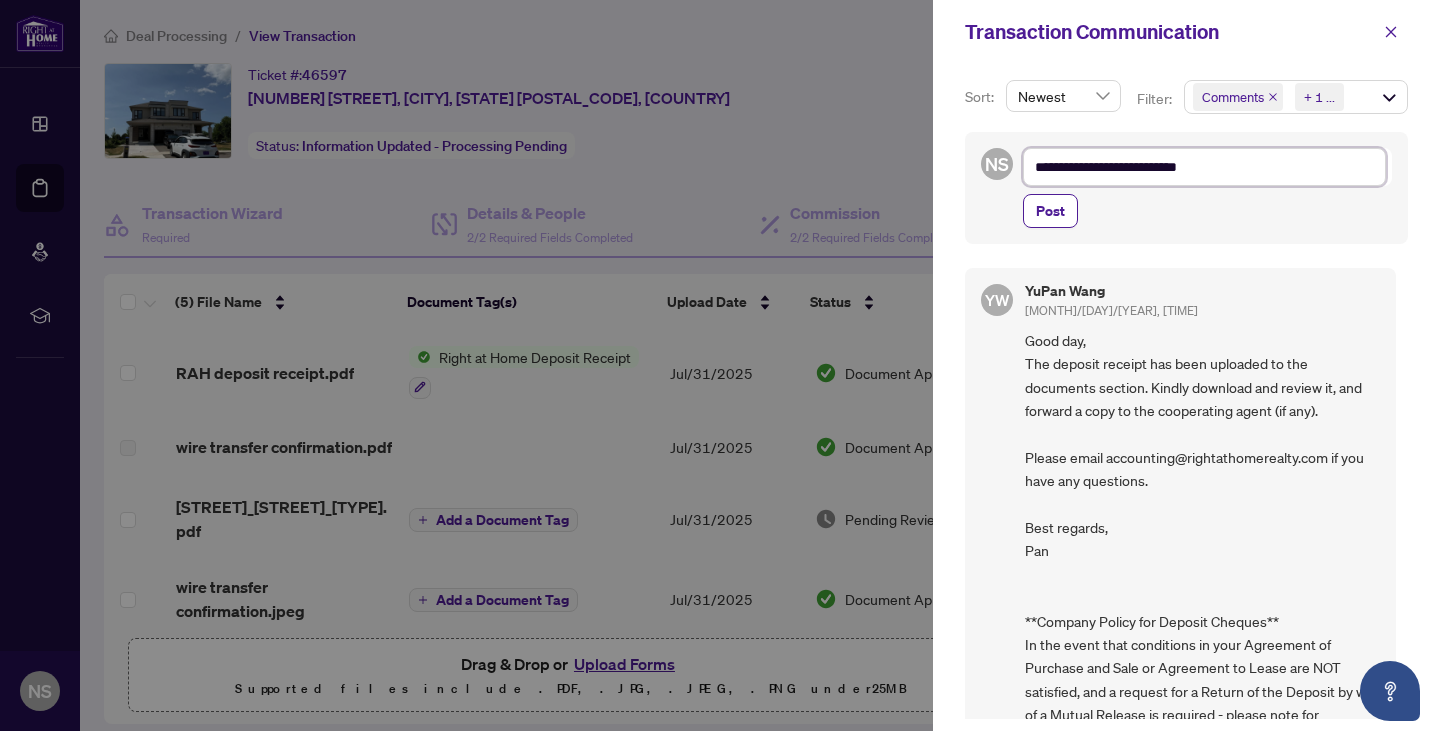type on "**********" 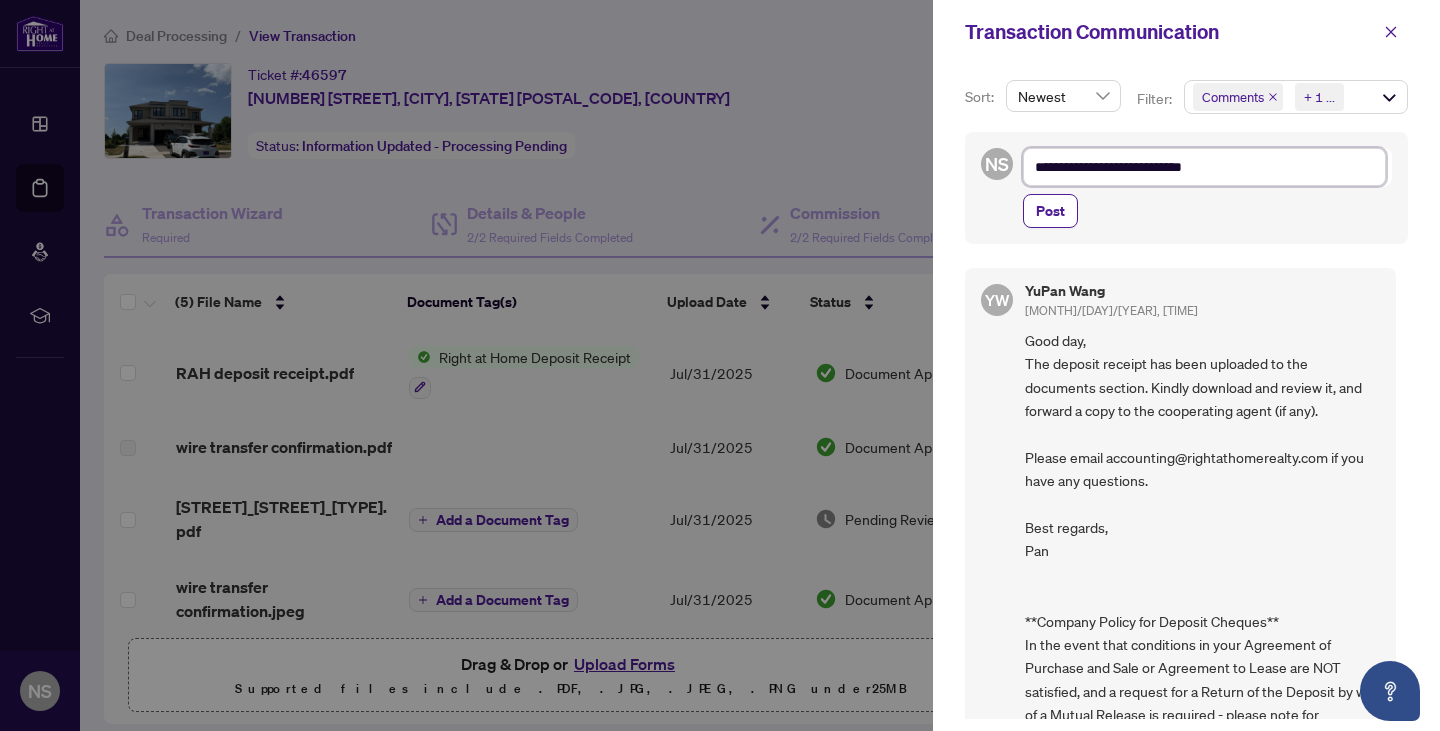 type on "**********" 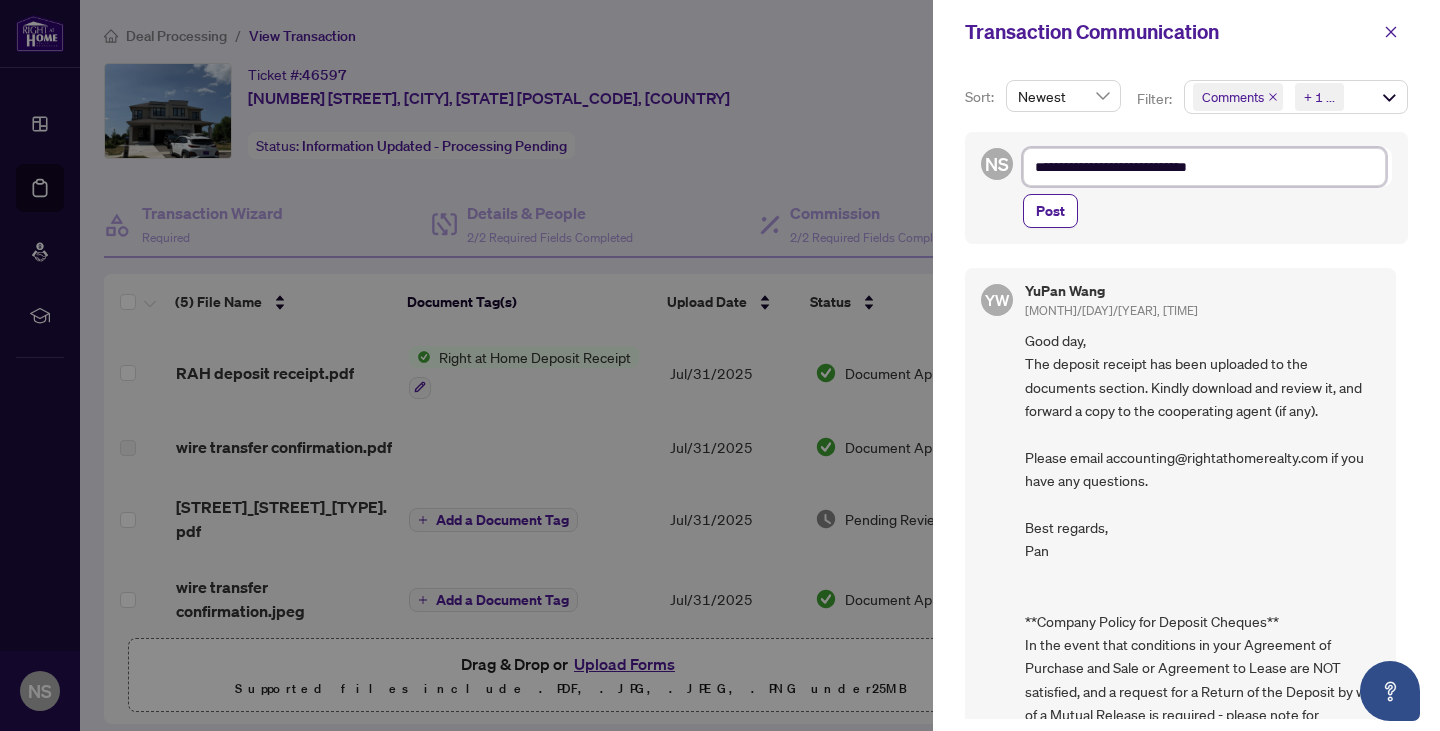 type on "**********" 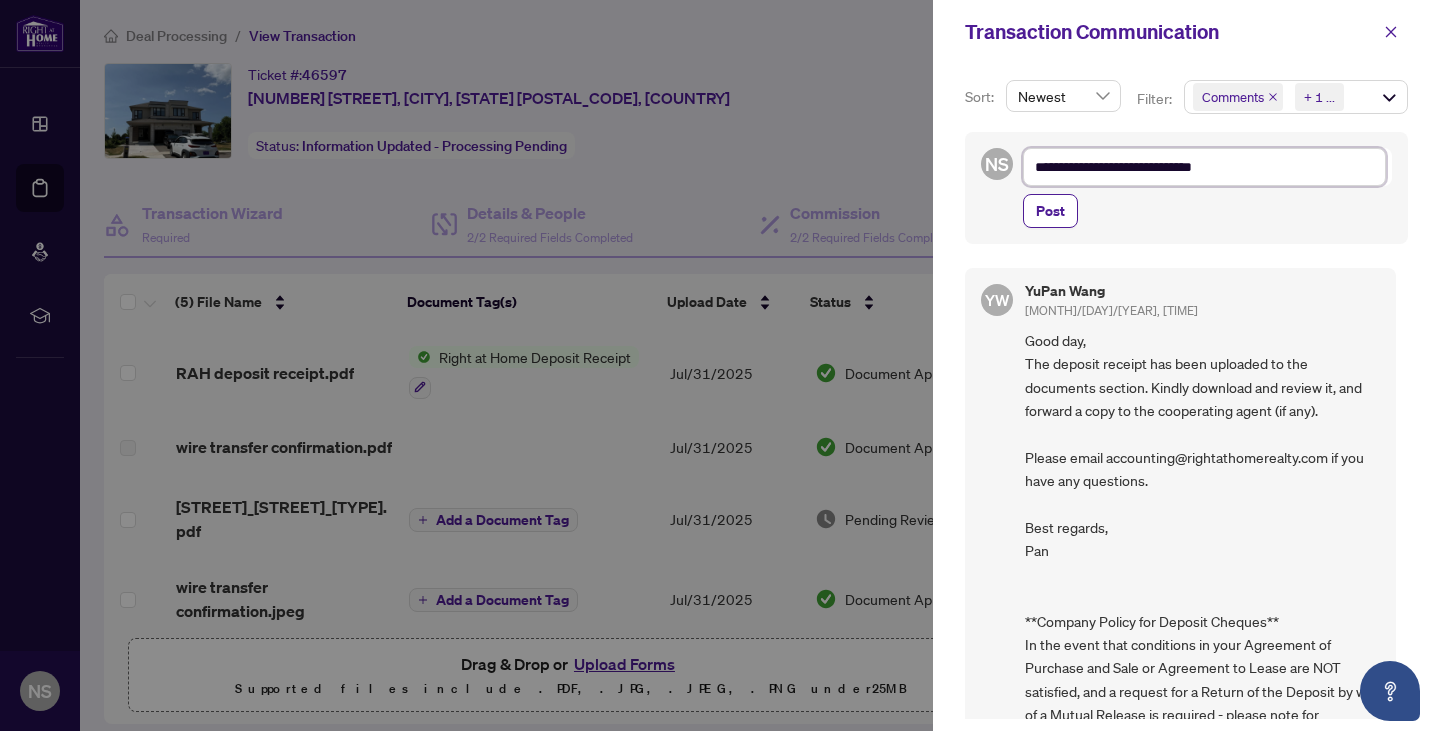 type on "**********" 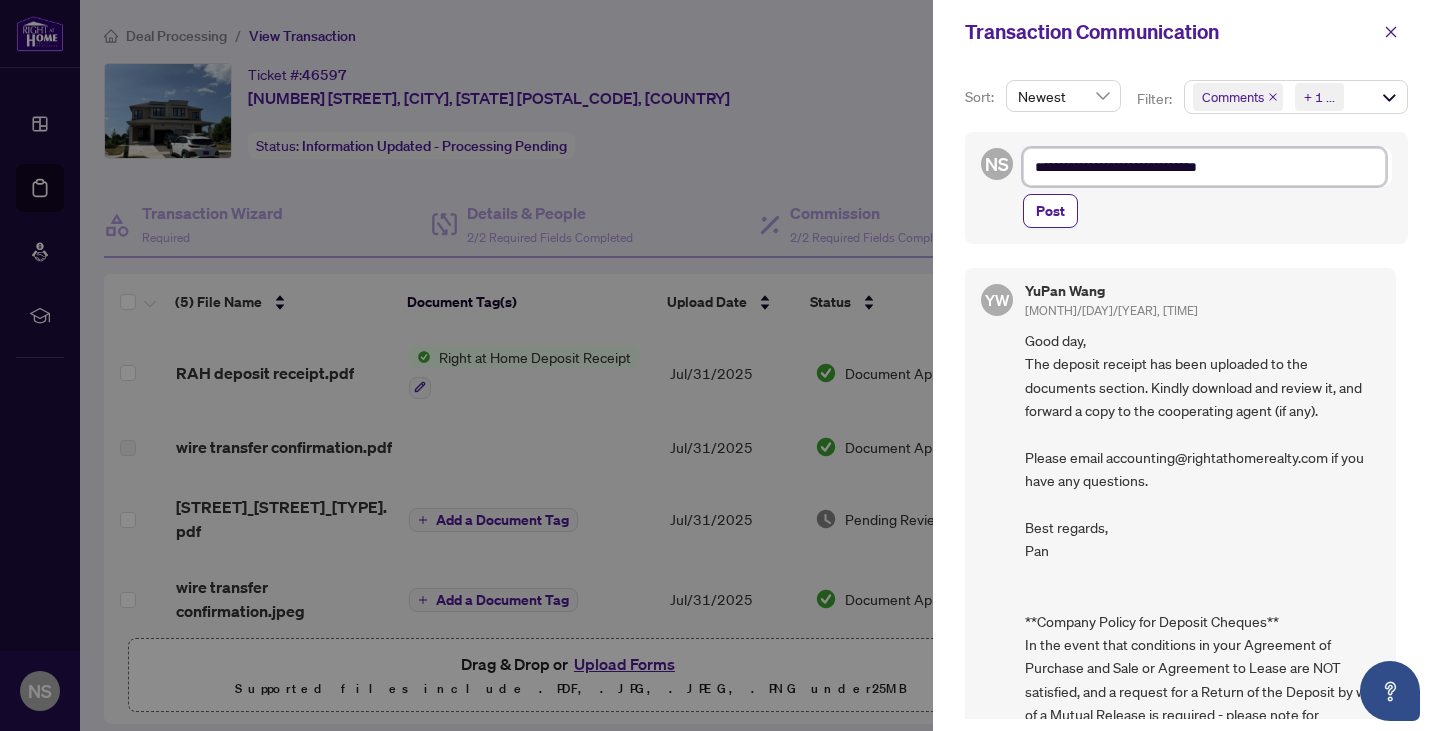 type on "**********" 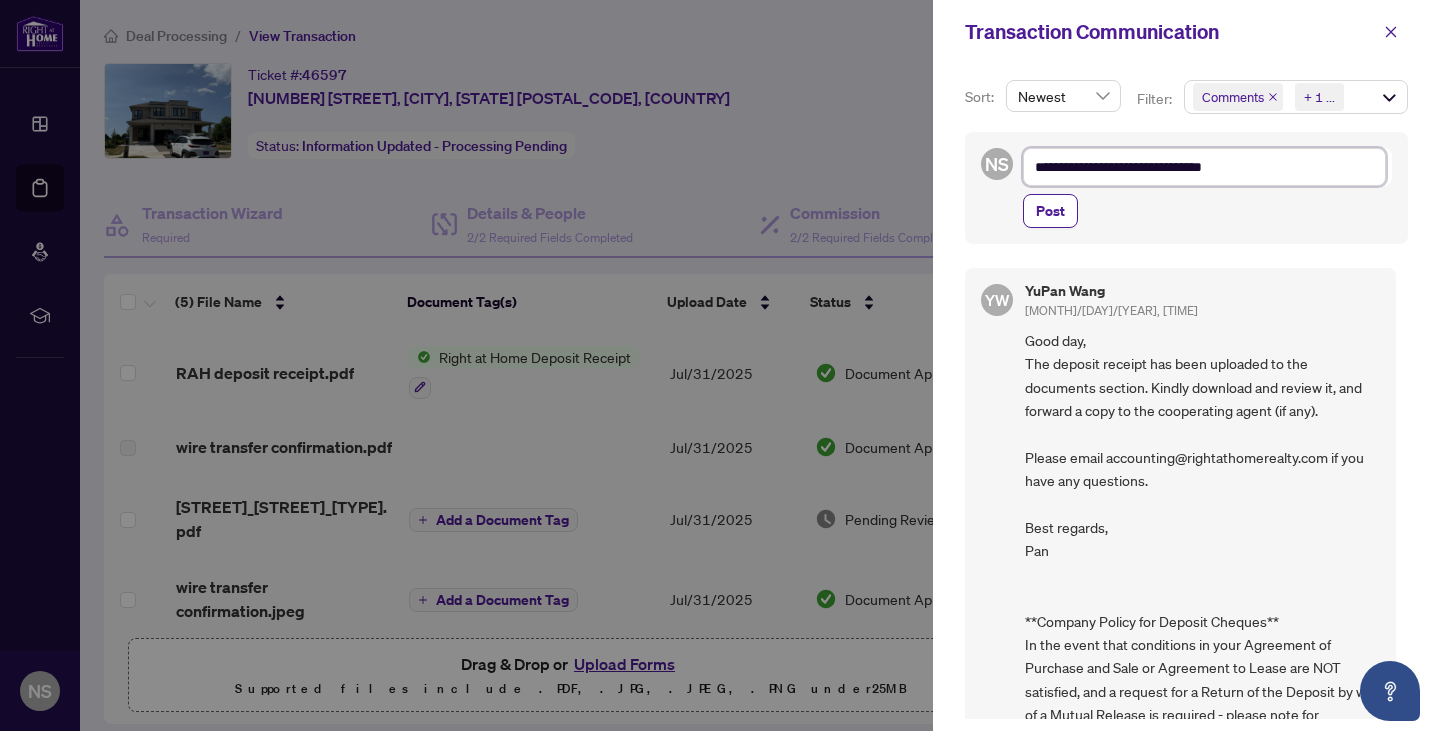 type on "**********" 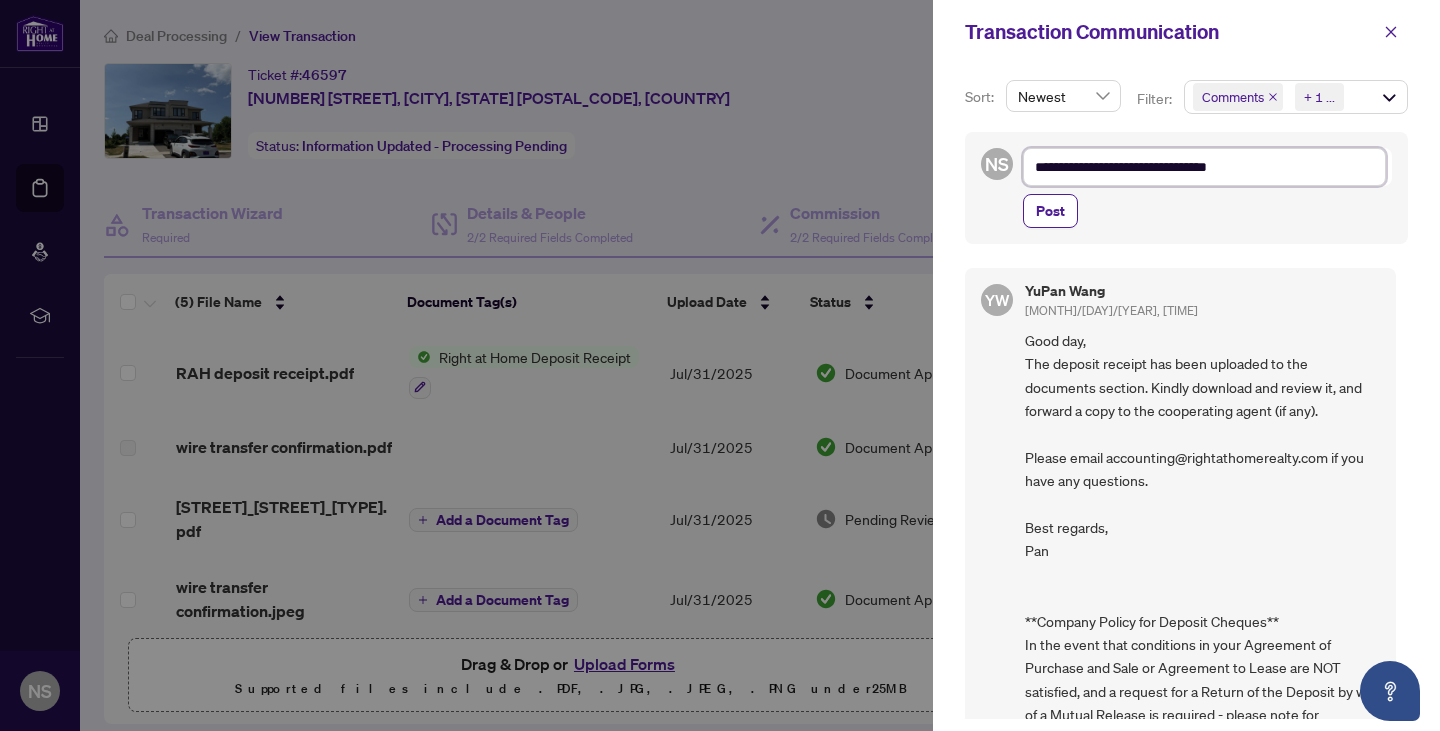 type on "**********" 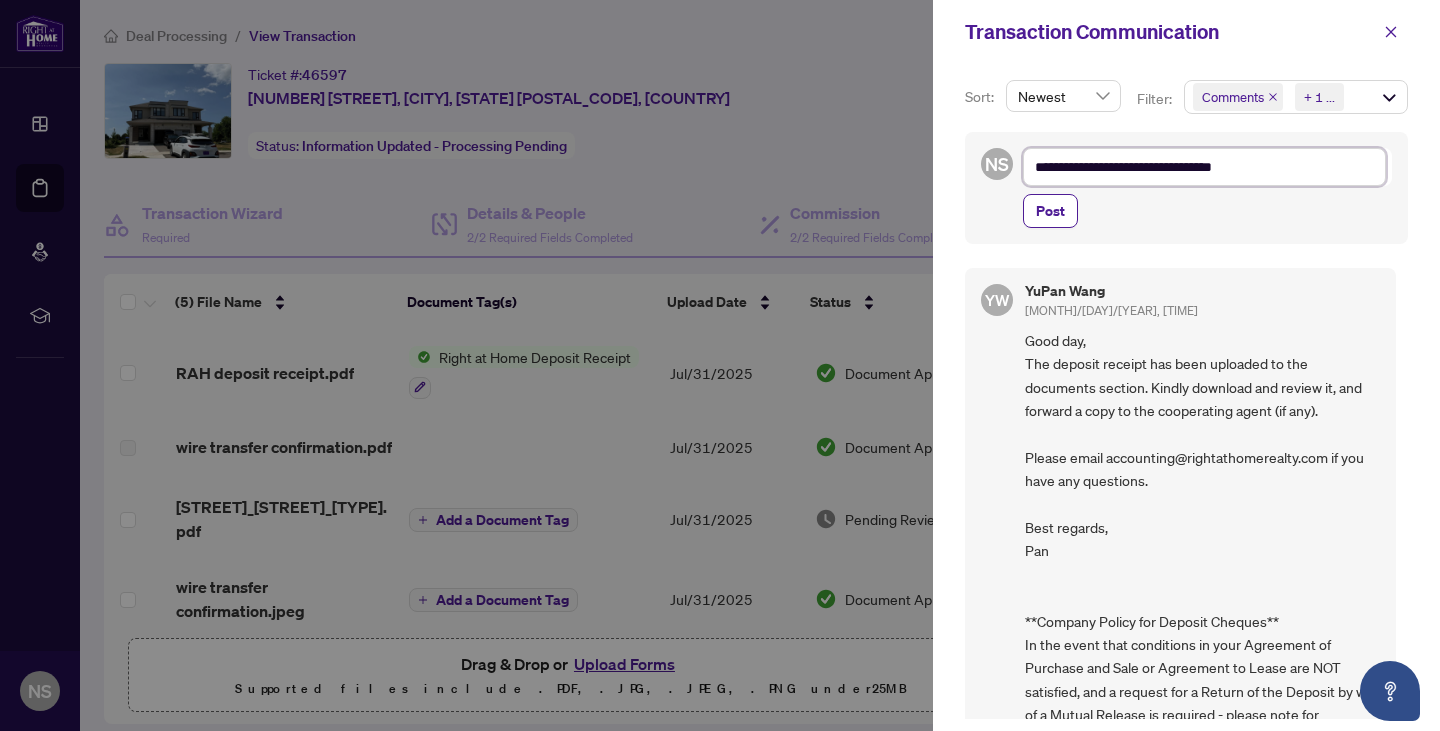 type on "**********" 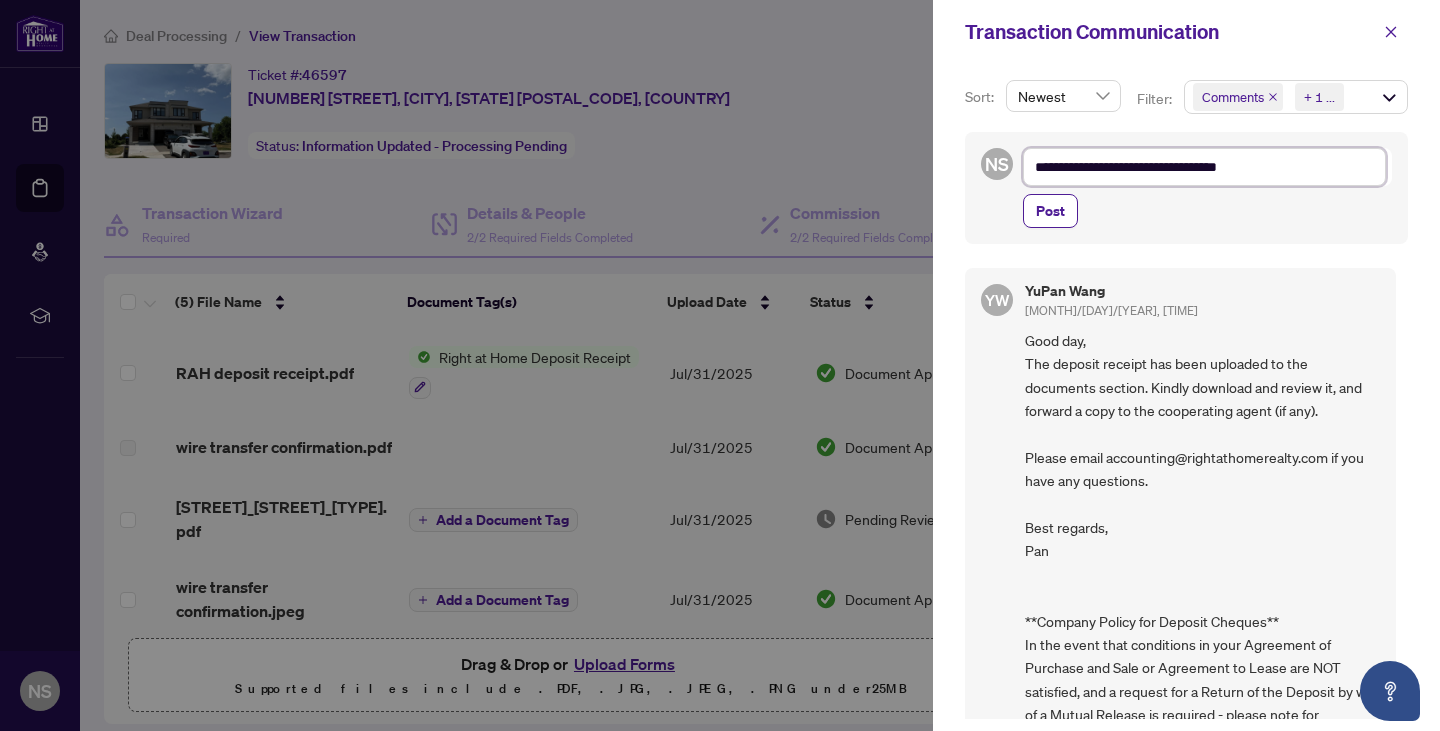 type on "**********" 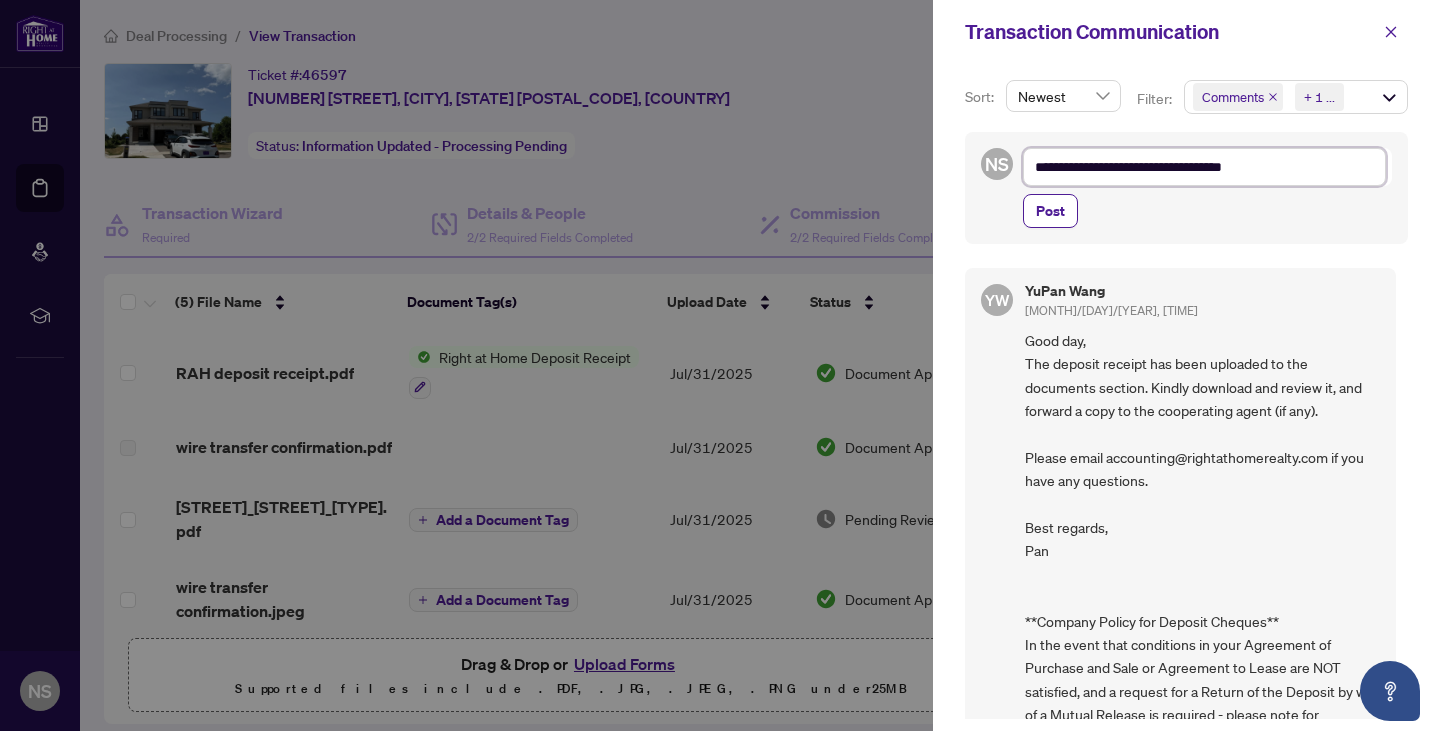 type on "**********" 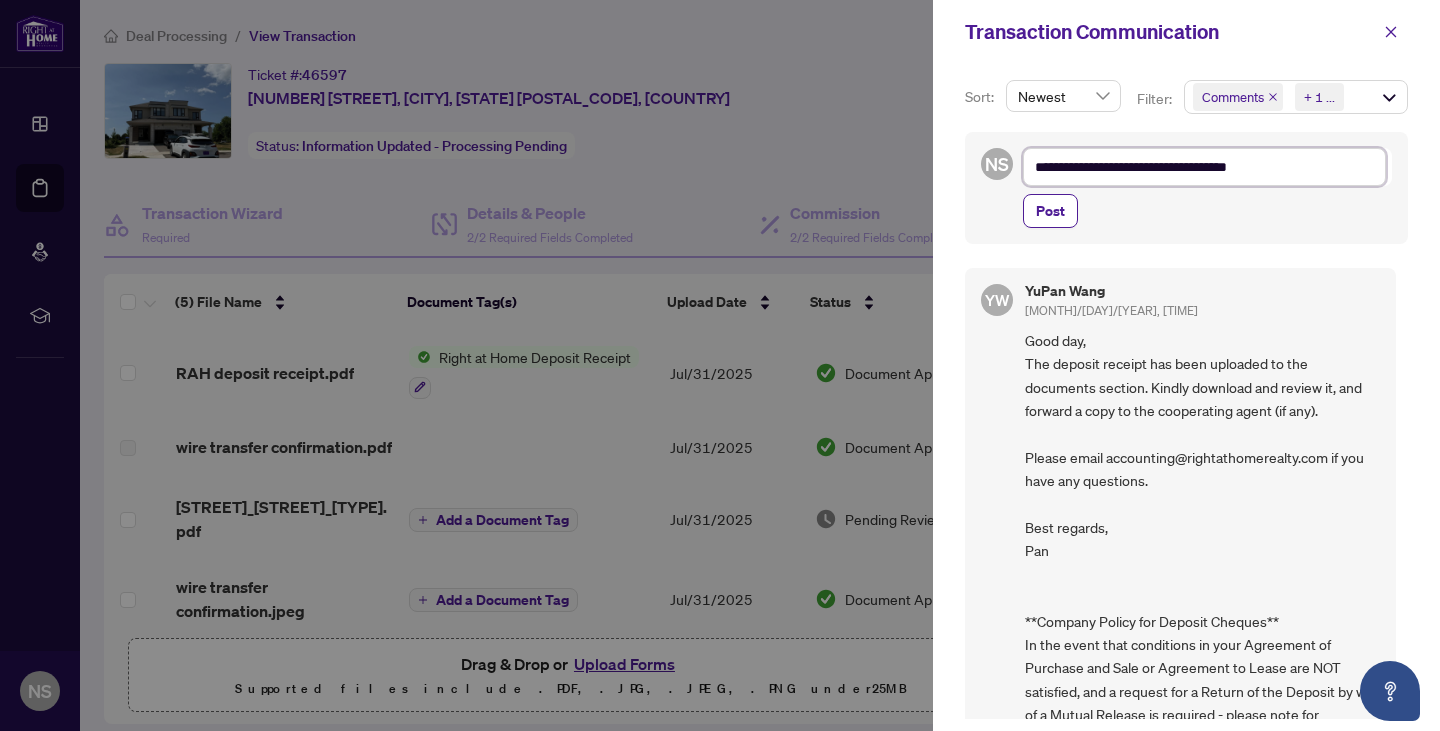 type on "**********" 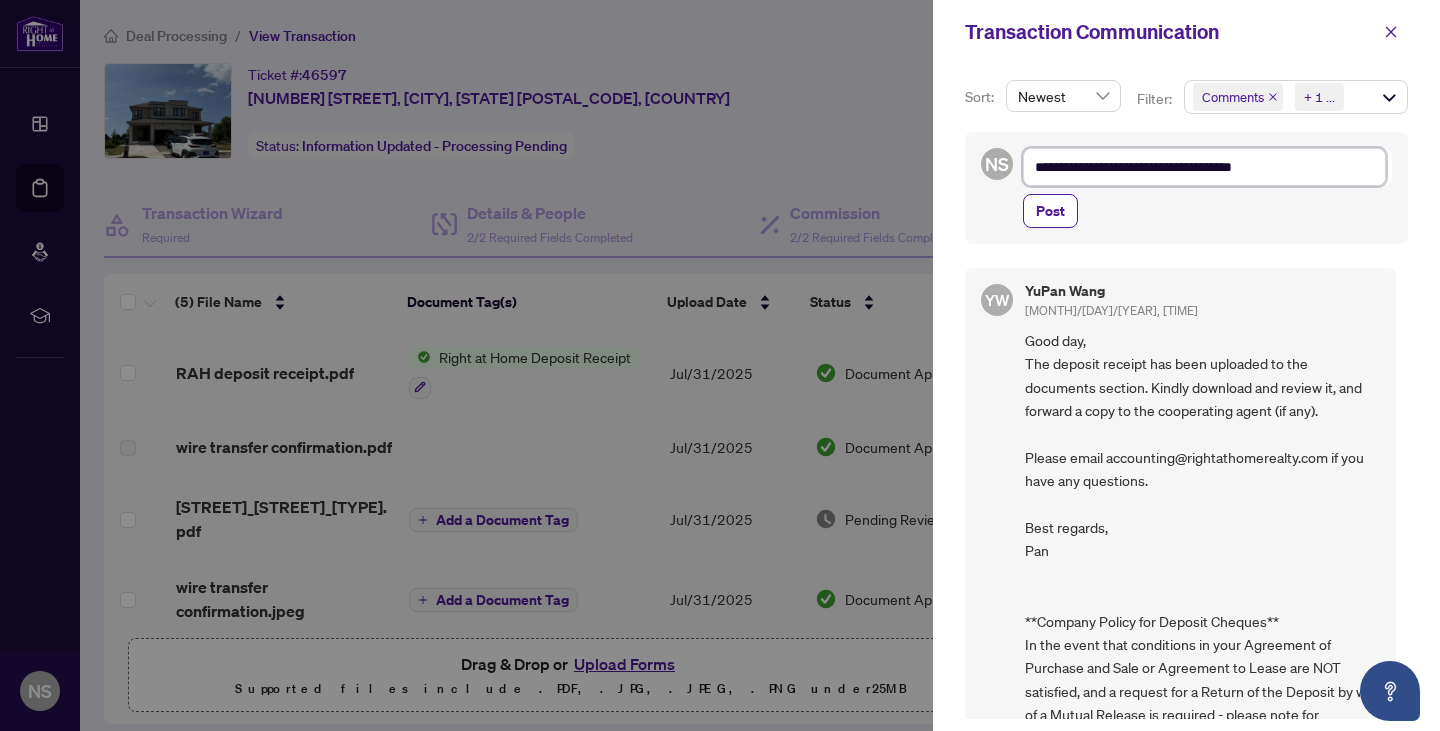 type on "**********" 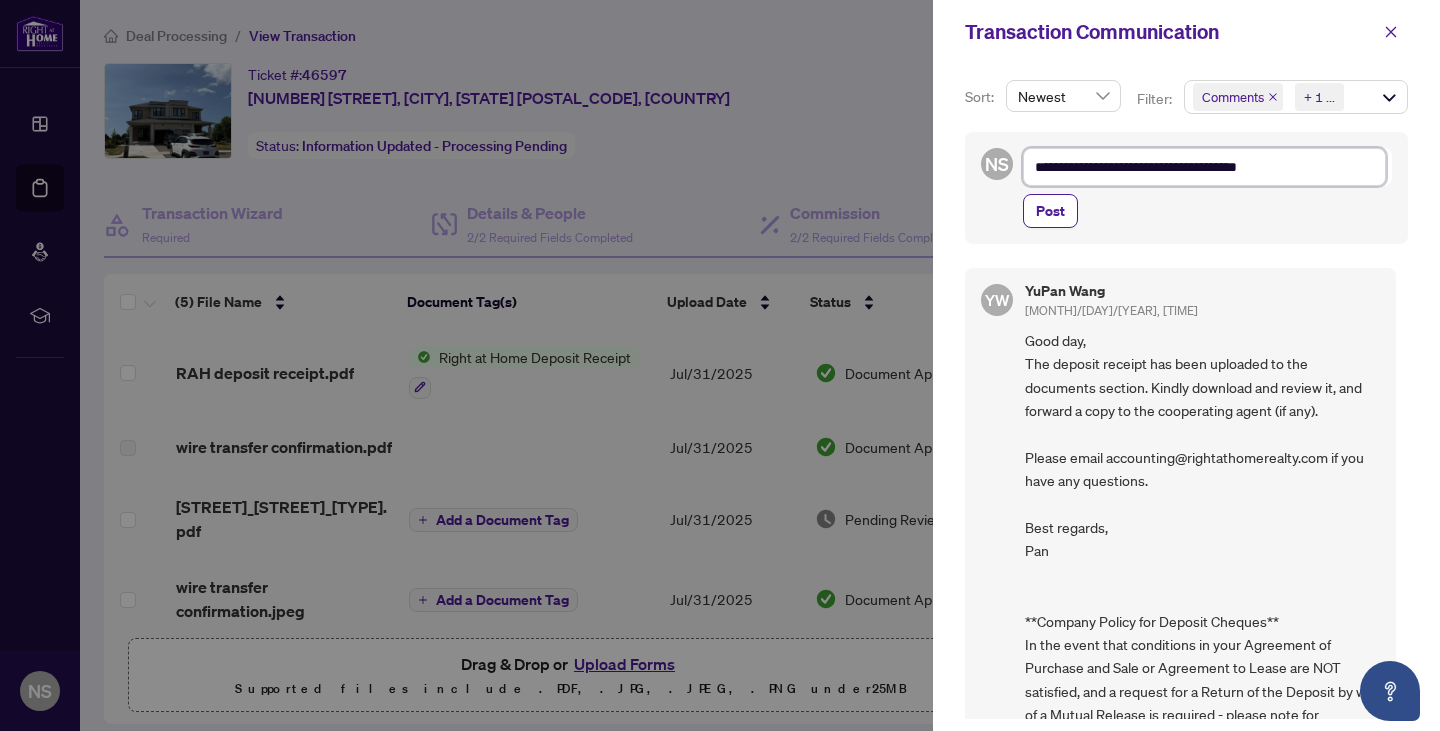 type on "**********" 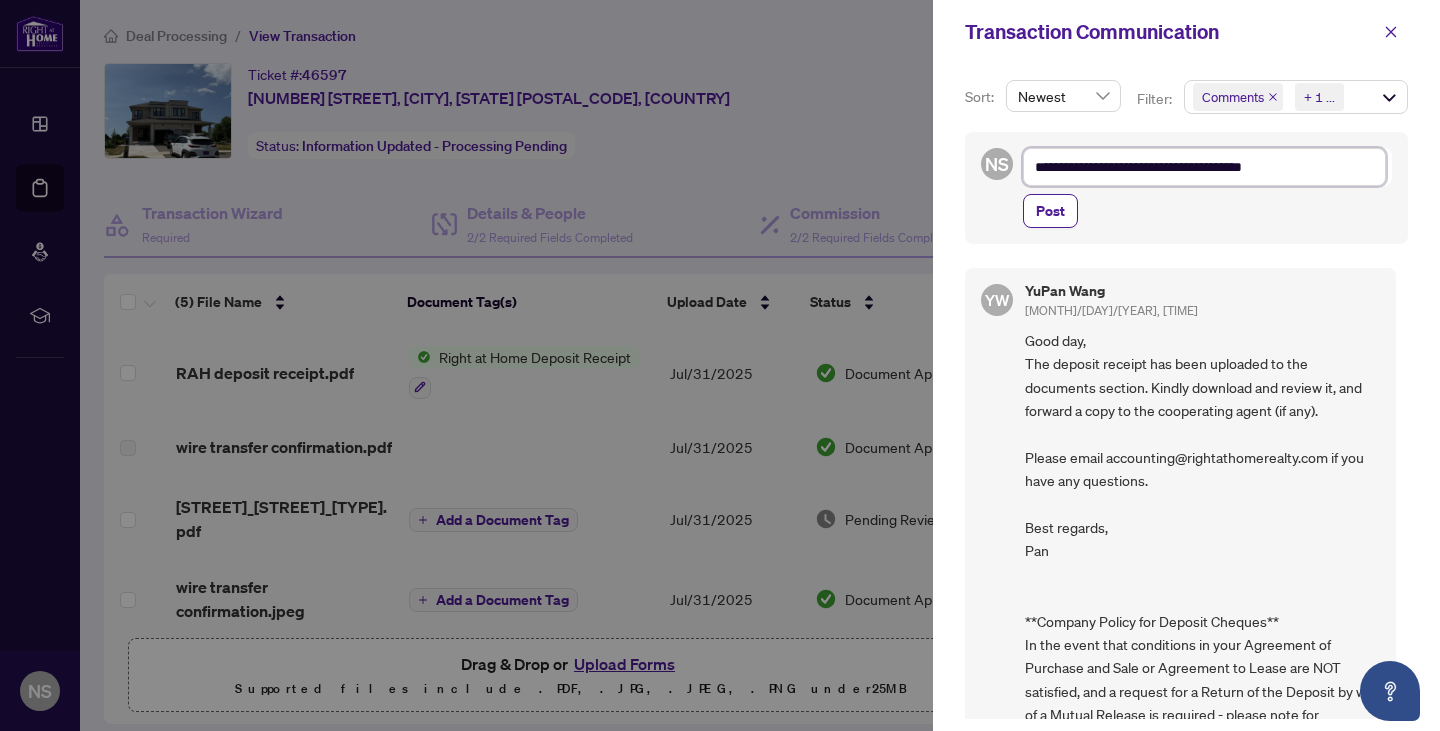 type on "**********" 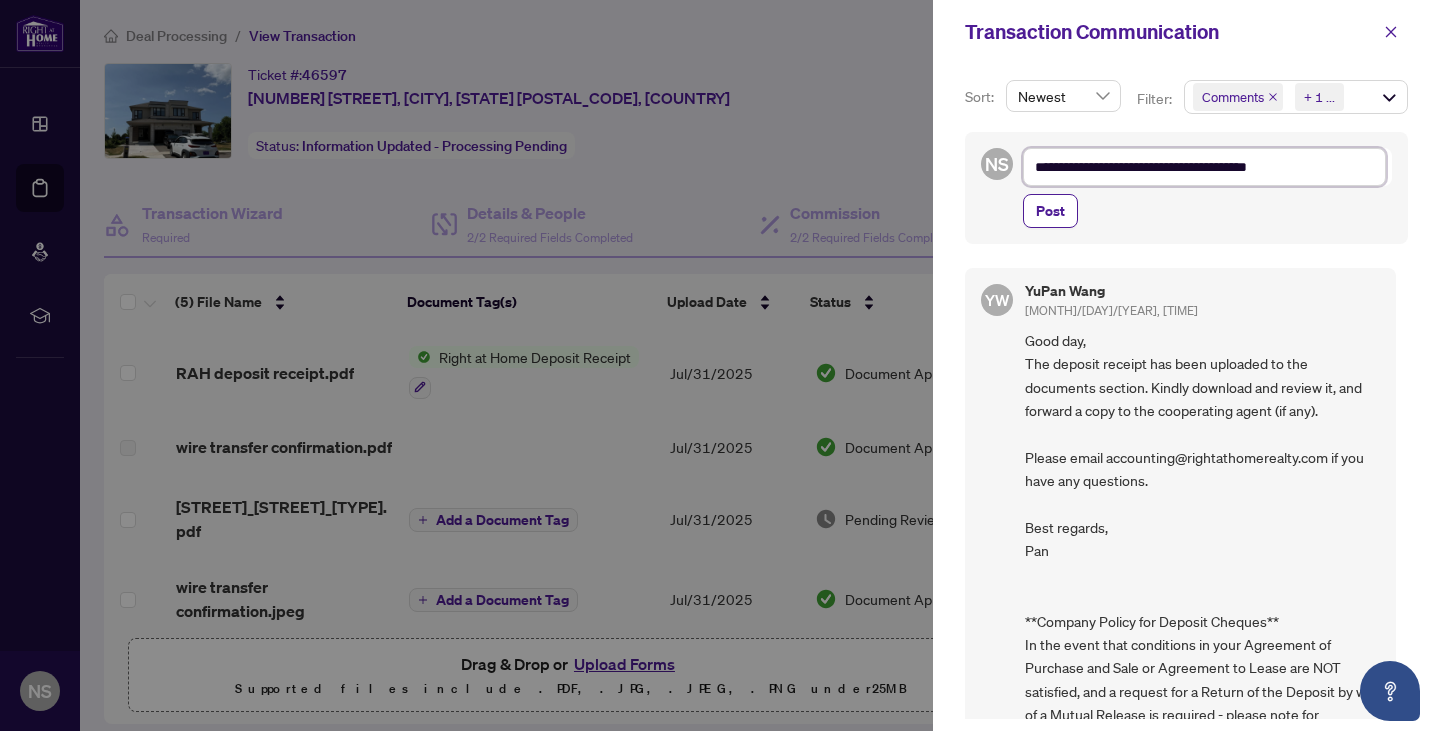 type on "**********" 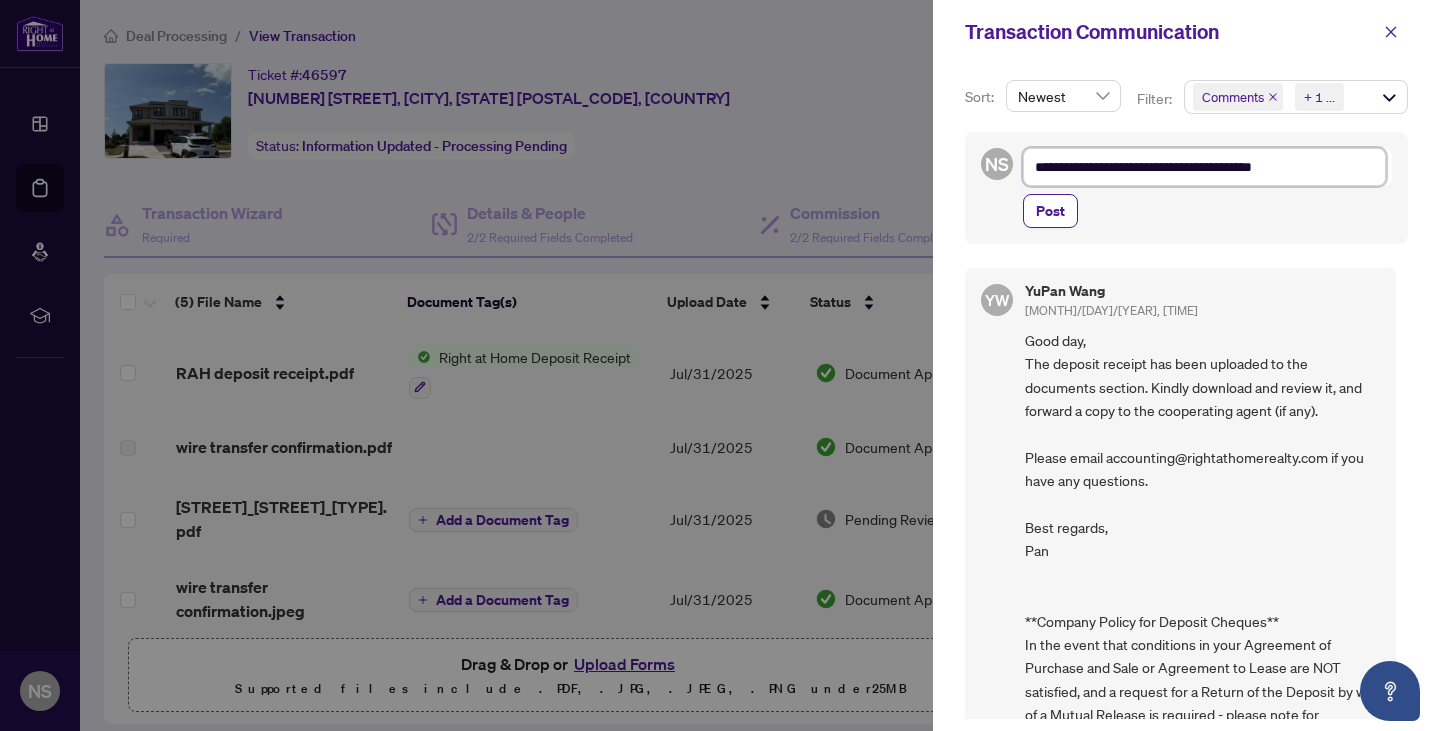 type on "**********" 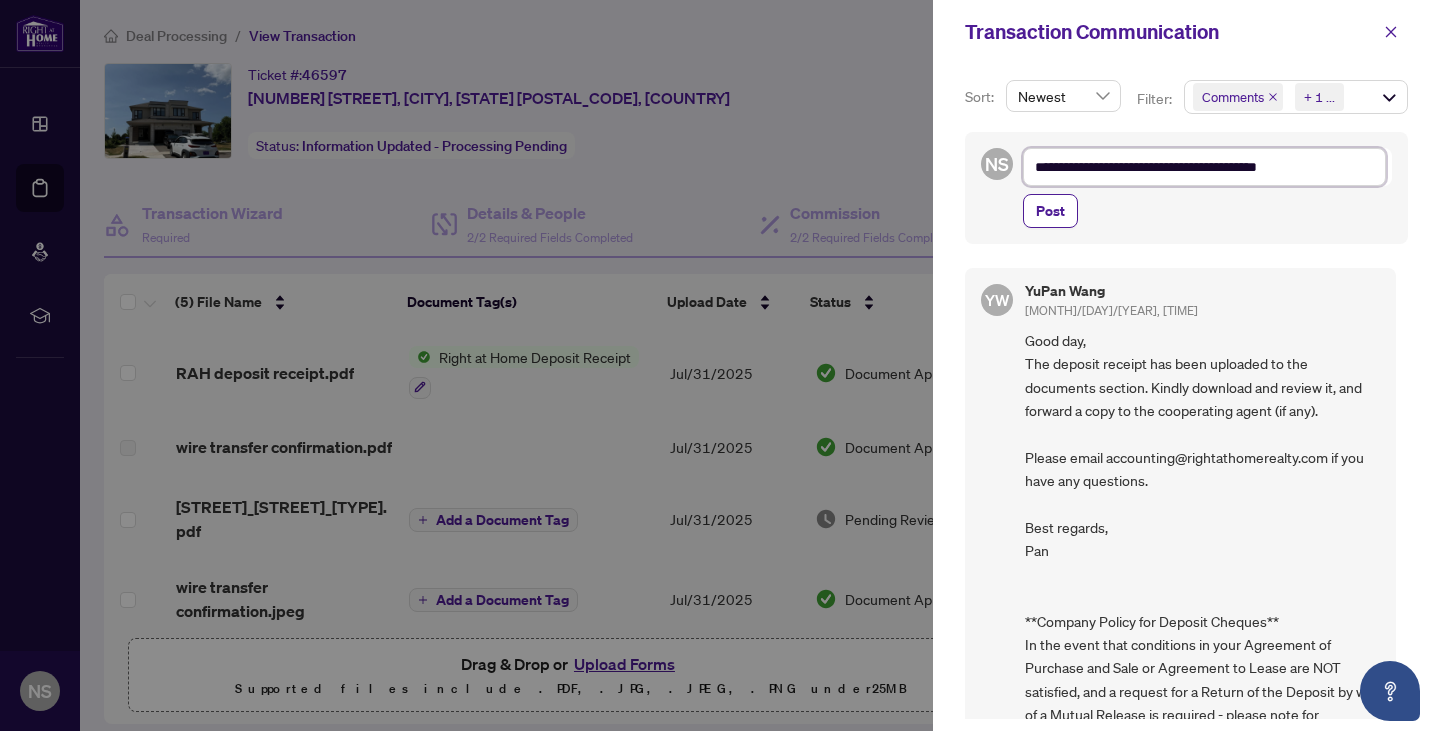 type on "**********" 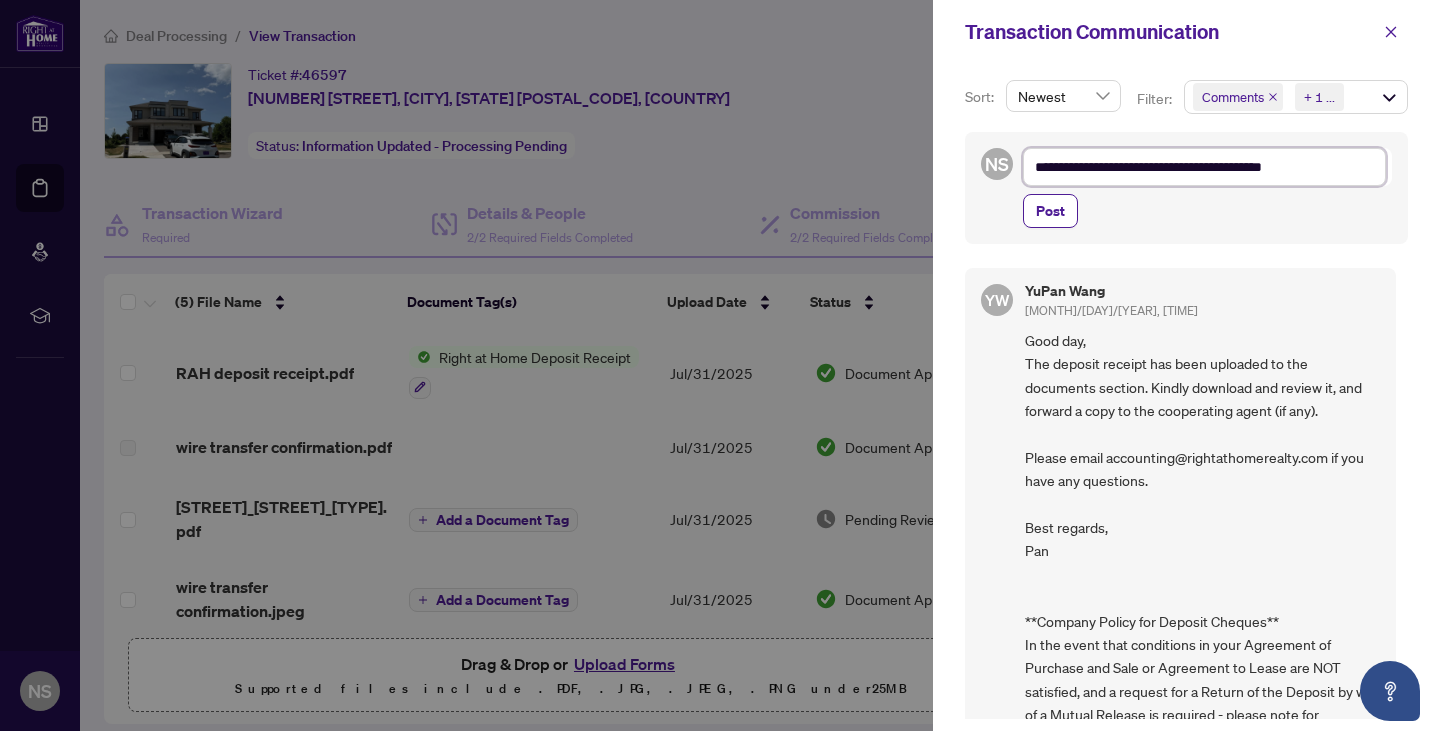 type on "**********" 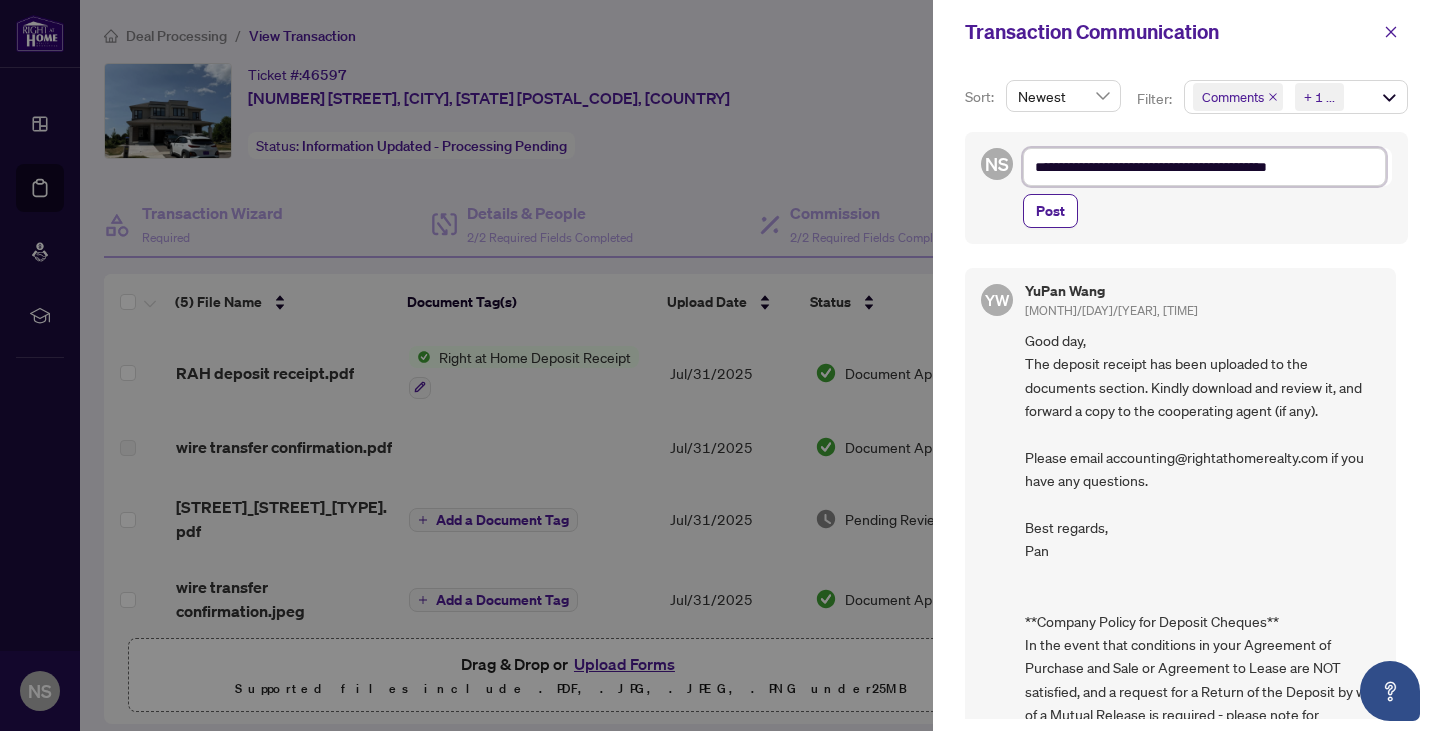 type on "**********" 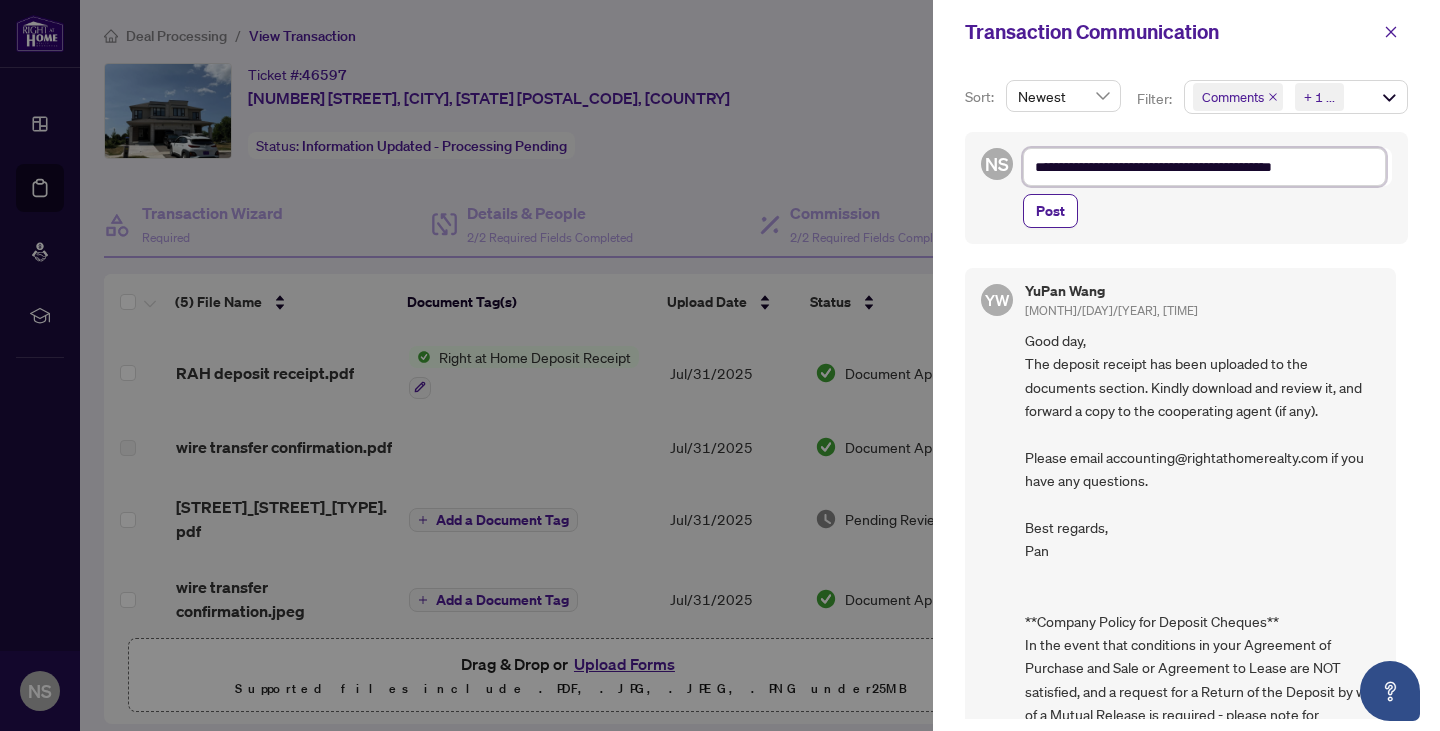 type on "**********" 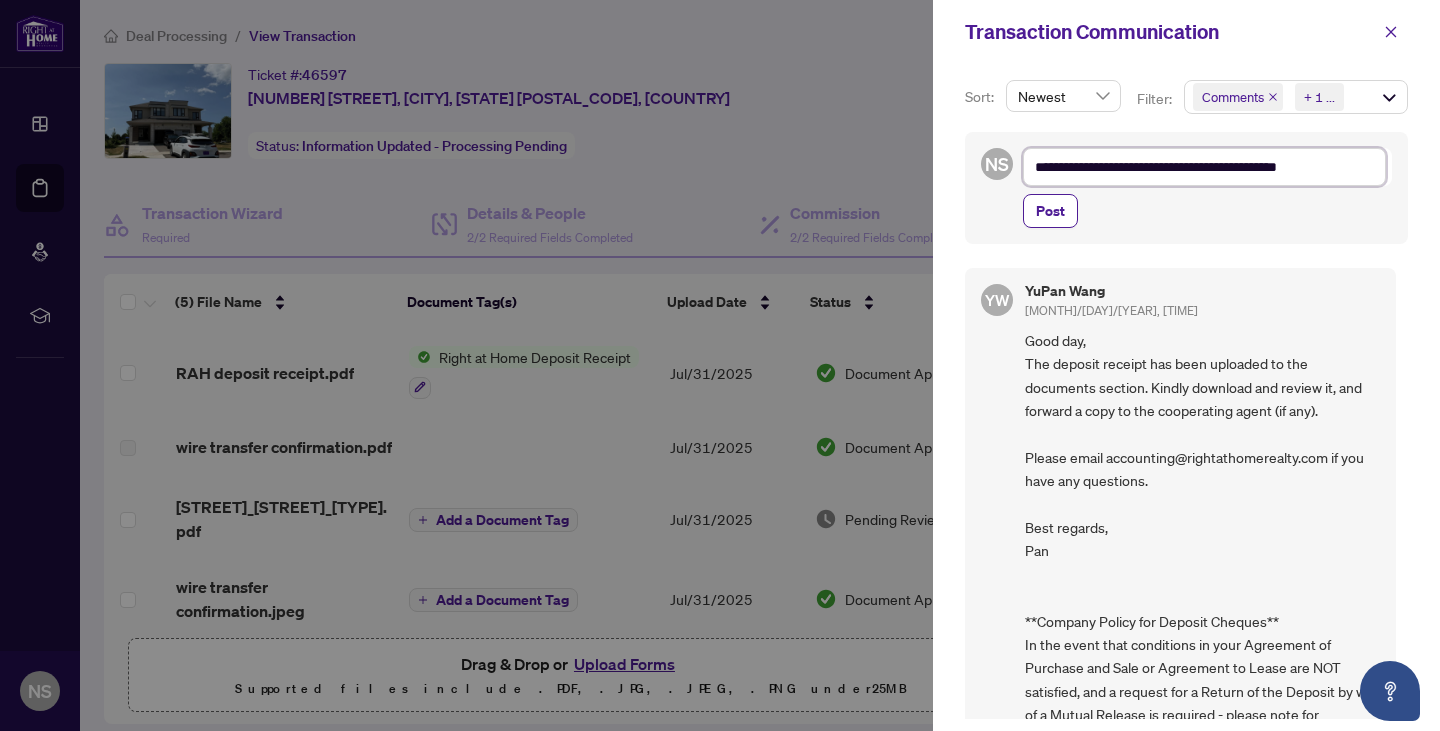 type on "**********" 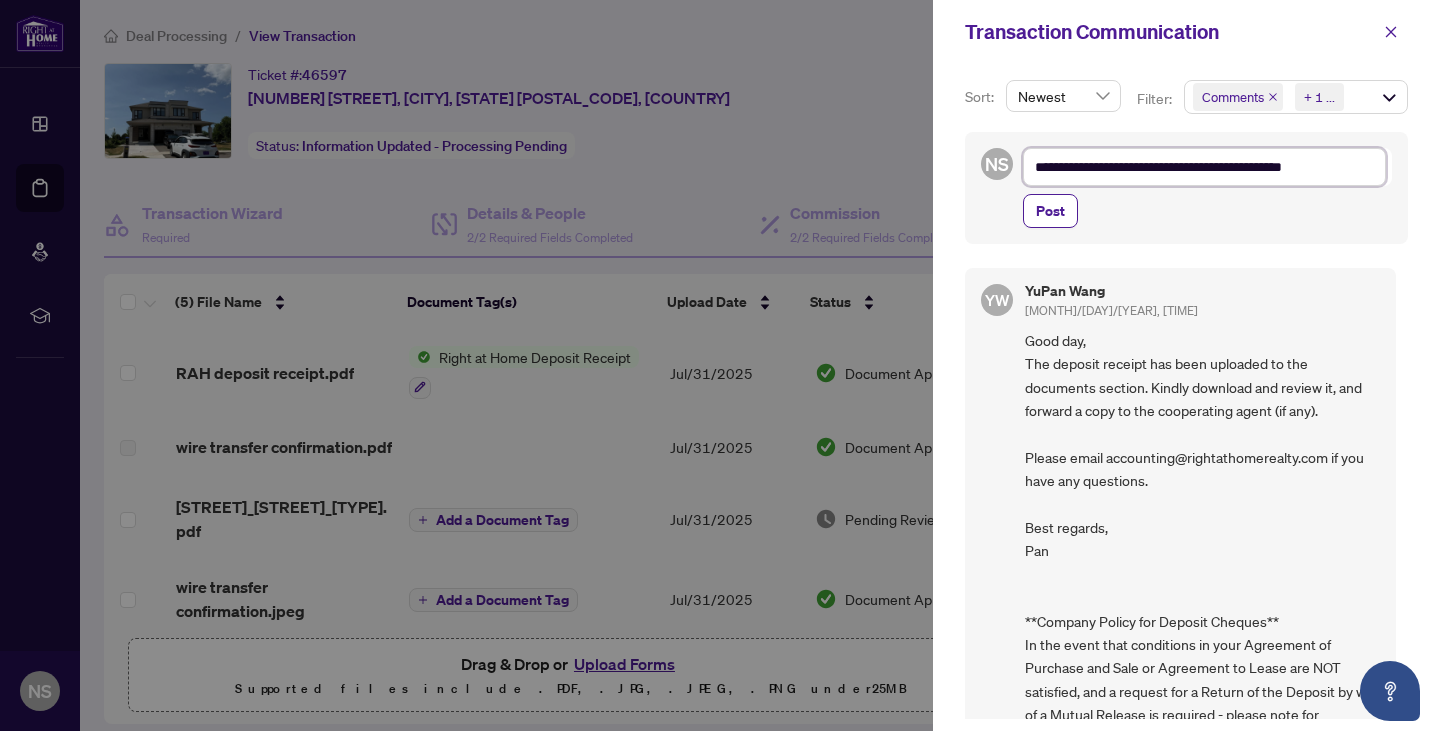 type on "**********" 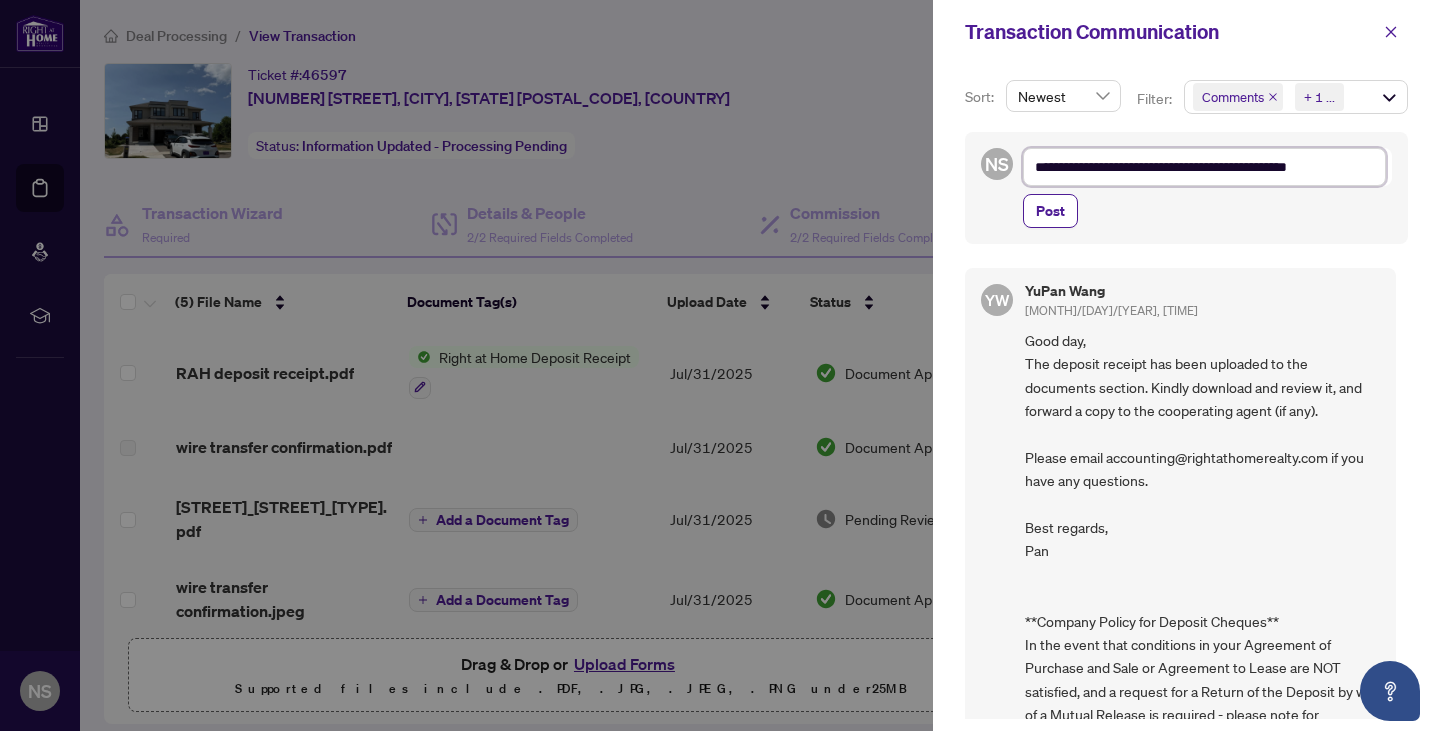 type on "**********" 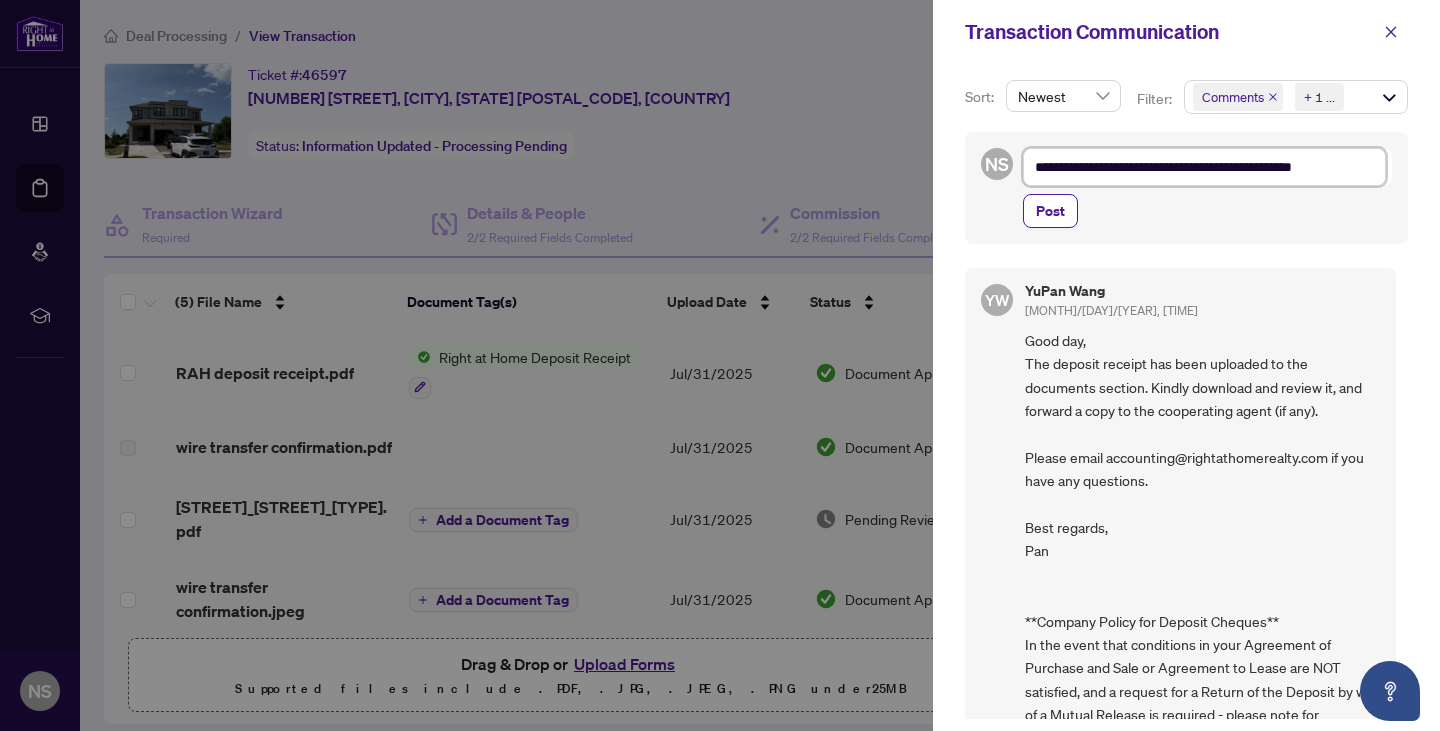 type on "**********" 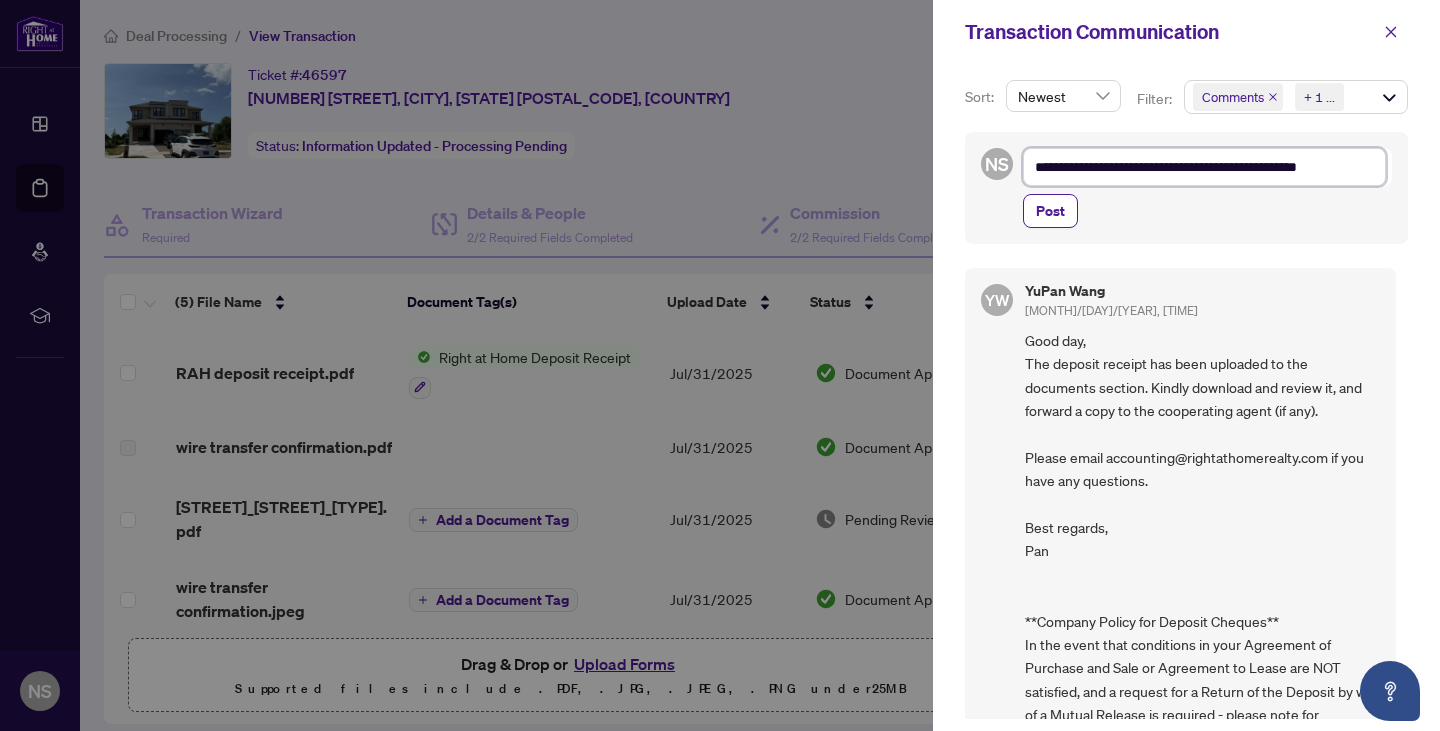 type on "**********" 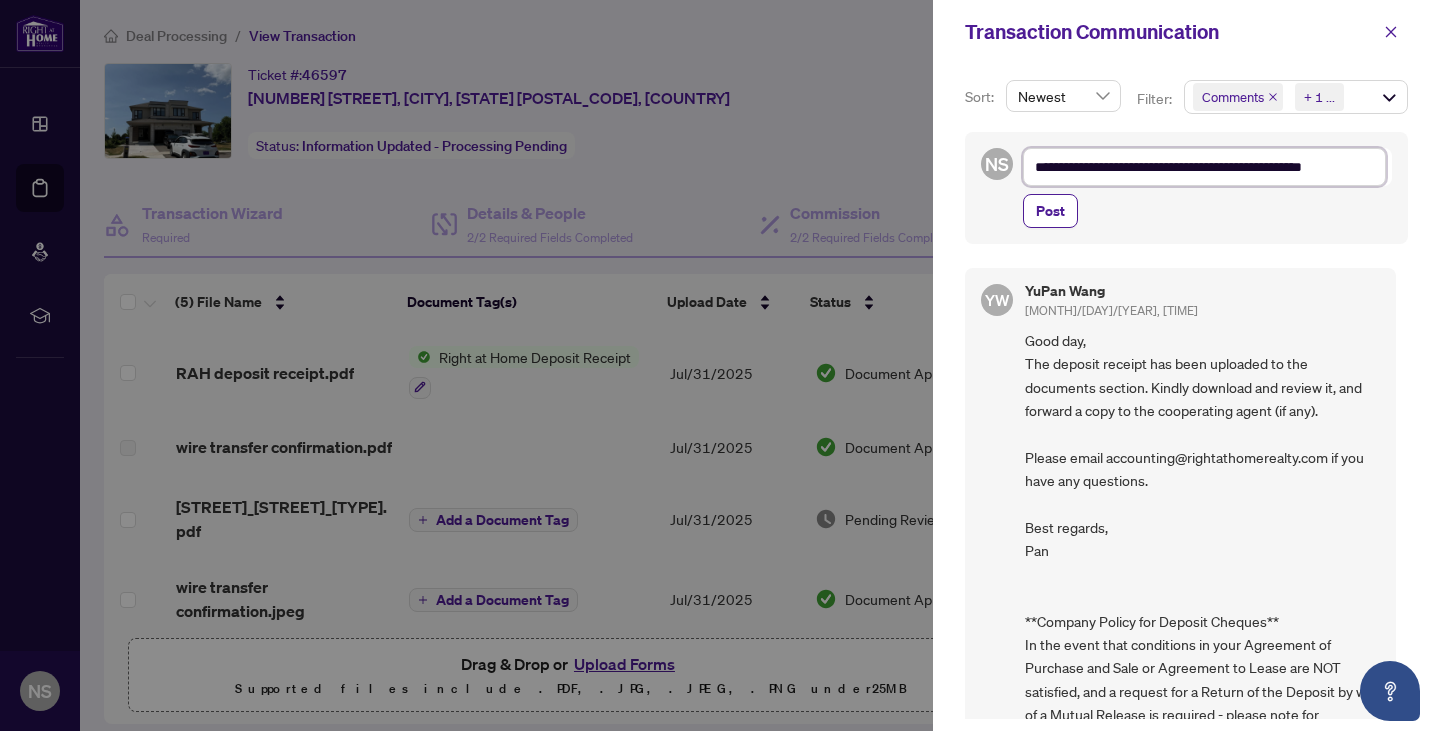 type on "**********" 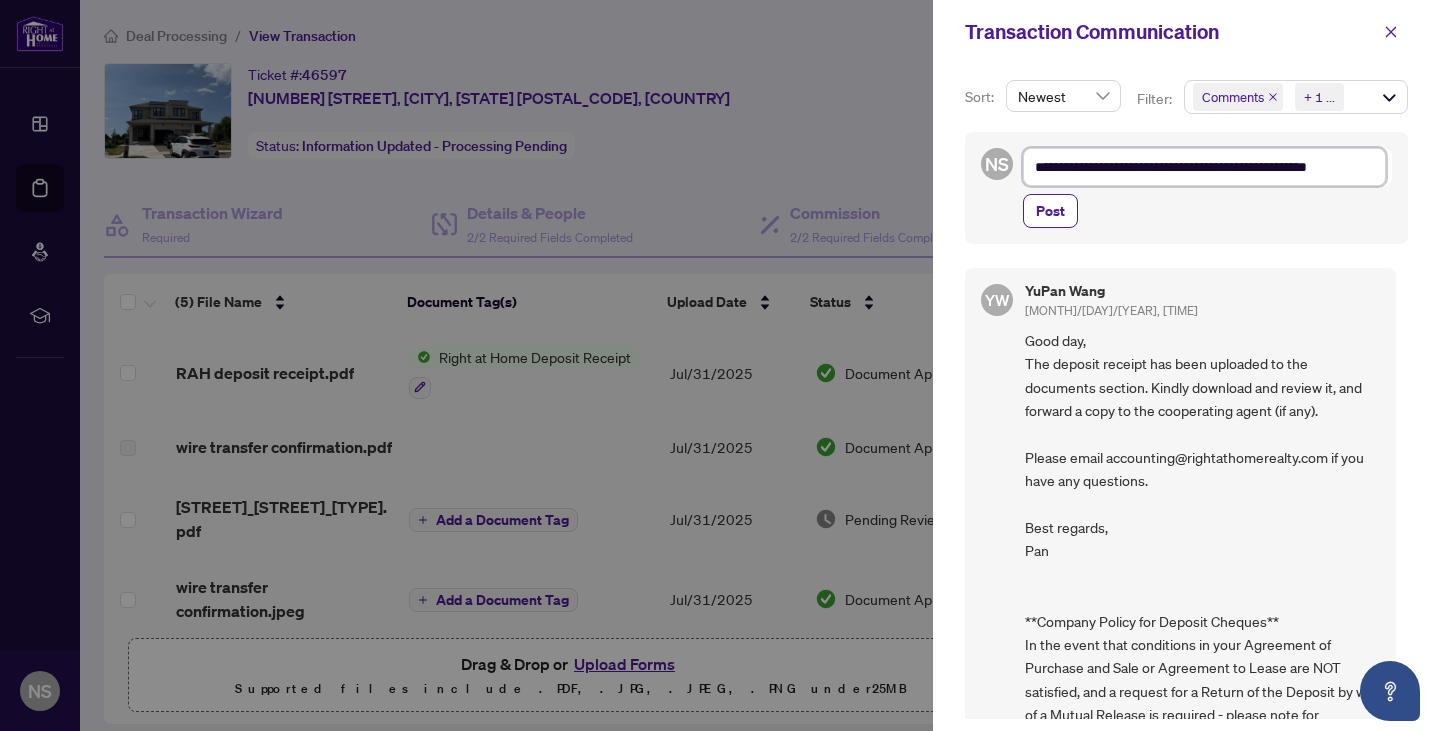 type on "**********" 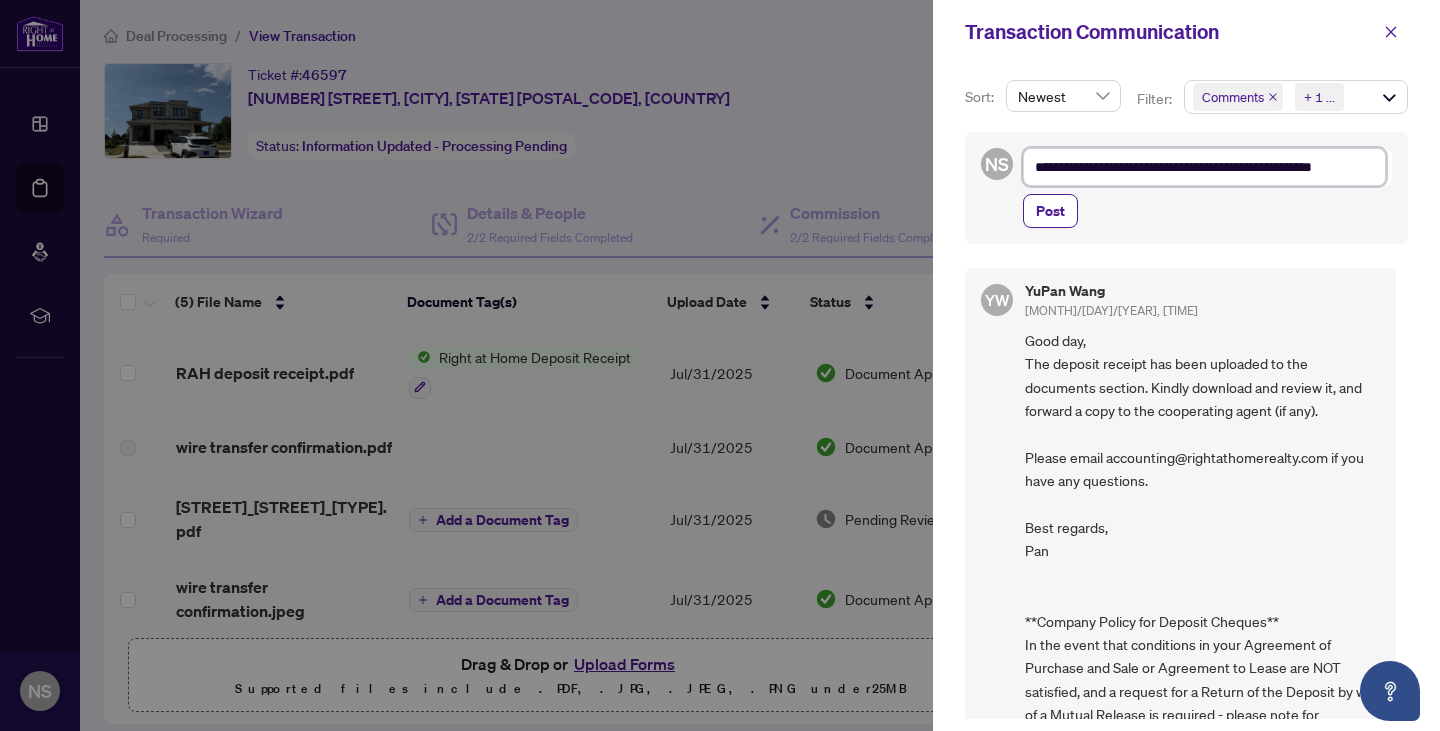 type on "**********" 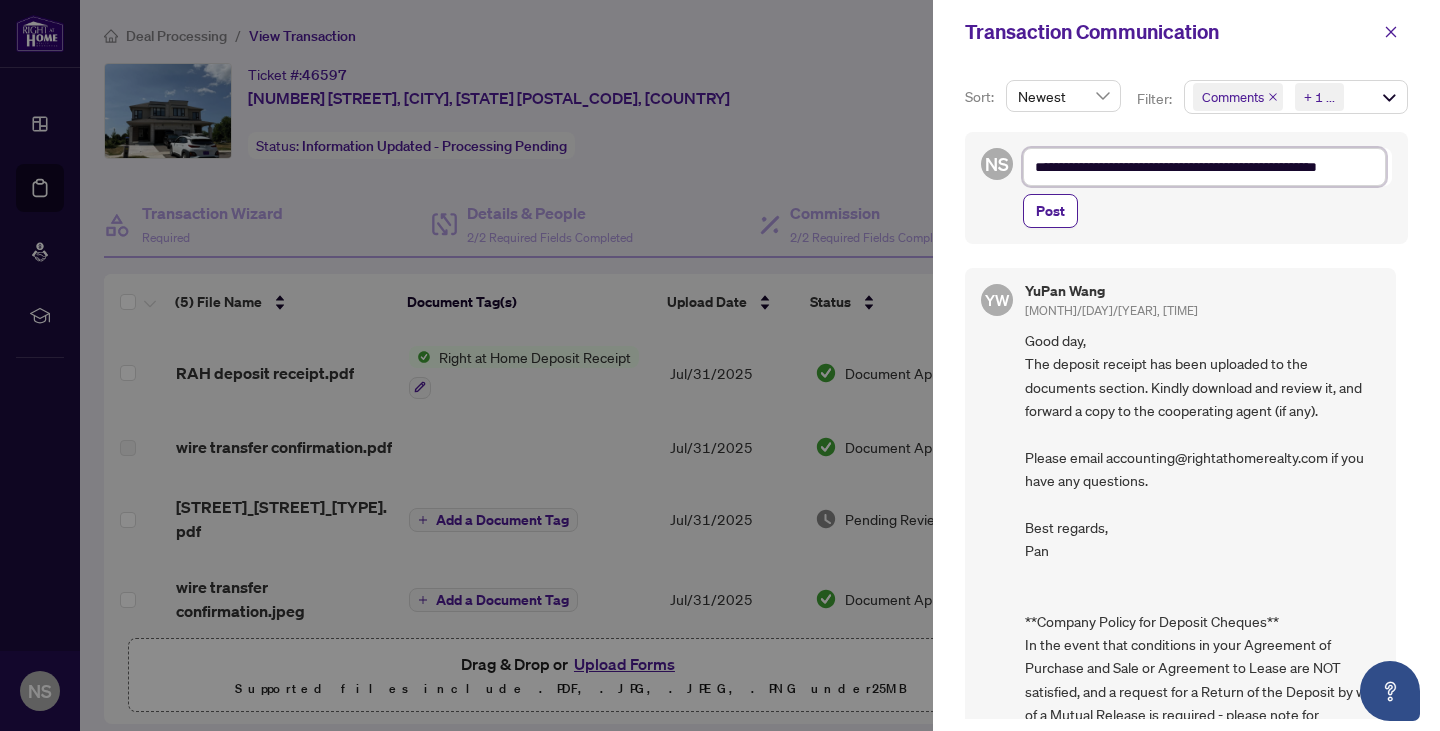 type on "**********" 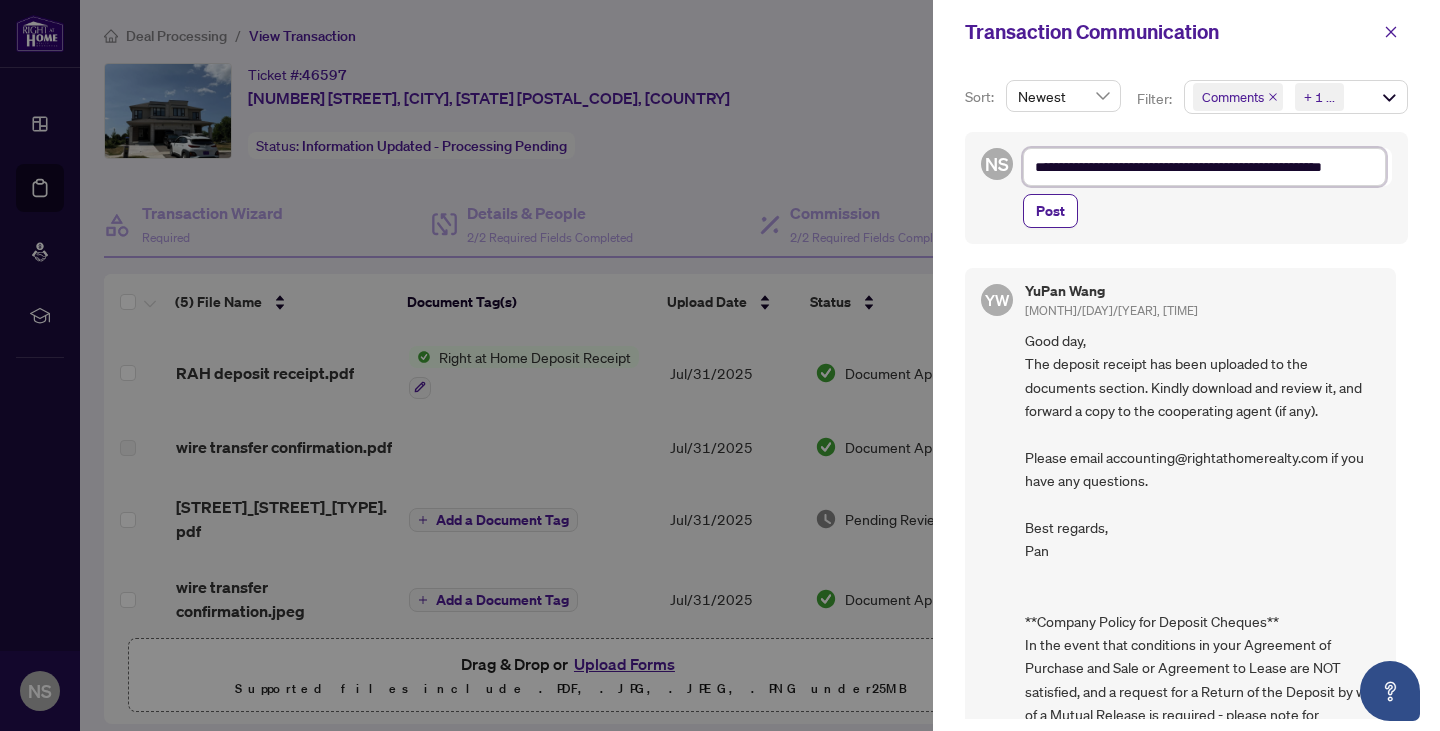 type on "**********" 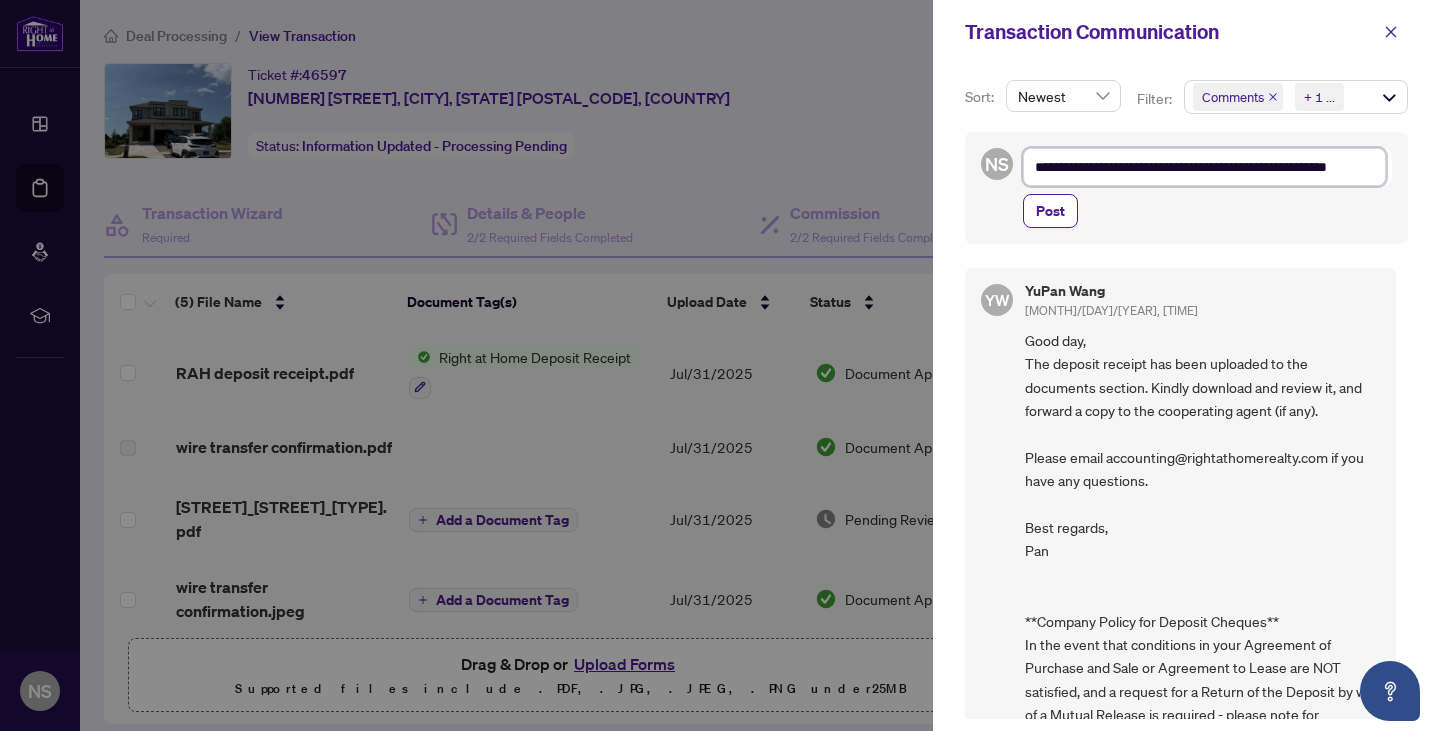 type on "**********" 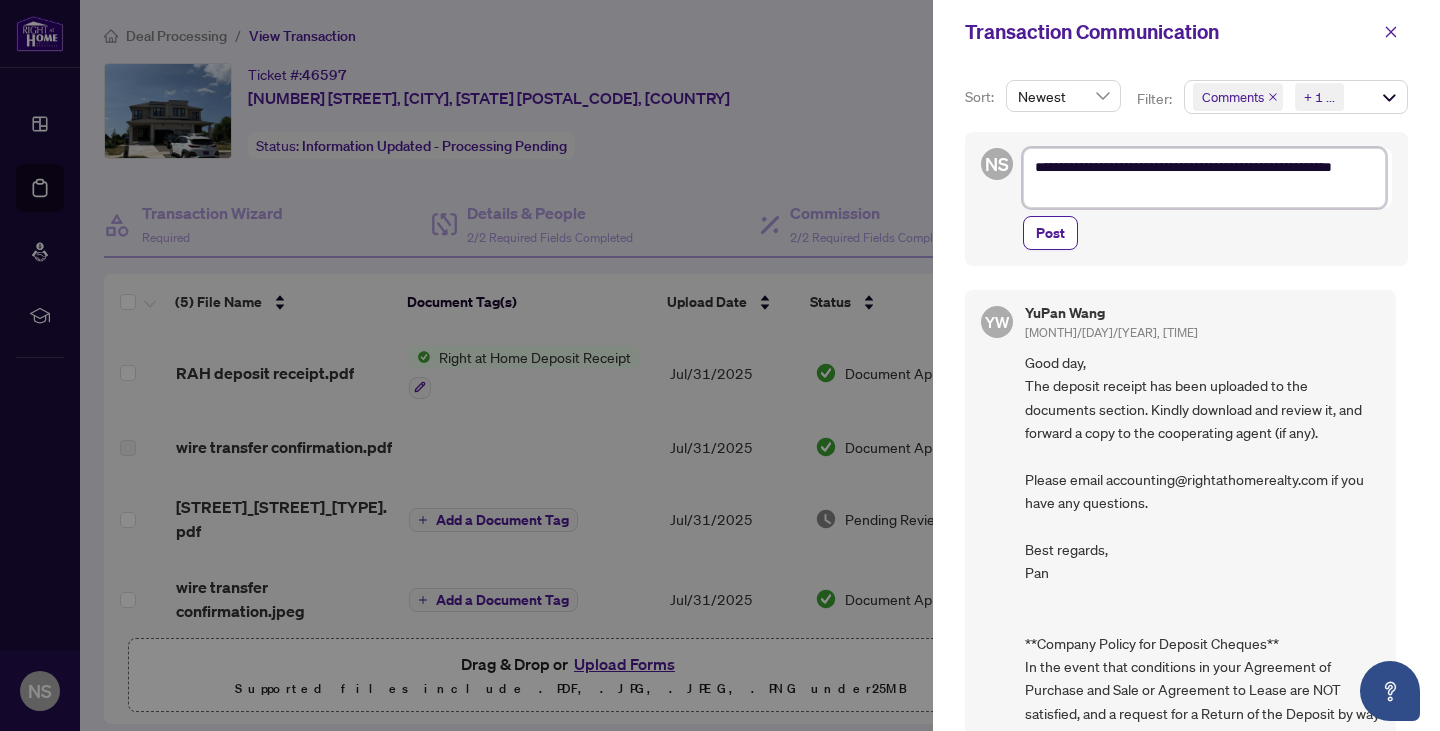 type on "**********" 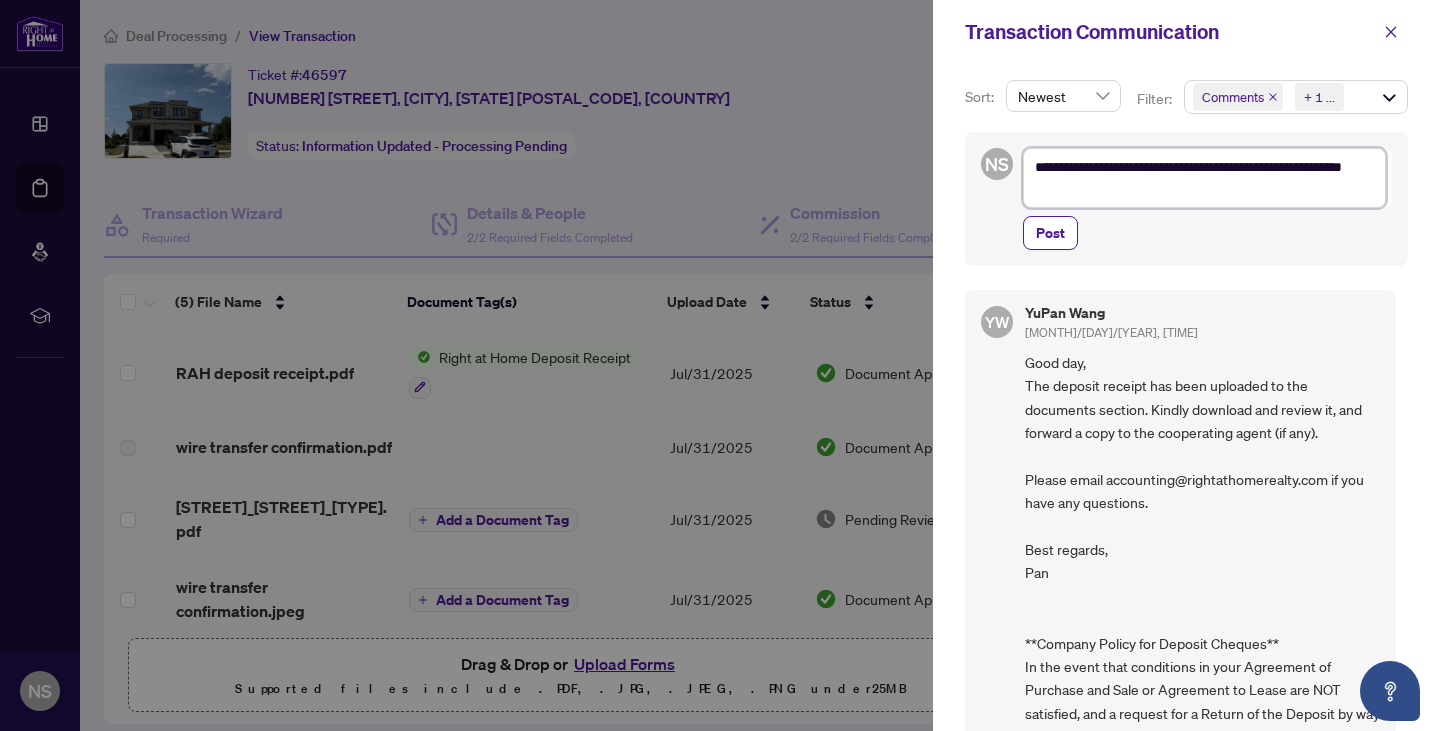 type on "**********" 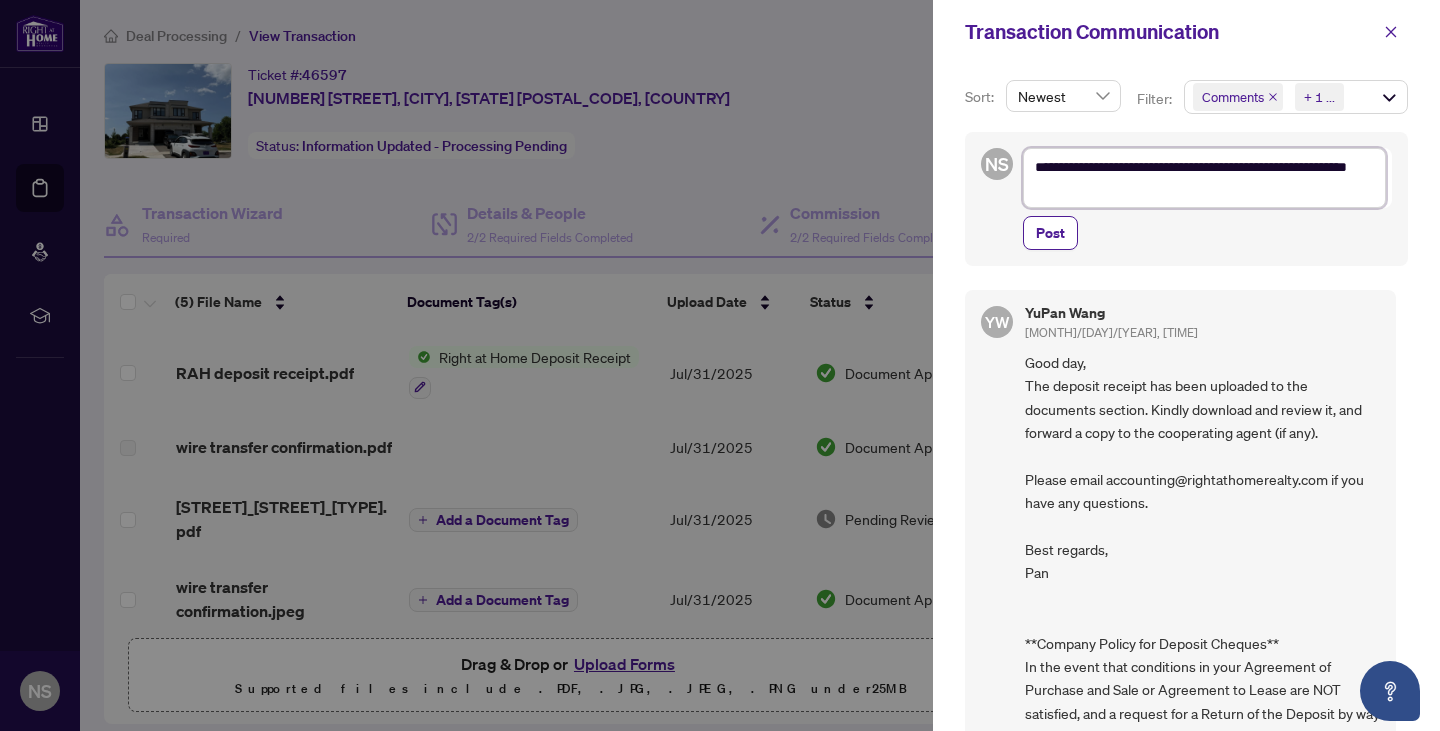 type on "**********" 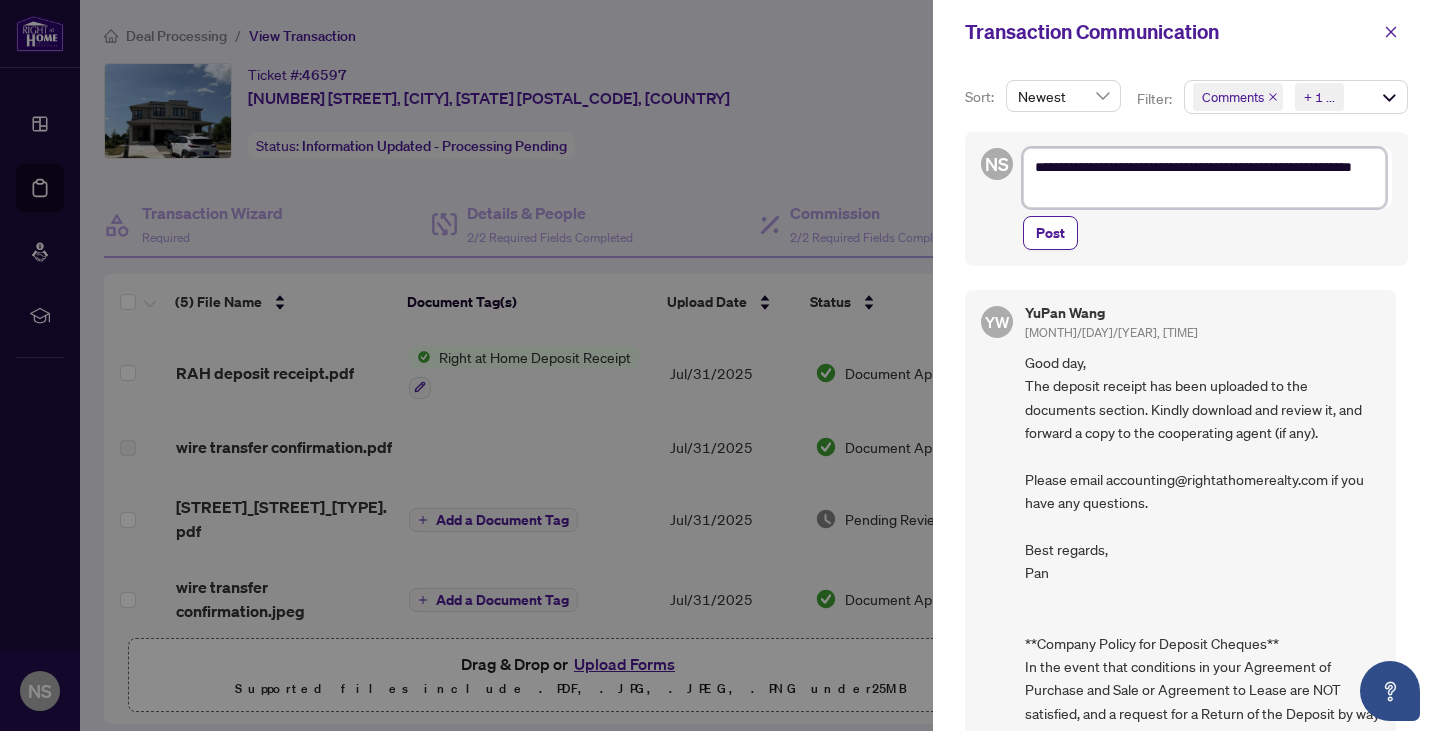 type on "**********" 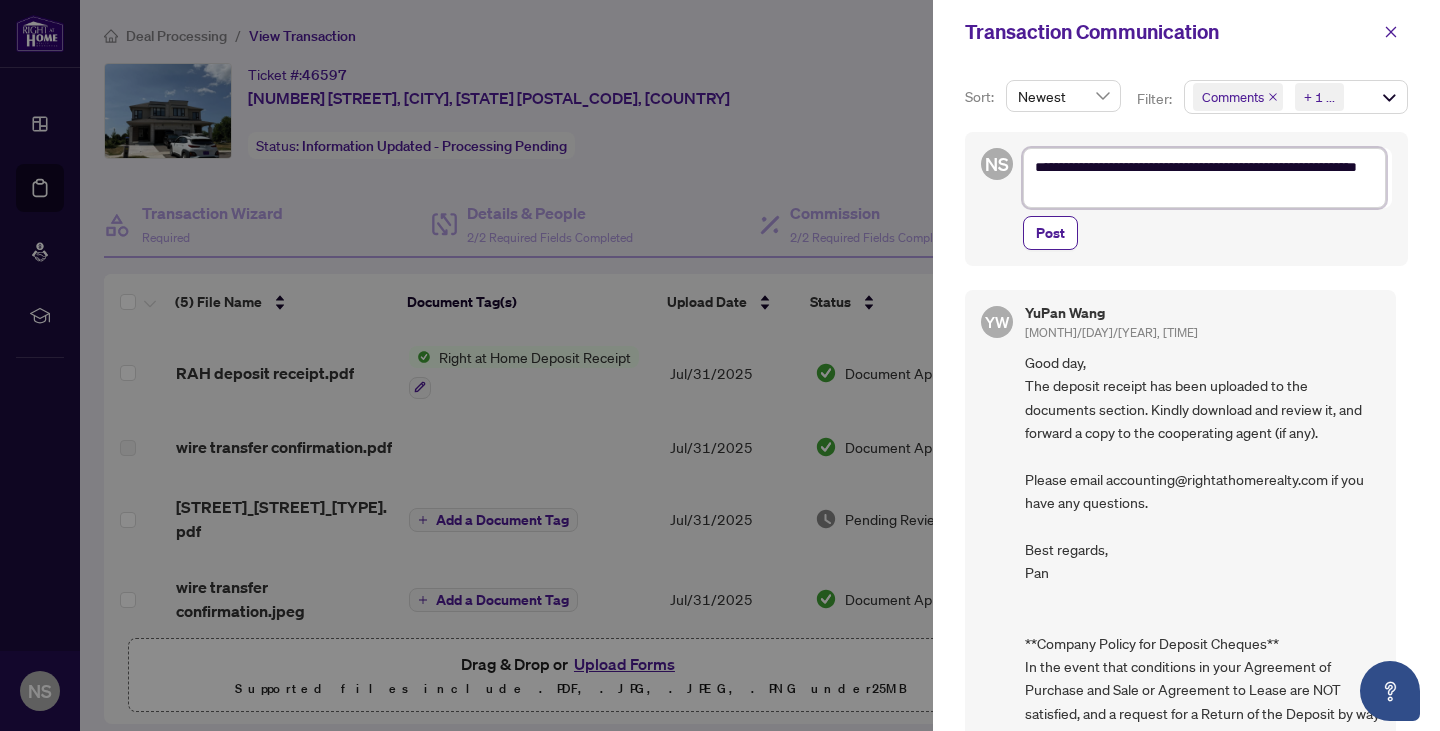 type on "**********" 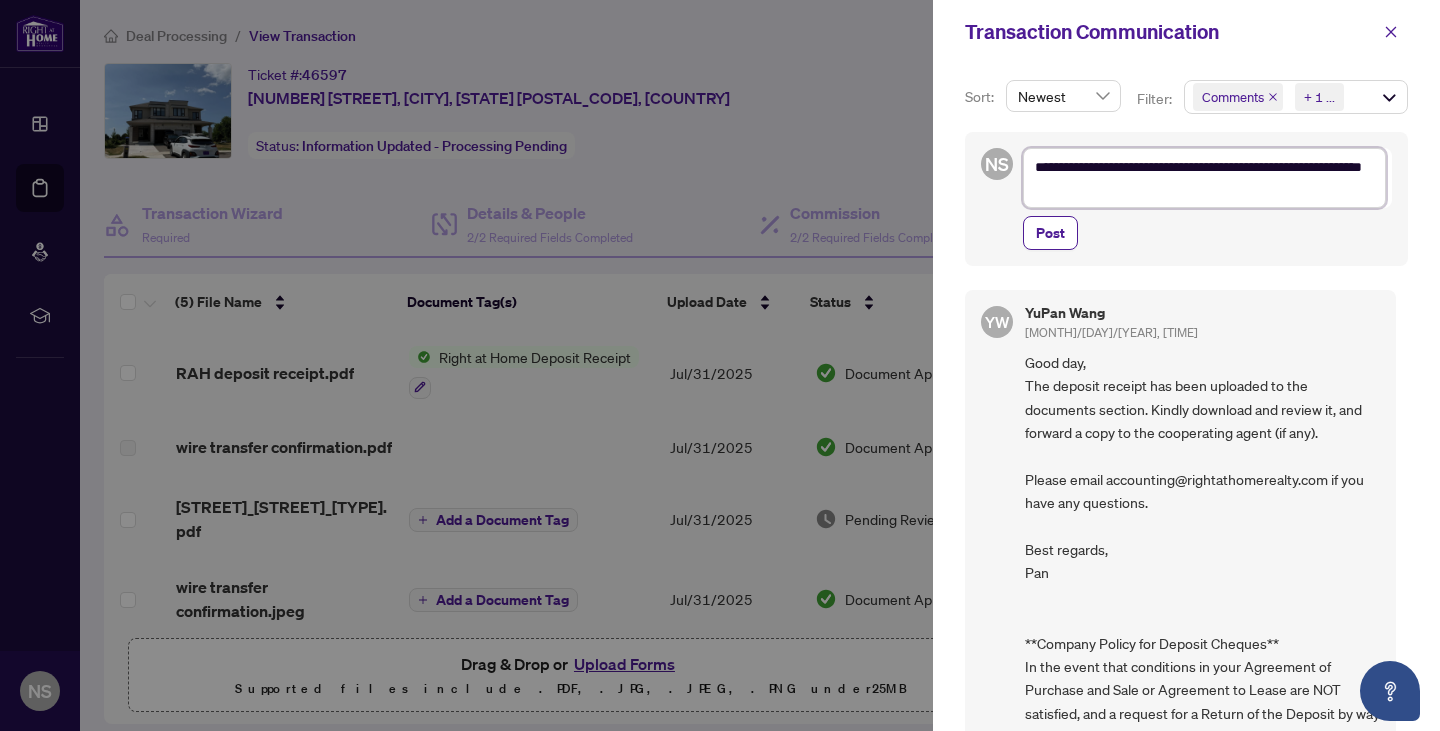 type on "**********" 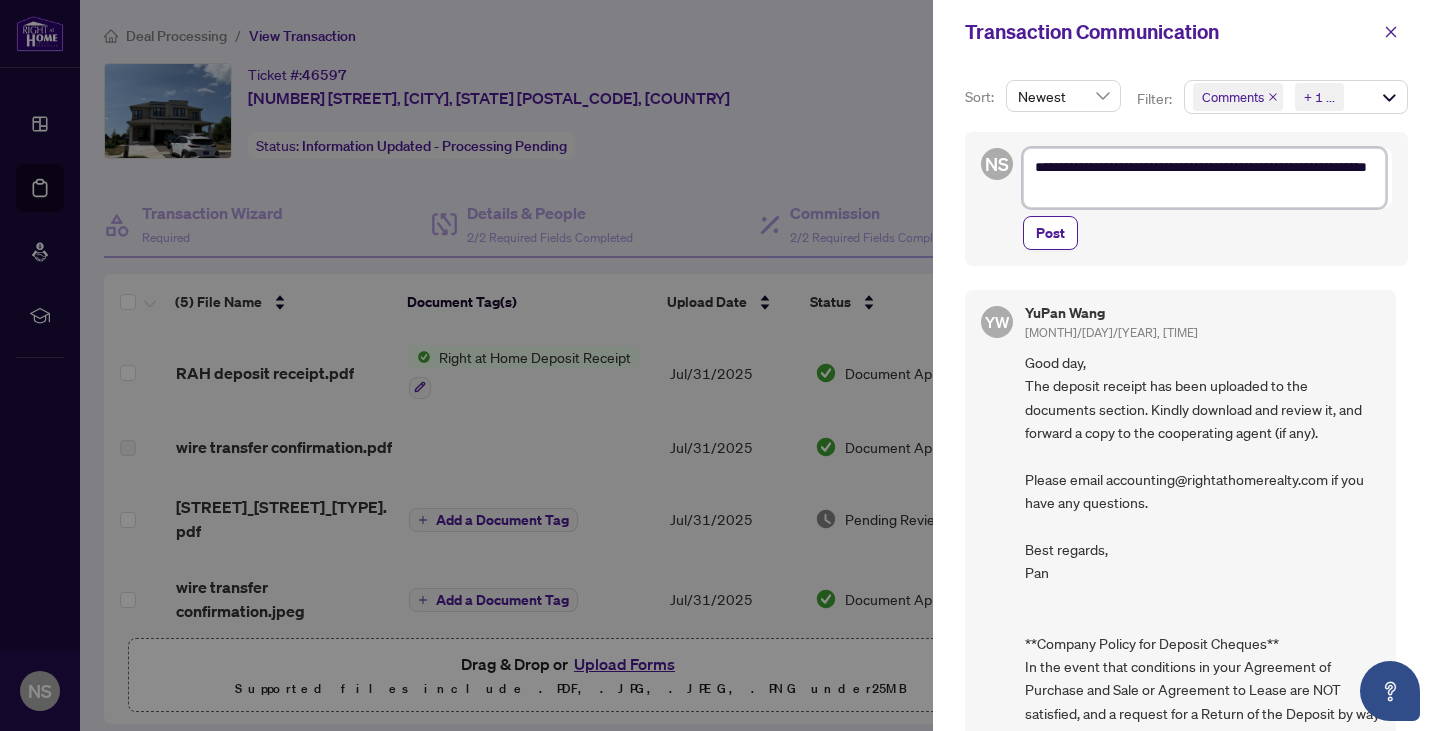 type on "**********" 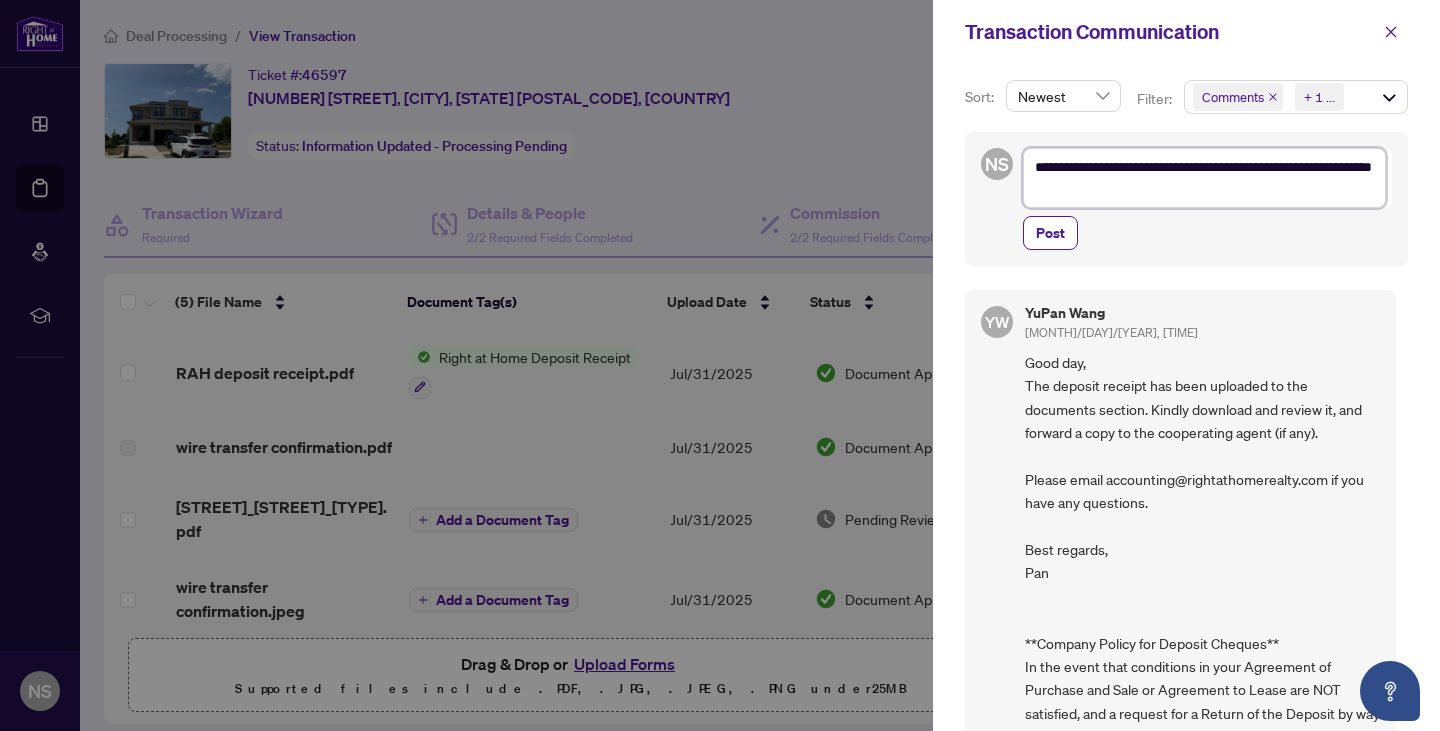 type on "**********" 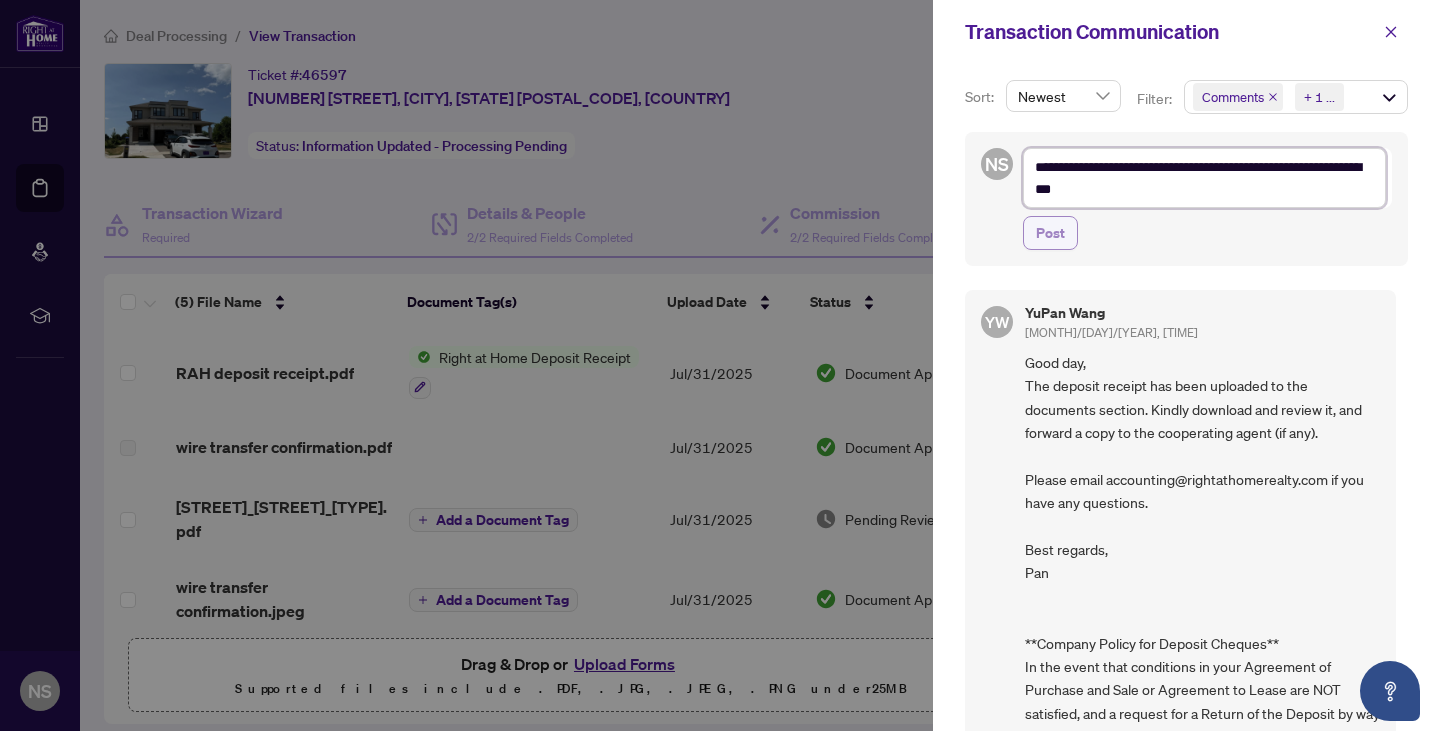 type on "**********" 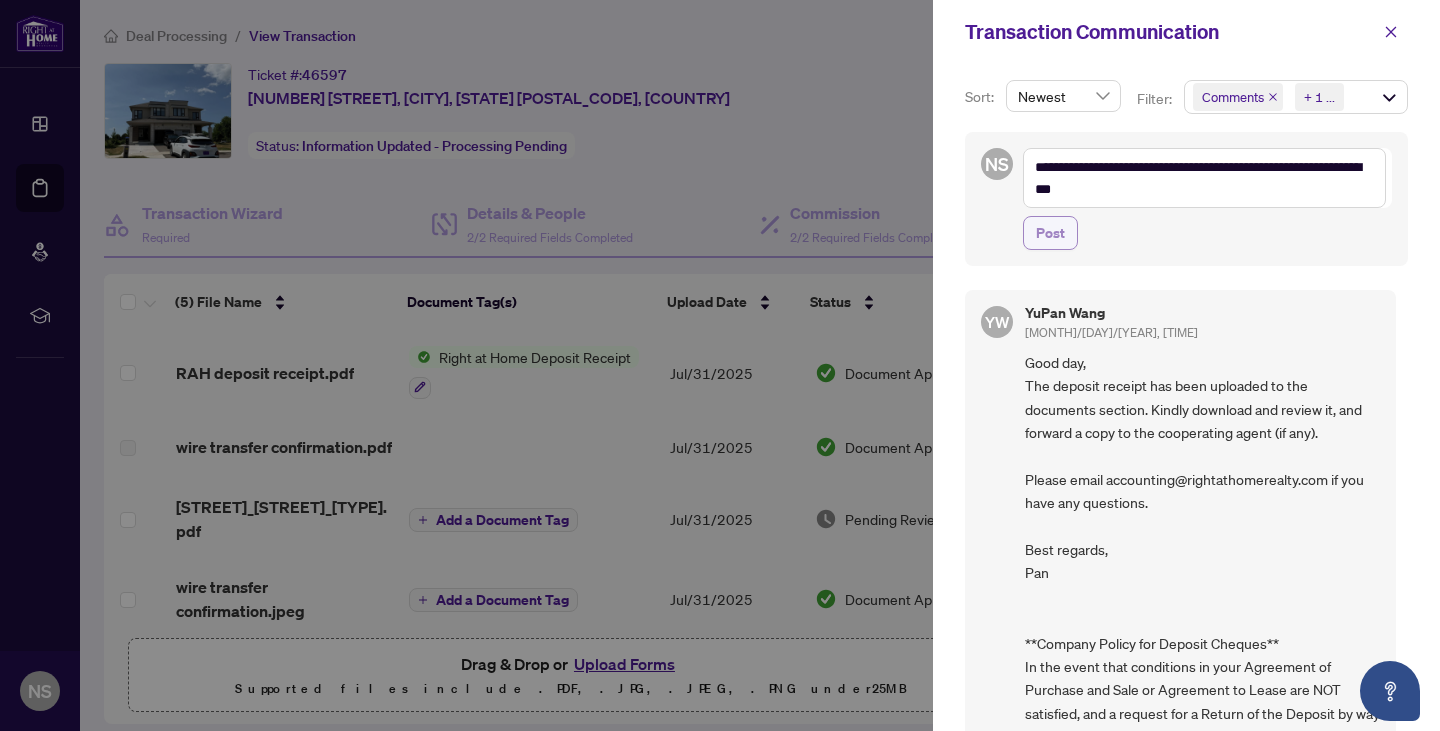 click on "Post" at bounding box center (1050, 233) 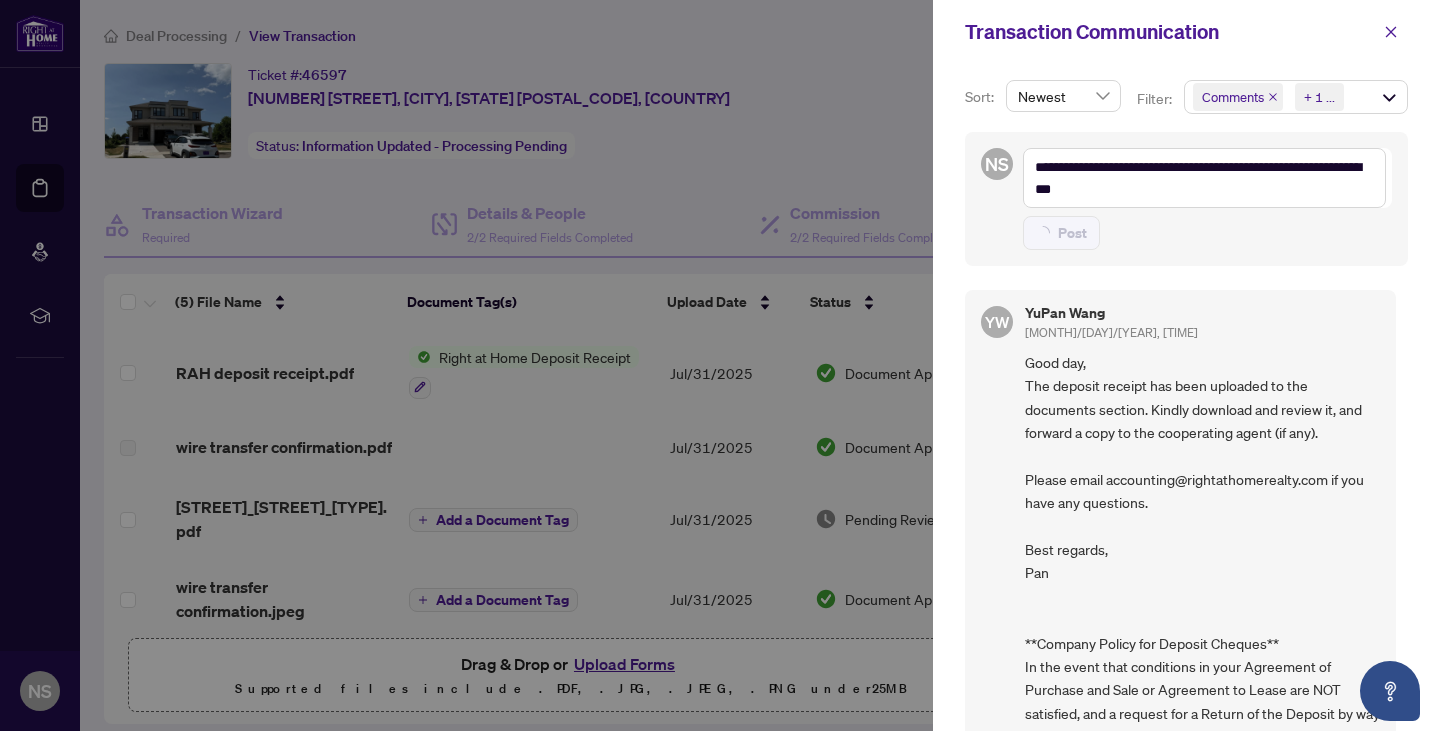 type 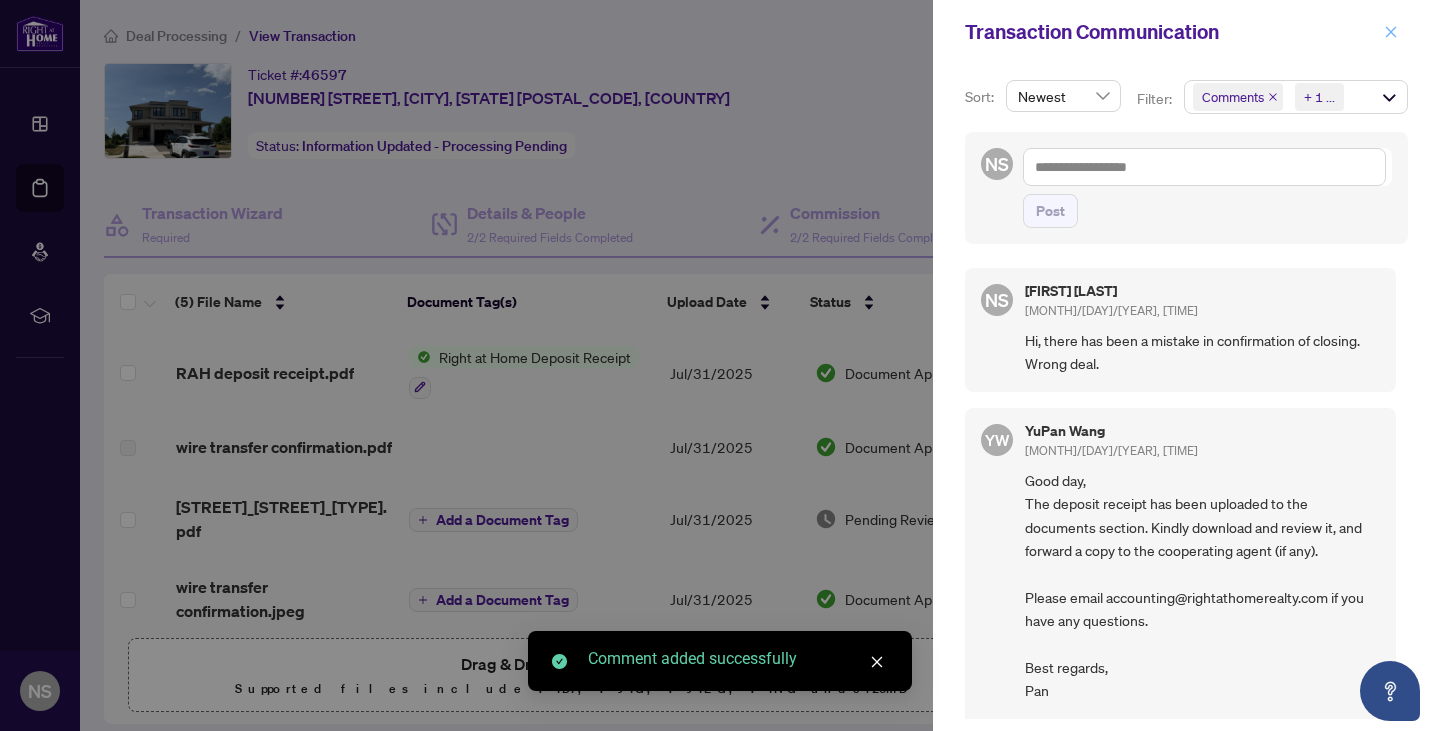 click at bounding box center [1391, 32] 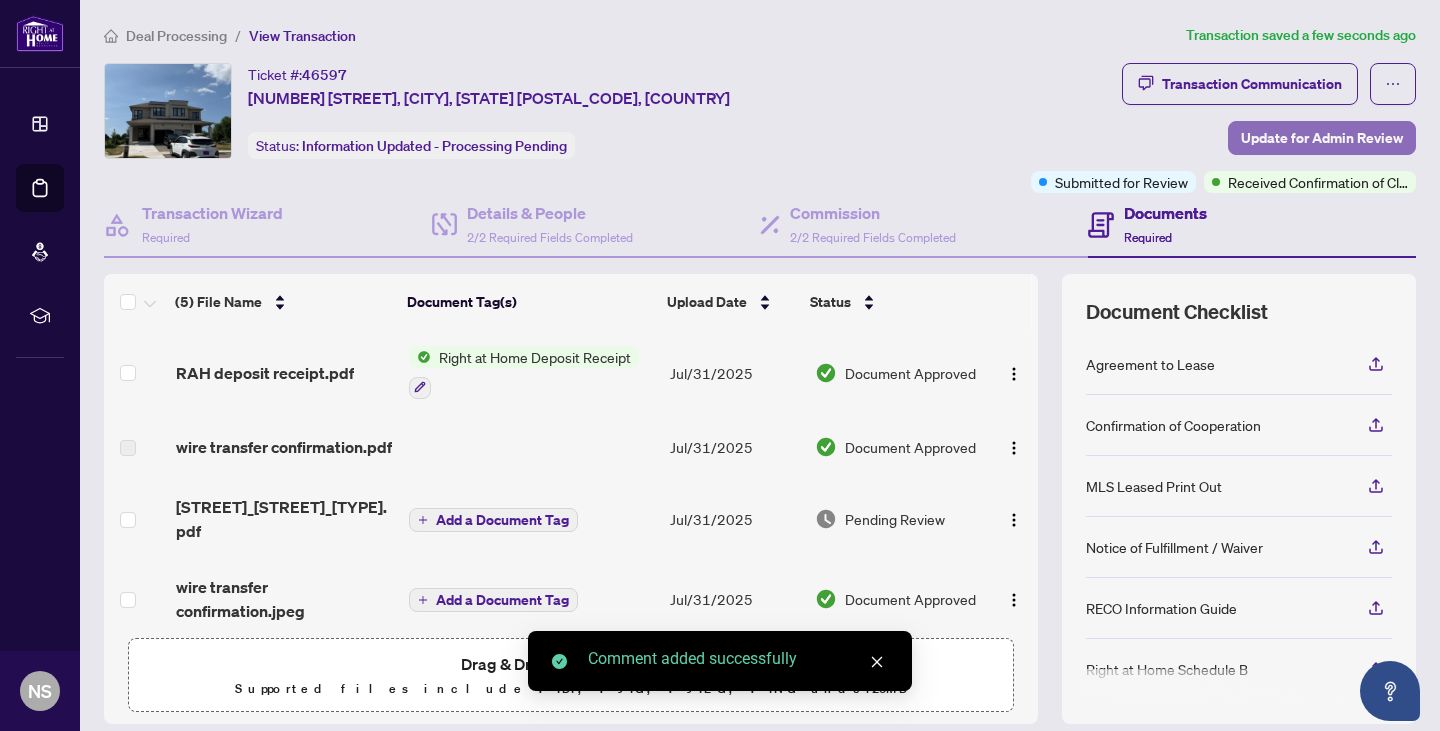 click on "Update for Admin Review" at bounding box center [1322, 138] 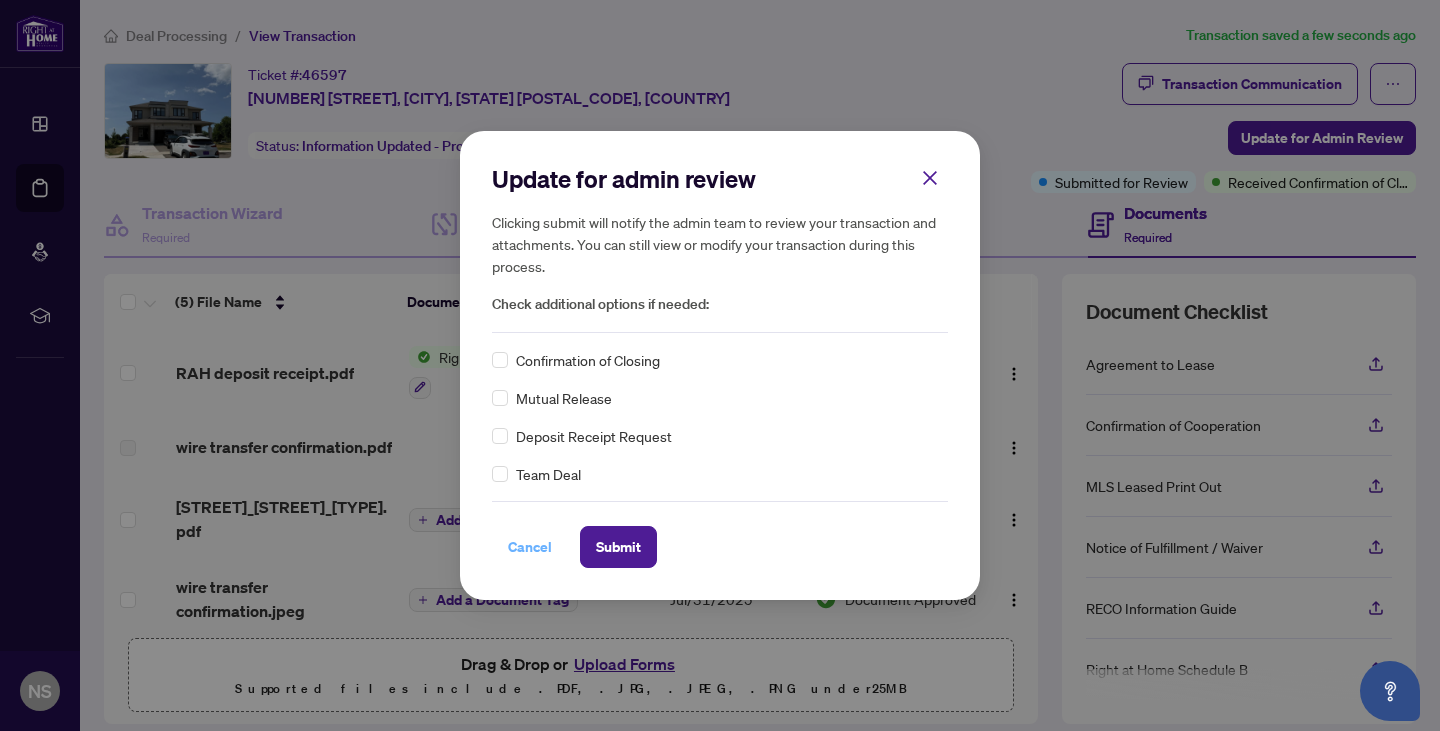 click on "Cancel" at bounding box center [530, 547] 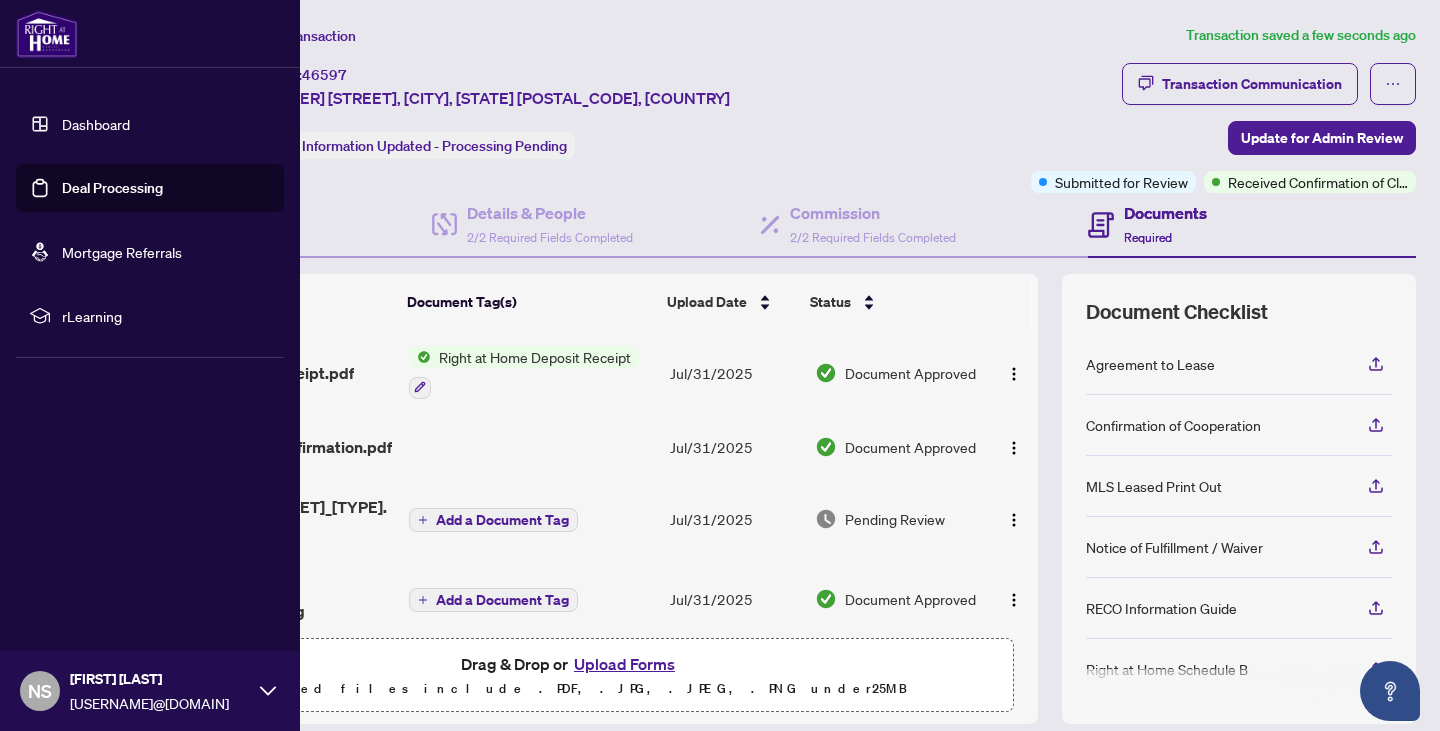 click on "Dashboard" at bounding box center (96, 124) 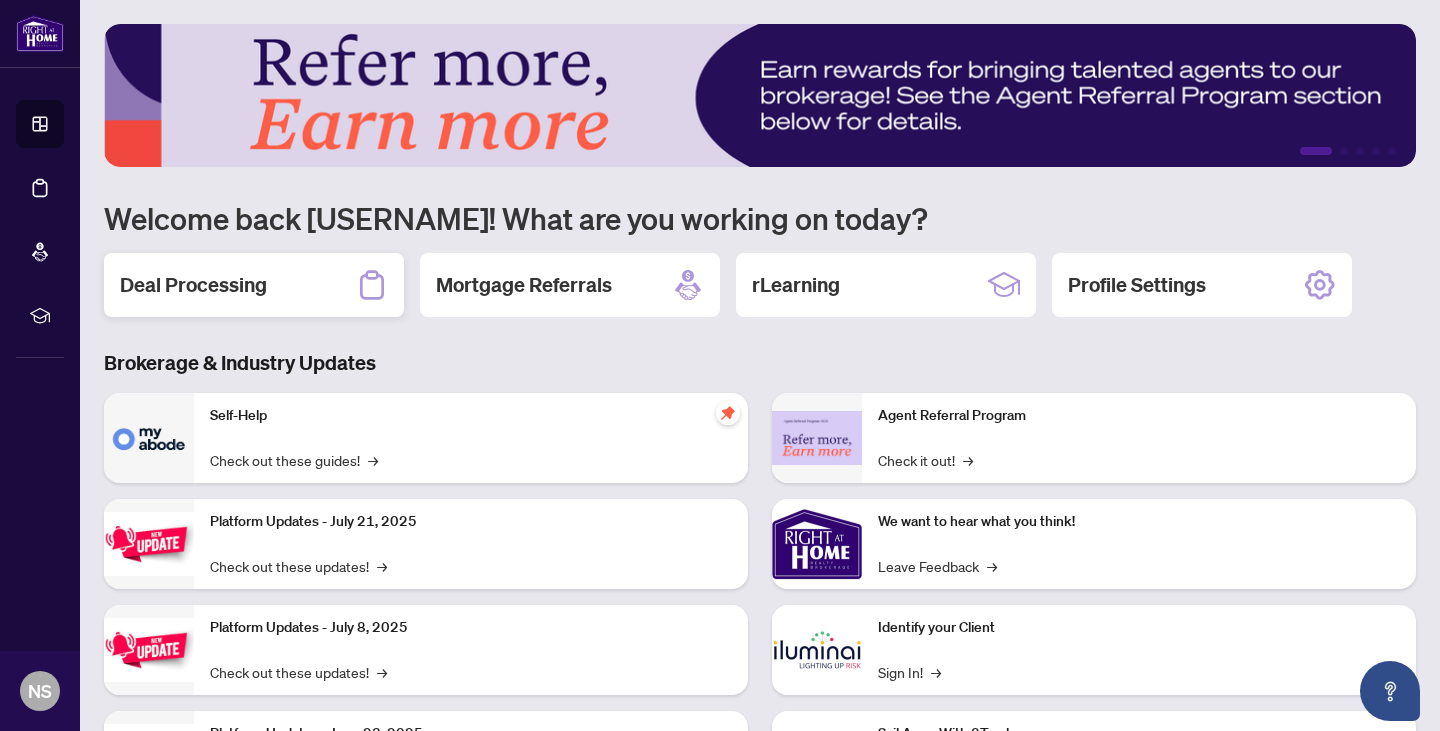 click on "Deal Processing" at bounding box center [254, 285] 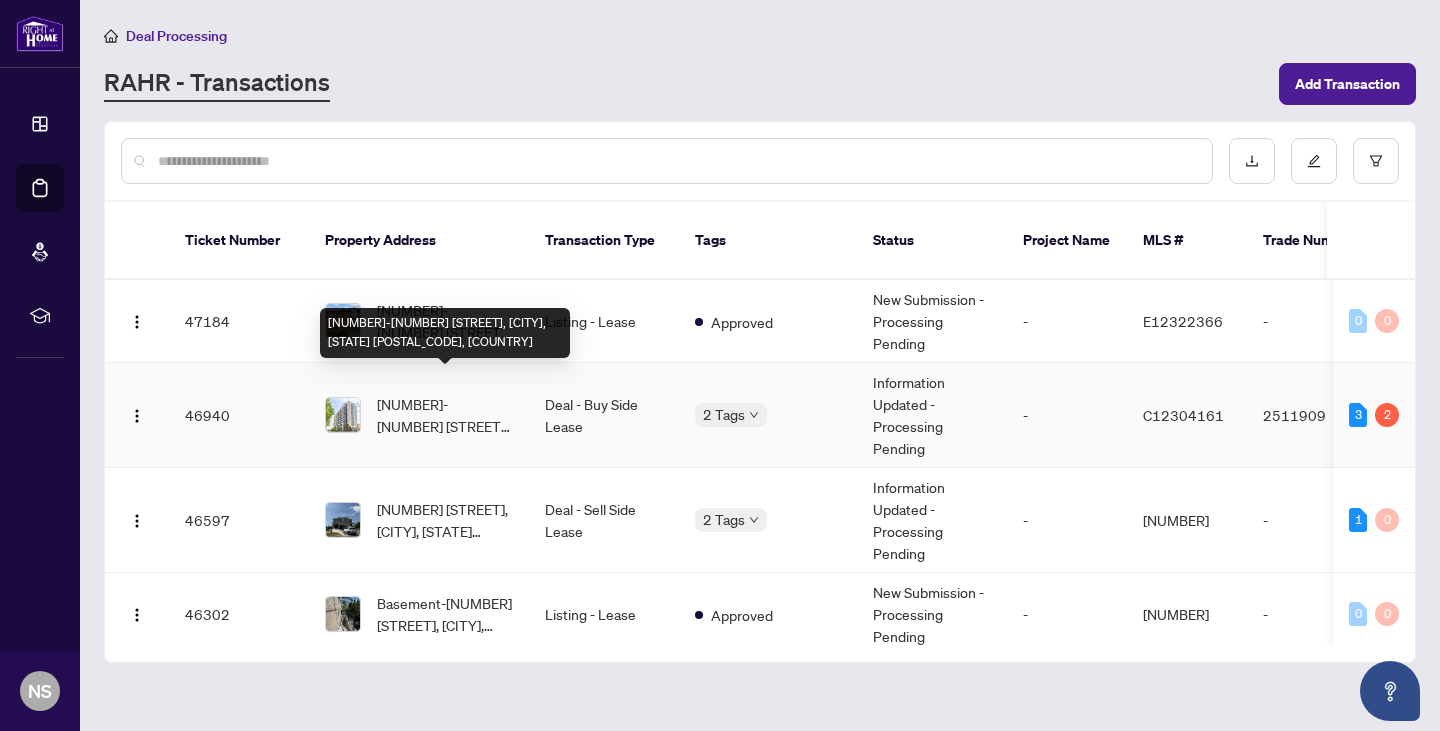 click on "[NUMBER]-[NUMBER] [STREET], [CITY], [STATE] [POSTAL_CODE], [COUNTRY]" at bounding box center [445, 415] 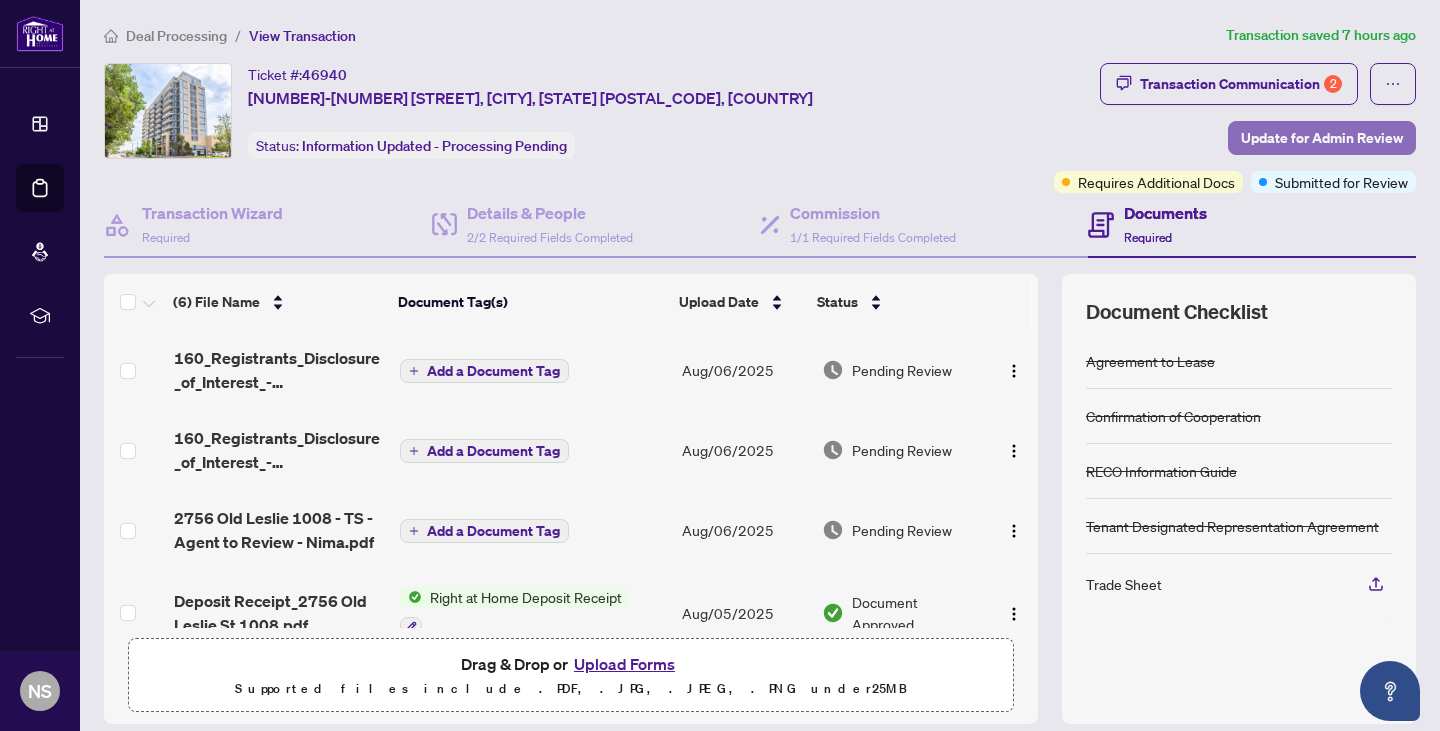 click on "Update for Admin Review" at bounding box center [1322, 138] 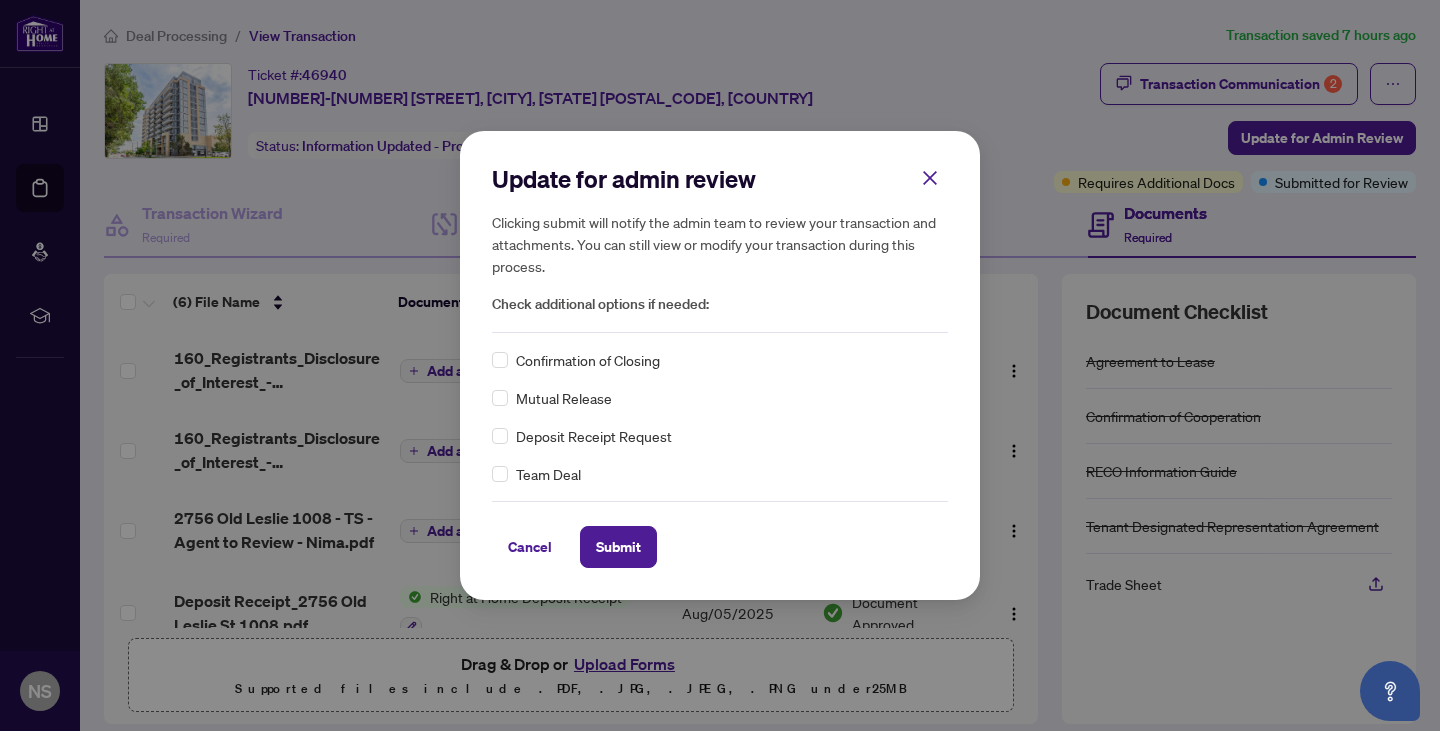 click on "Update for admin review Clicking submit will notify the admin team to review your transaction and attachments. You can still view or modify your transaction during this process.   Check additional options if needed: Confirmation of Closing Mutual Release Deposit Receipt Request Team Deal Cancel Submit" at bounding box center (720, 365) 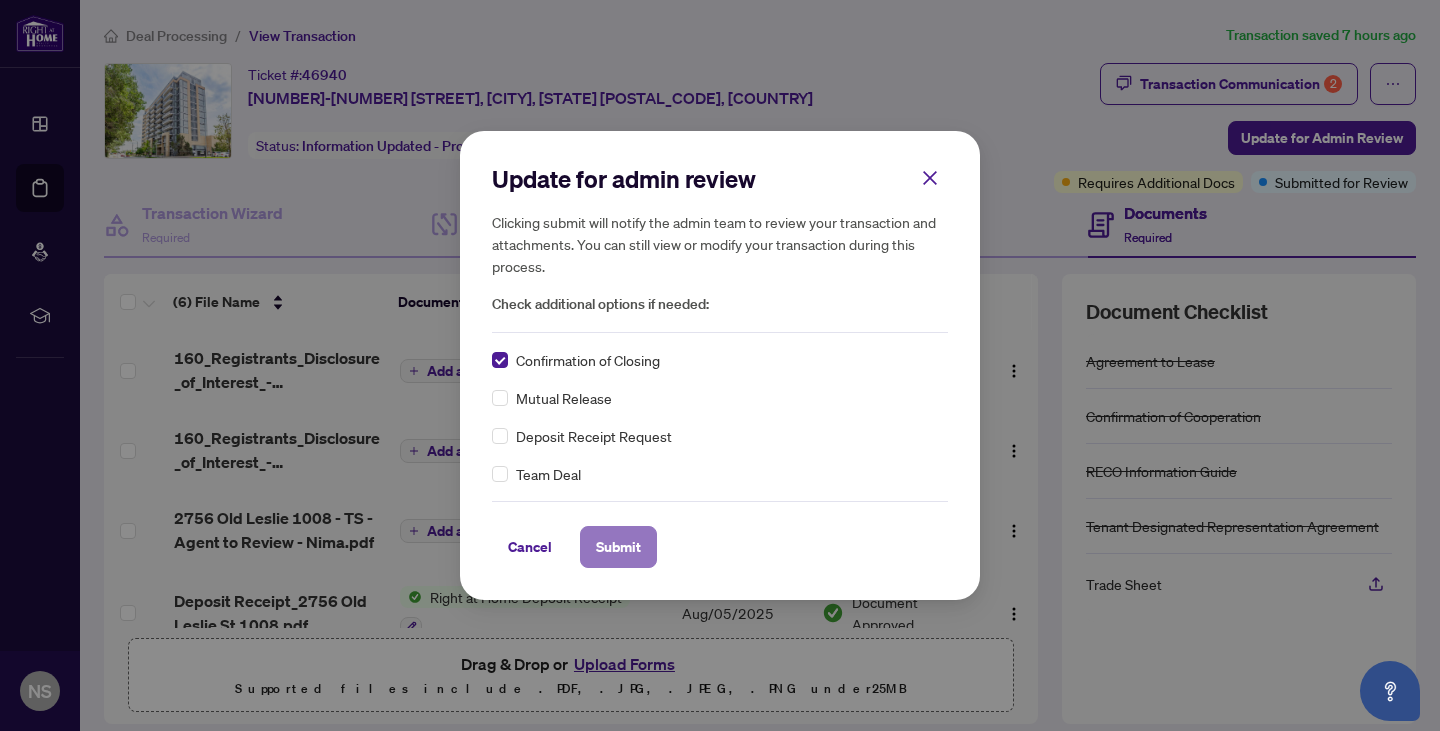 click on "Submit" at bounding box center [618, 547] 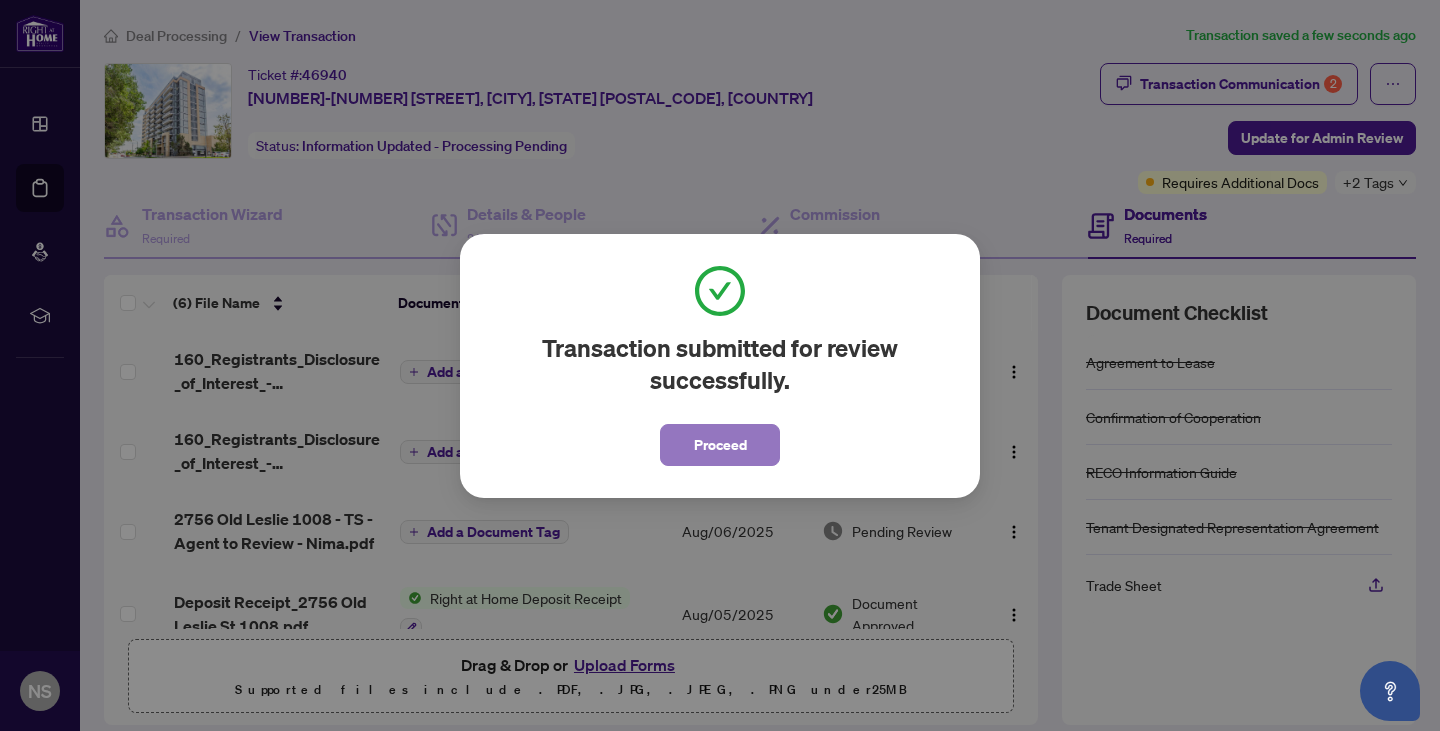 click on "Proceed" at bounding box center (720, 445) 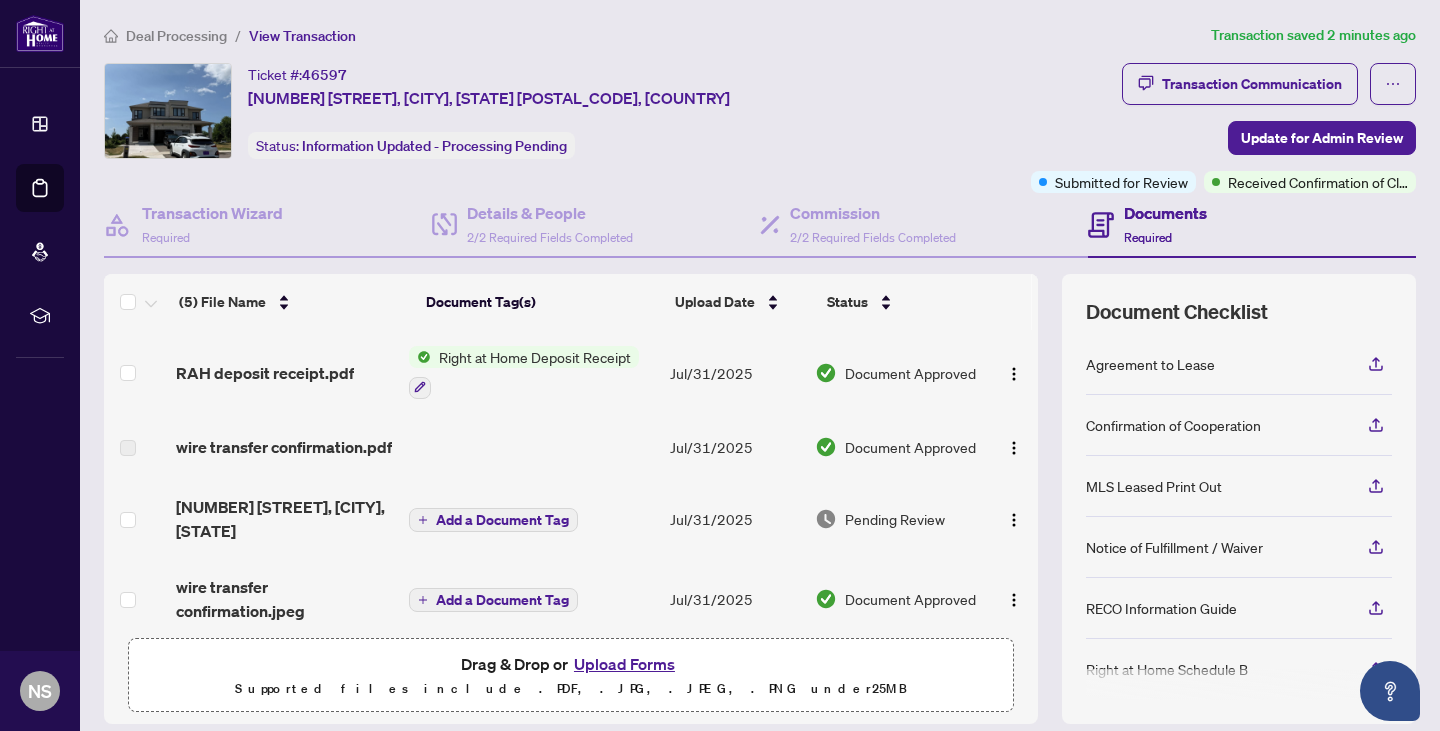 scroll, scrollTop: 0, scrollLeft: 0, axis: both 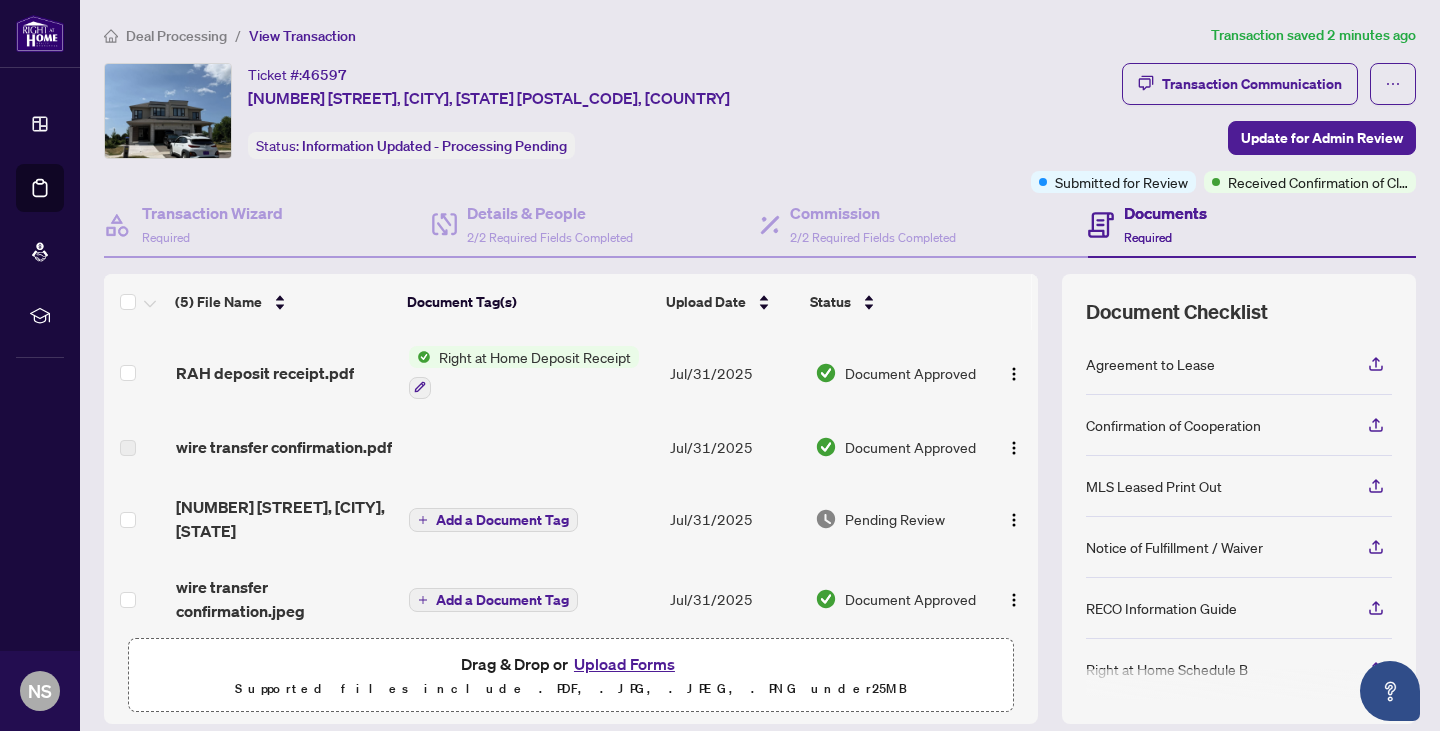 drag, startPoint x: 250, startPoint y: 100, endPoint x: 777, endPoint y: 91, distance: 527.07684 